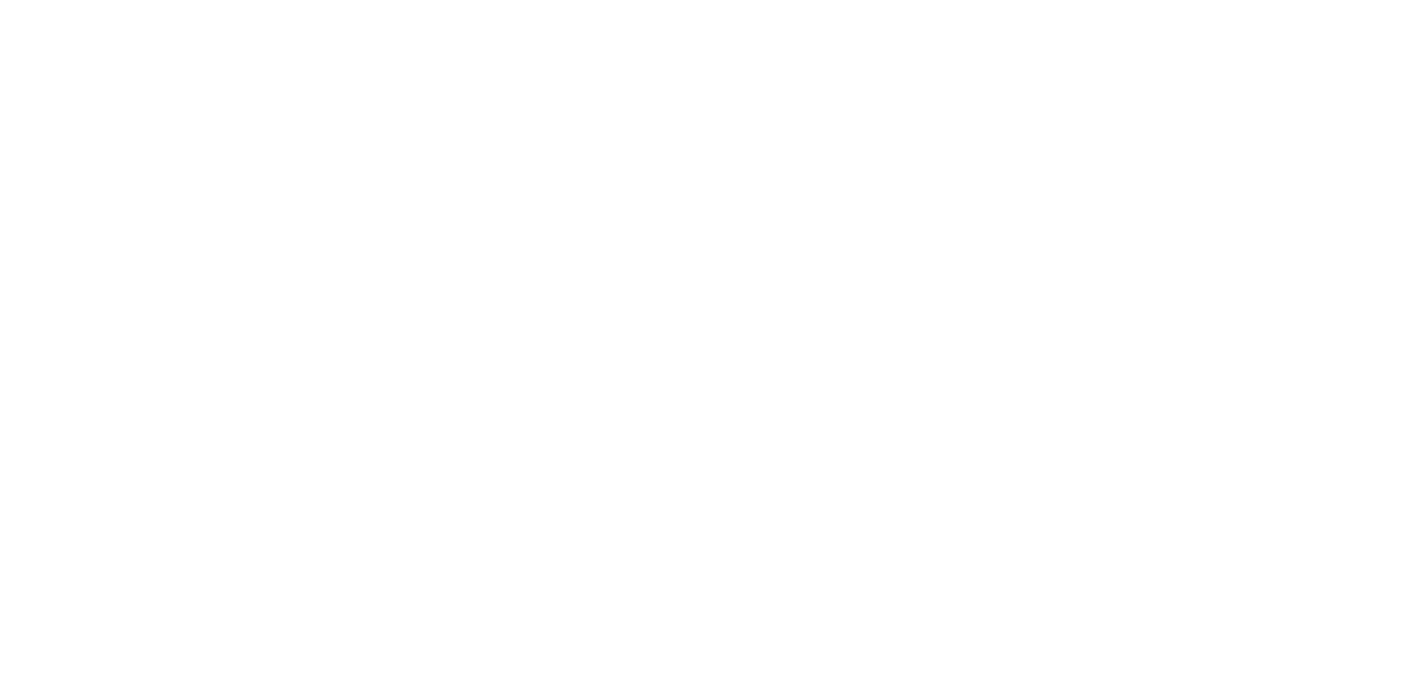 scroll, scrollTop: 0, scrollLeft: 0, axis: both 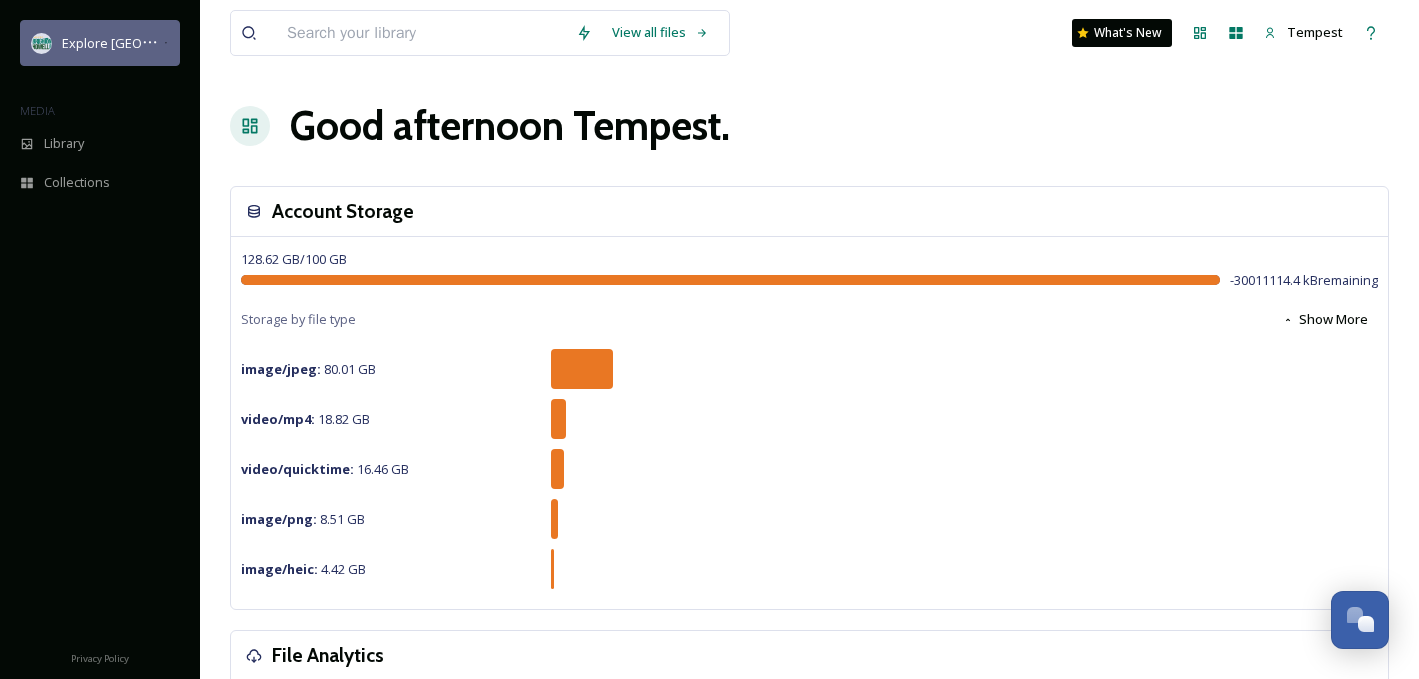 click on "Explore [GEOGRAPHIC_DATA][PERSON_NAME]" at bounding box center (199, 43) 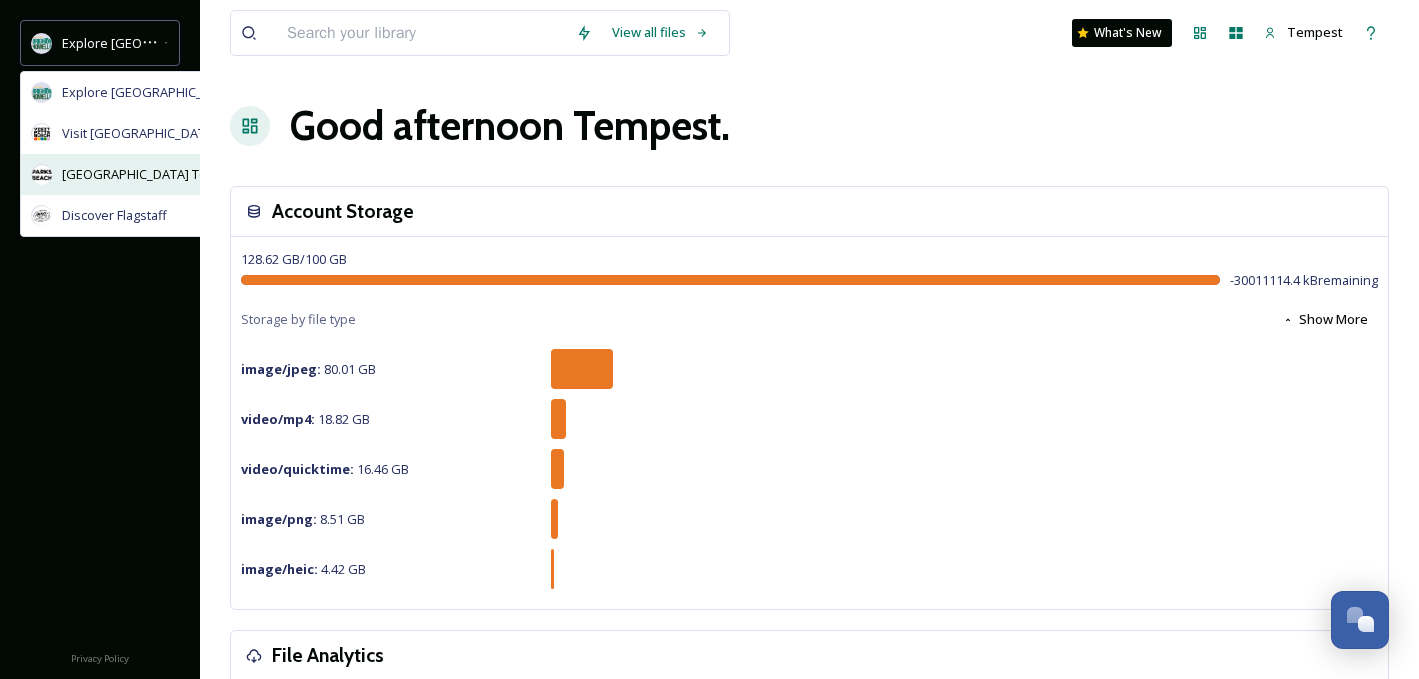 click on "Parksville Qualicum Beach Tourism" at bounding box center (151, 174) 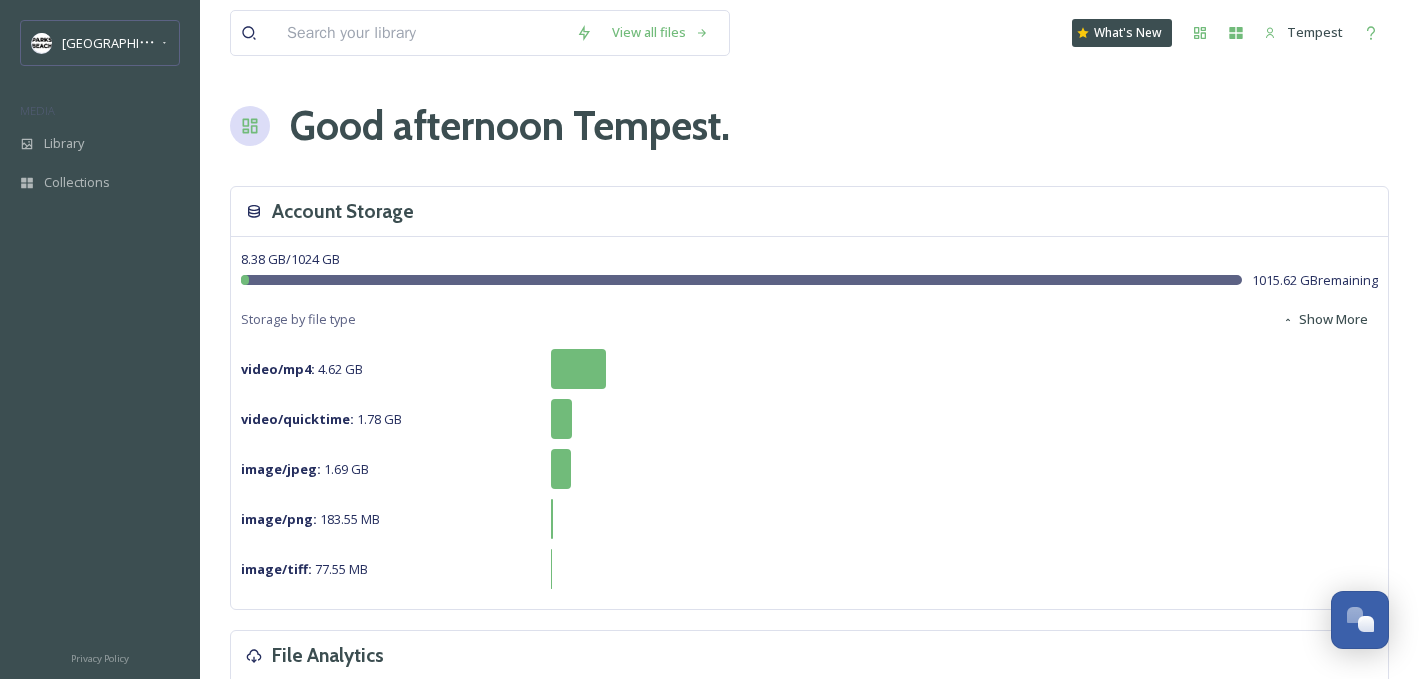 click at bounding box center [421, 33] 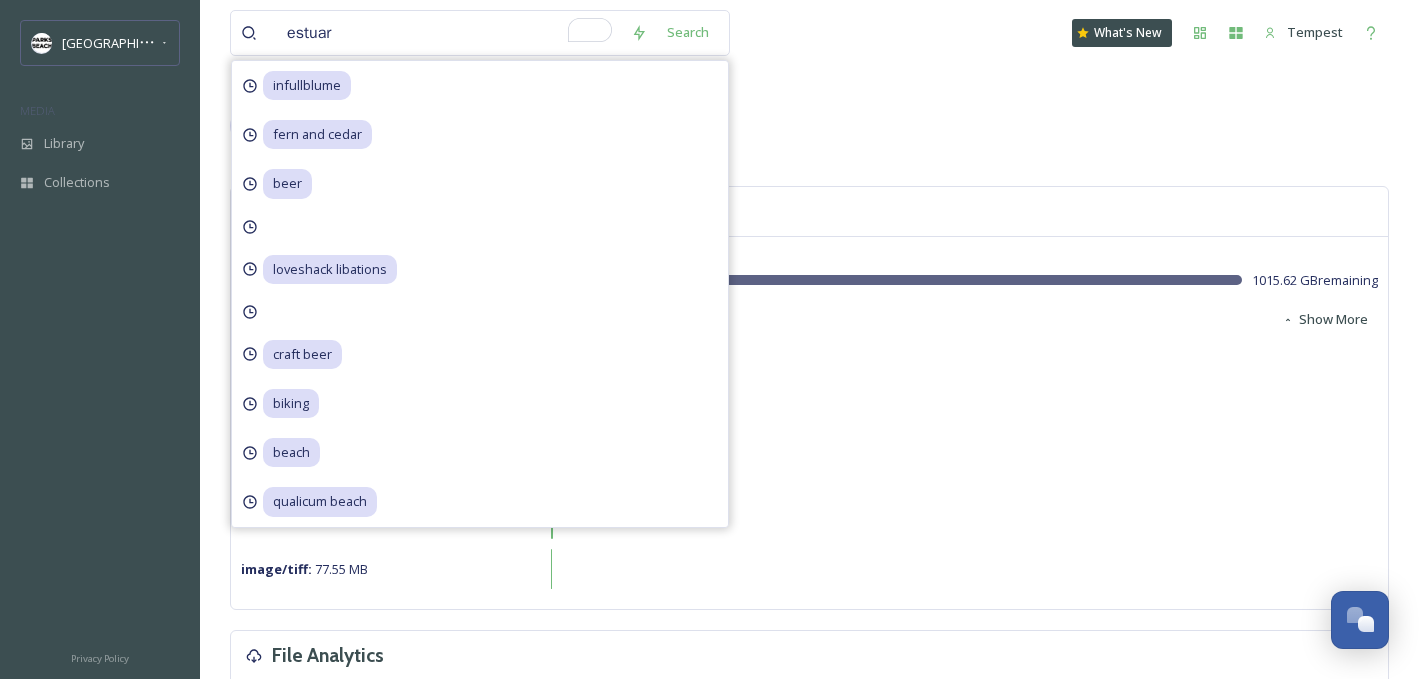 type on "estuary" 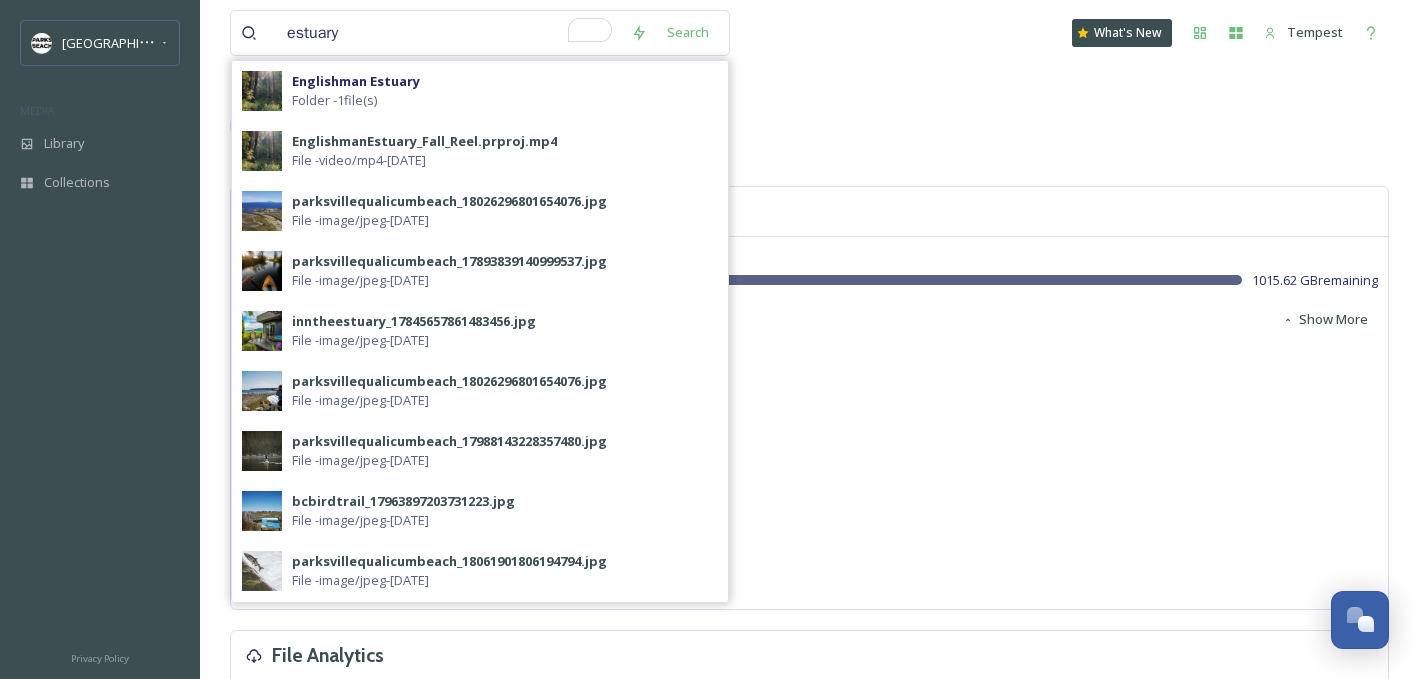 click on "estuary" at bounding box center [449, 33] 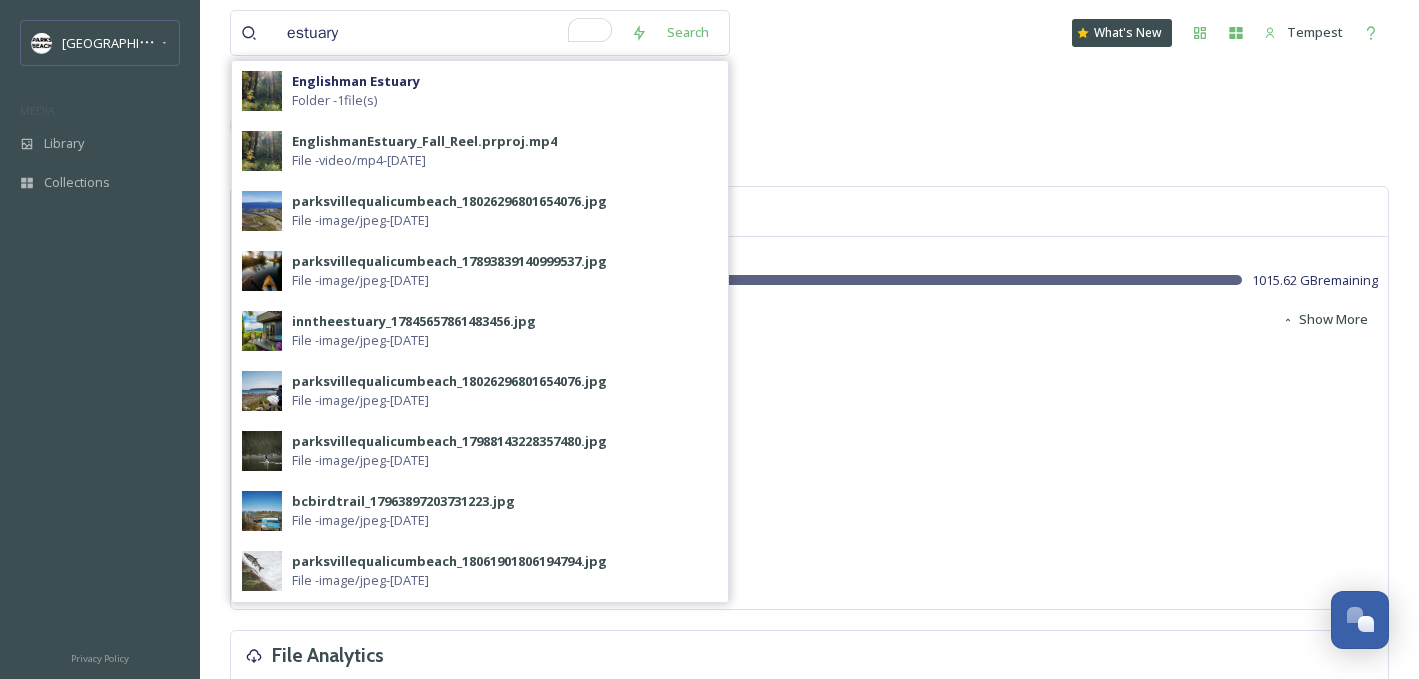 type 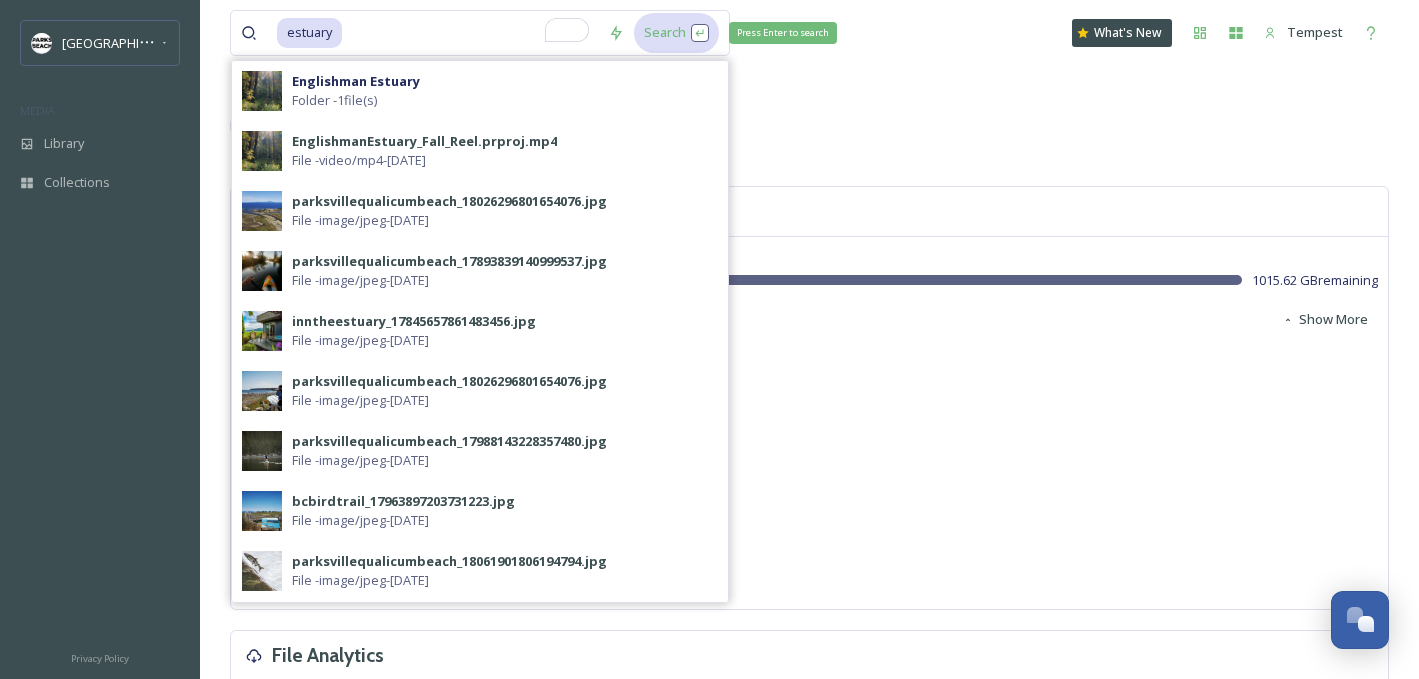 click on "Search Press Enter to search" at bounding box center [676, 32] 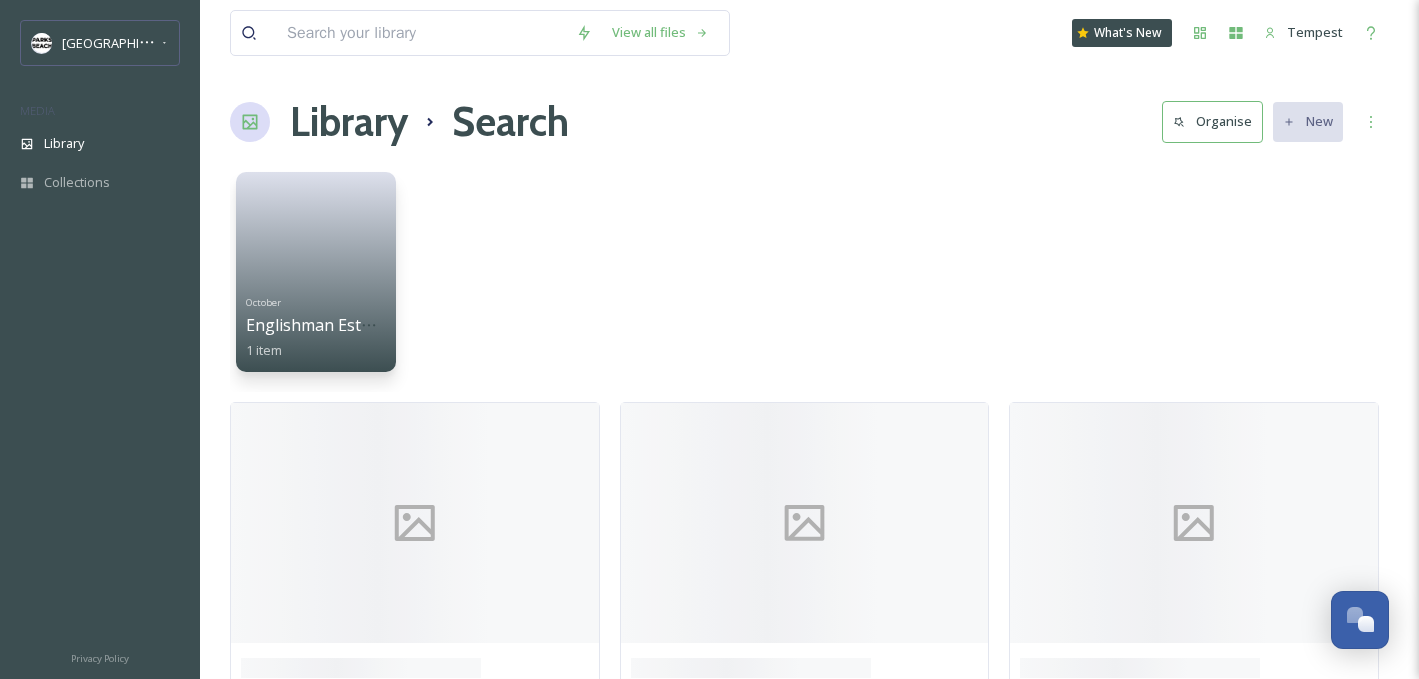 scroll, scrollTop: 6, scrollLeft: 0, axis: vertical 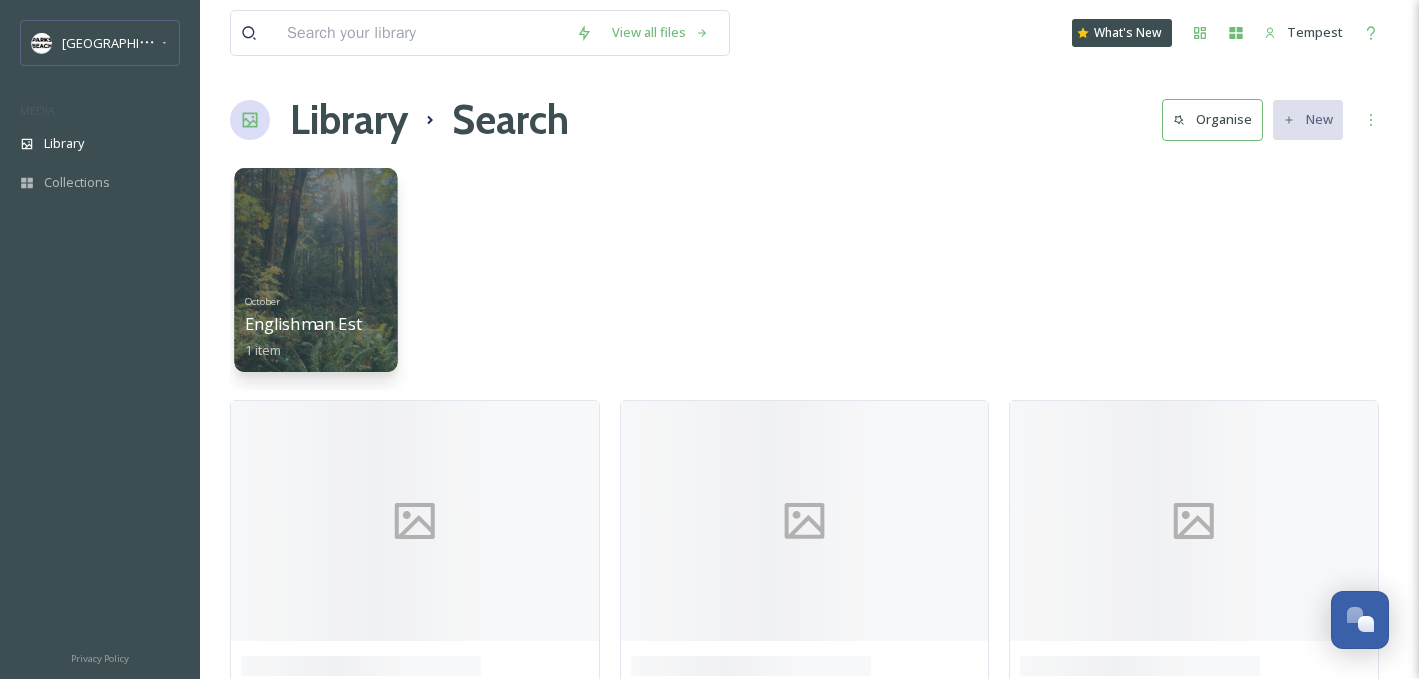 click on "Englishman Estuary" at bounding box center (321, 324) 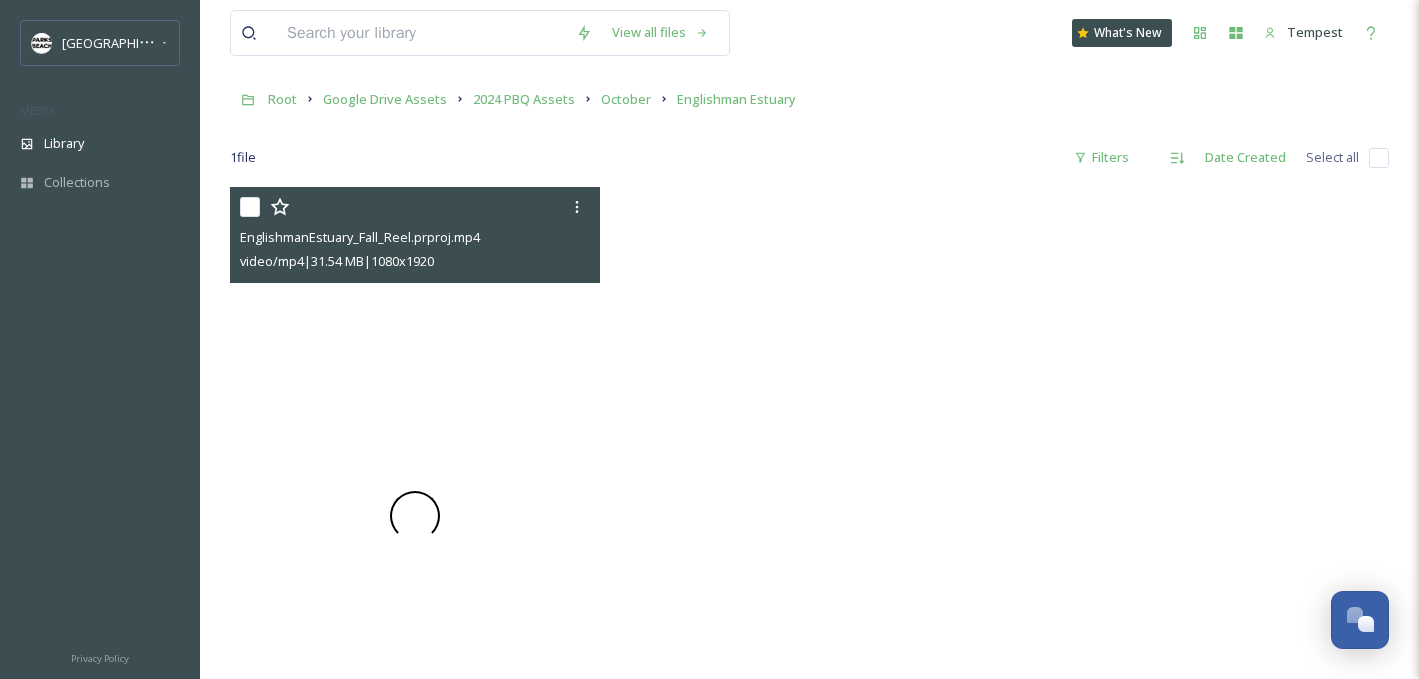 scroll, scrollTop: 164, scrollLeft: 0, axis: vertical 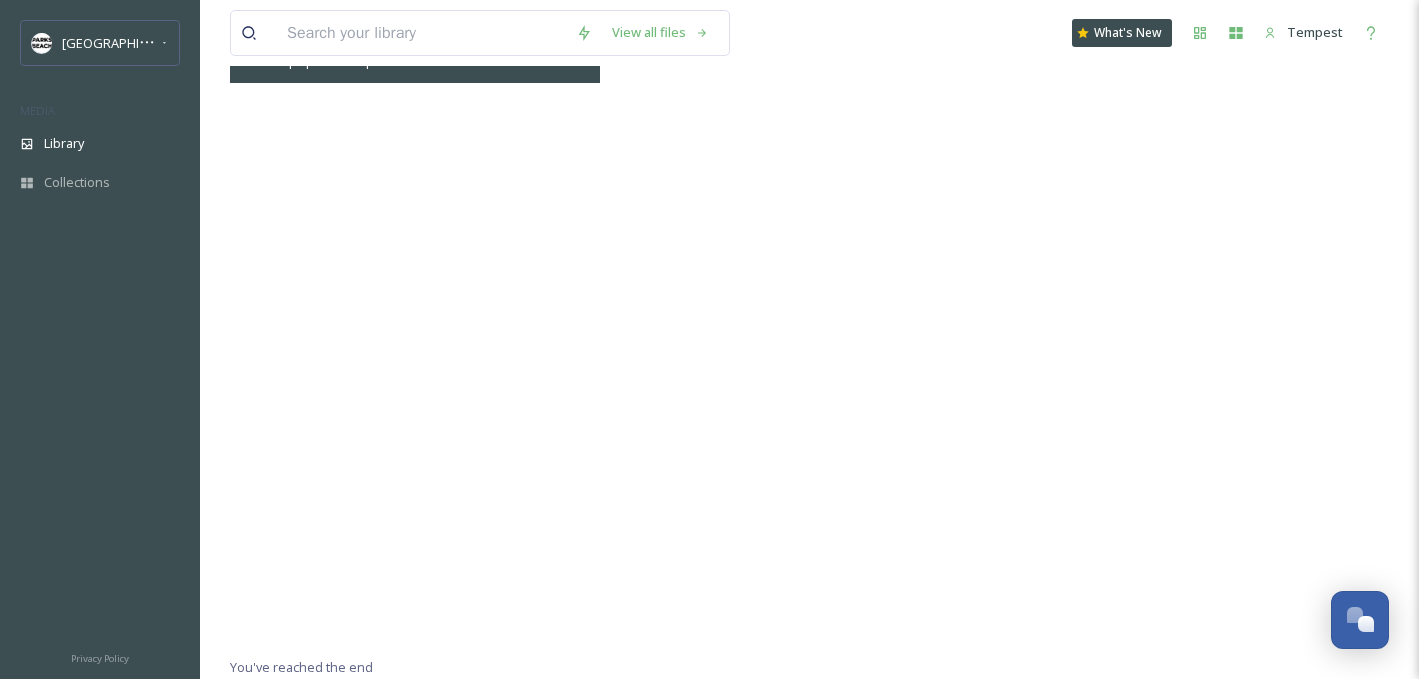 click at bounding box center [415, 316] 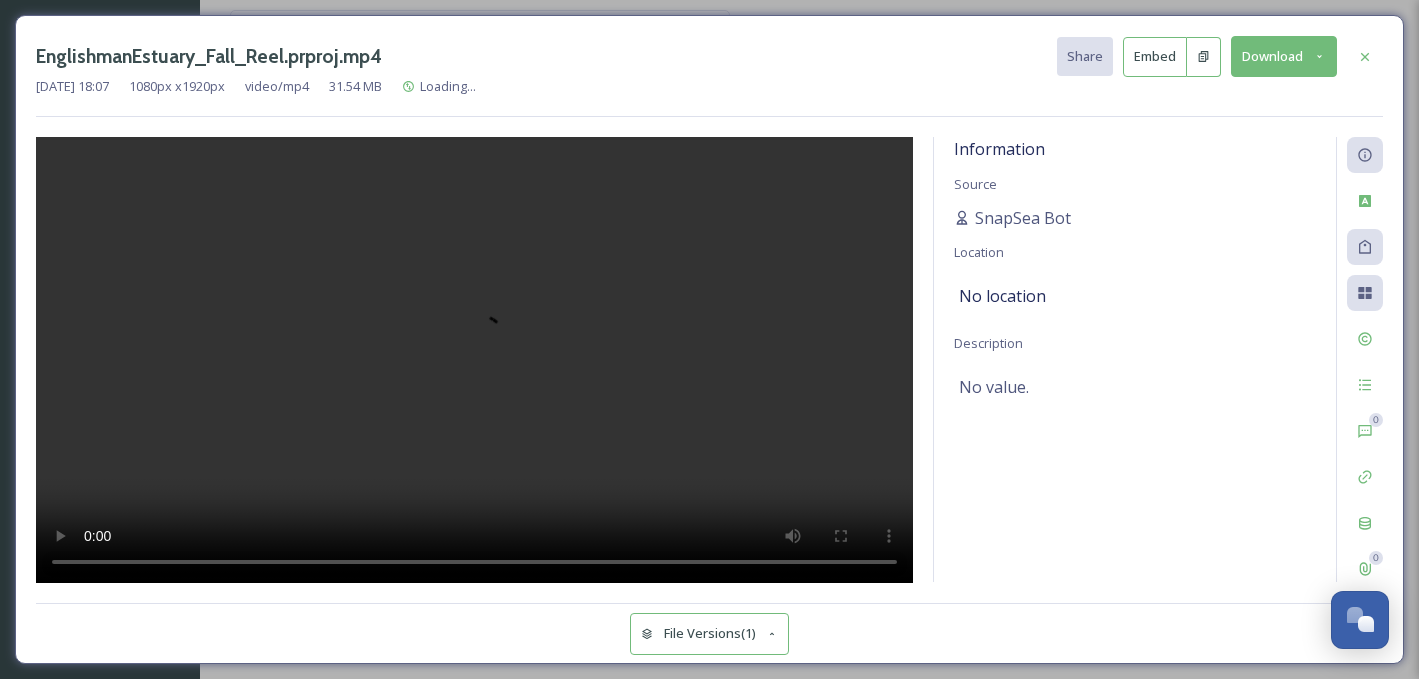 scroll, scrollTop: 273, scrollLeft: 0, axis: vertical 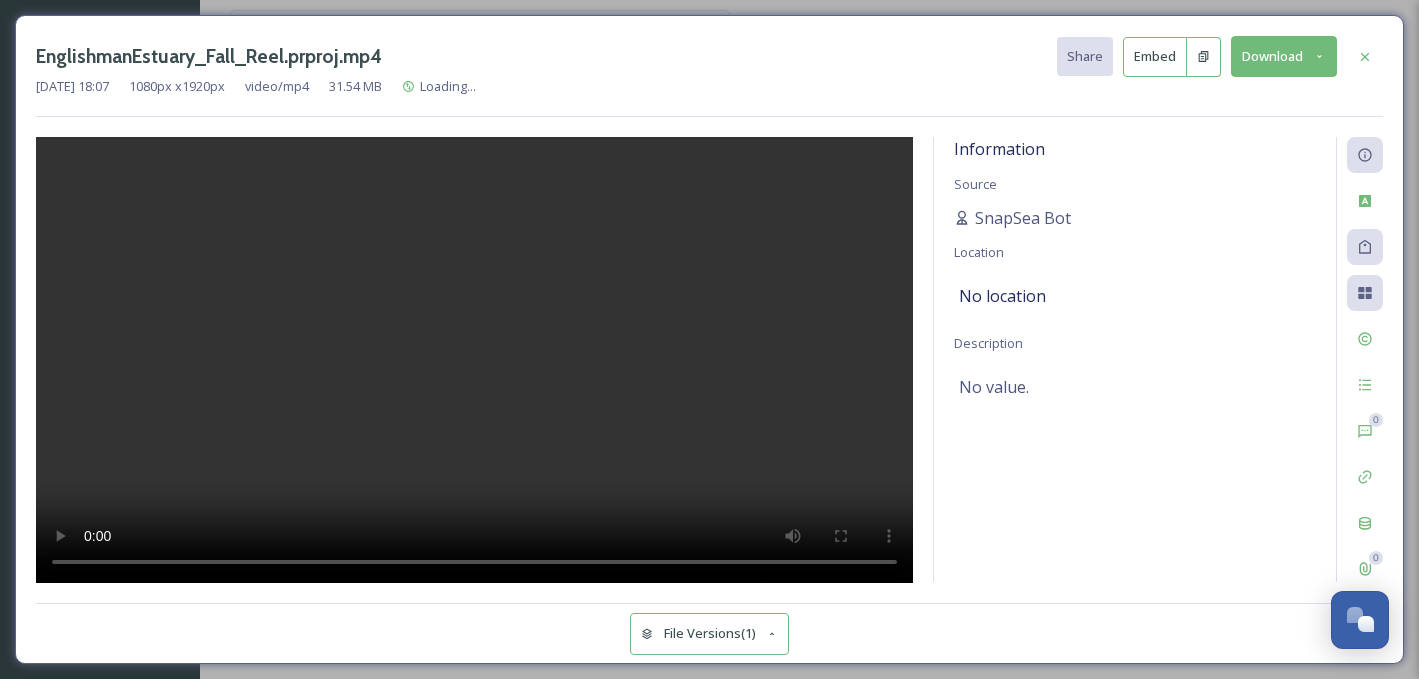 type 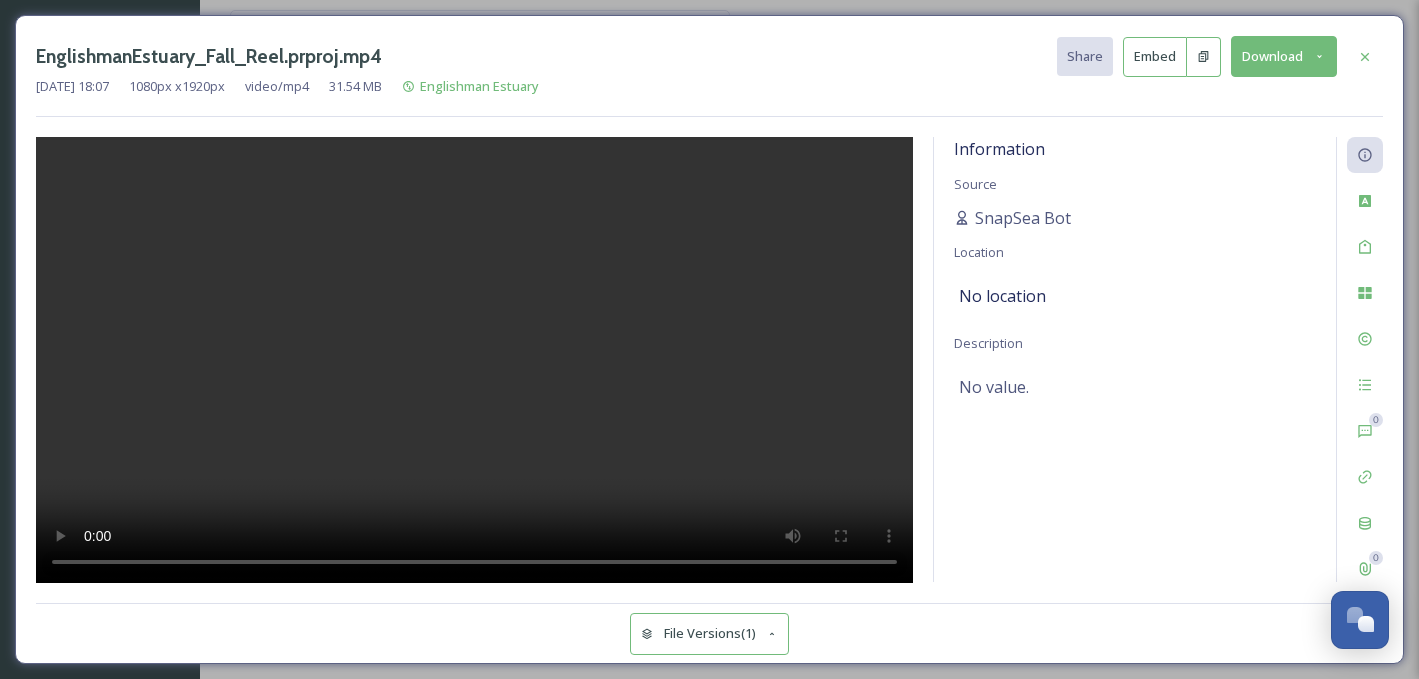 click on "Embed" at bounding box center (1155, 57) 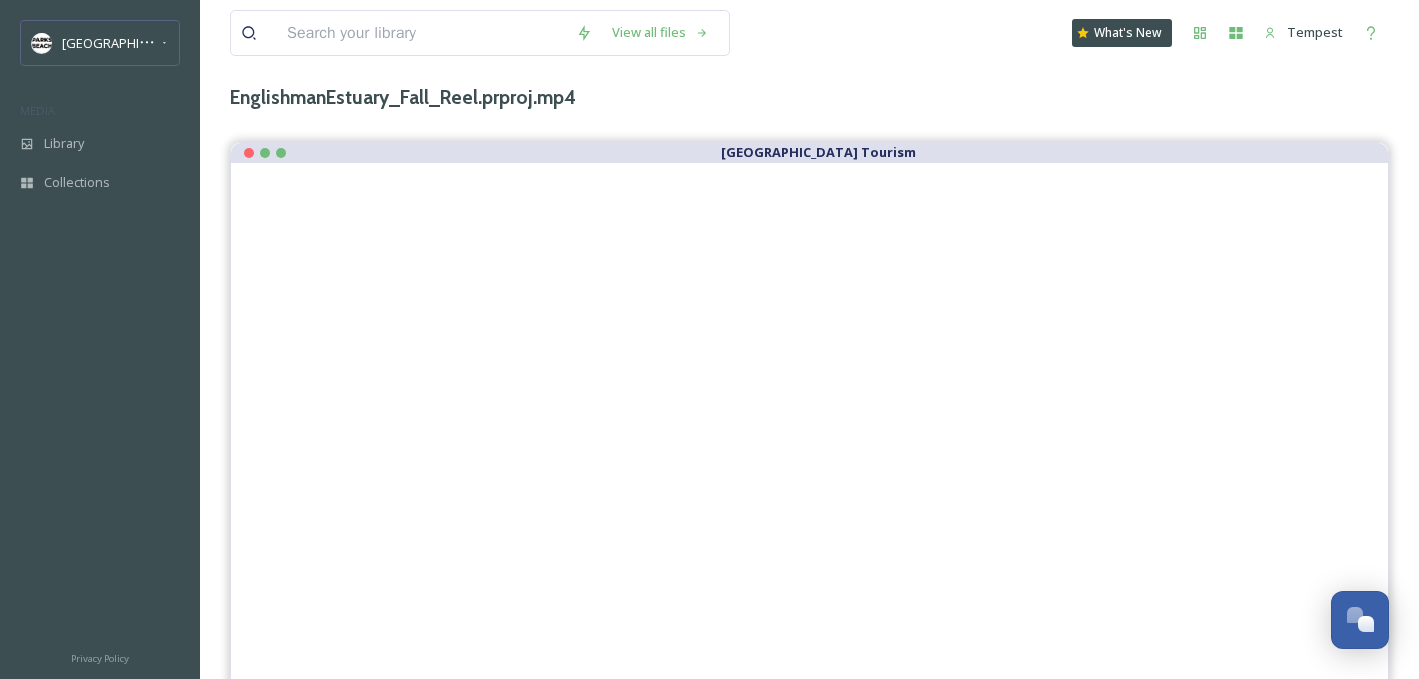 scroll, scrollTop: 0, scrollLeft: 0, axis: both 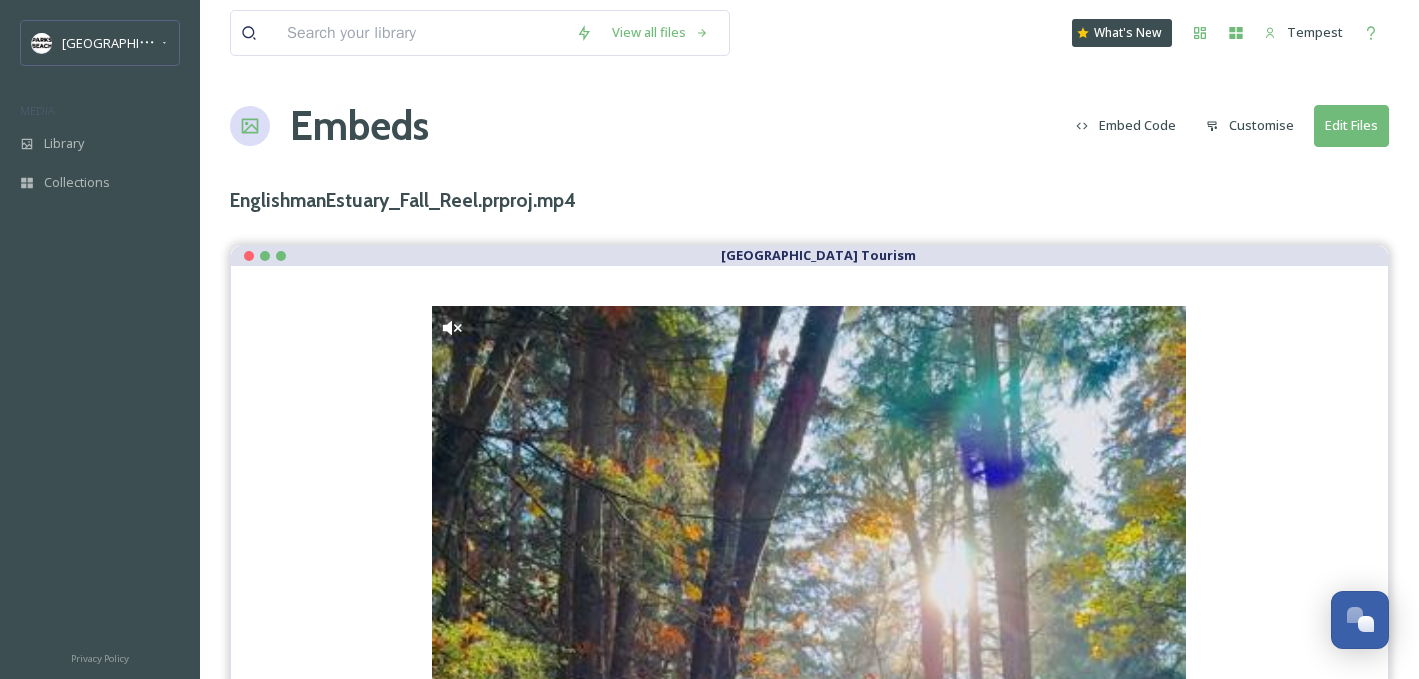 click on "Embed Code" at bounding box center [1126, 125] 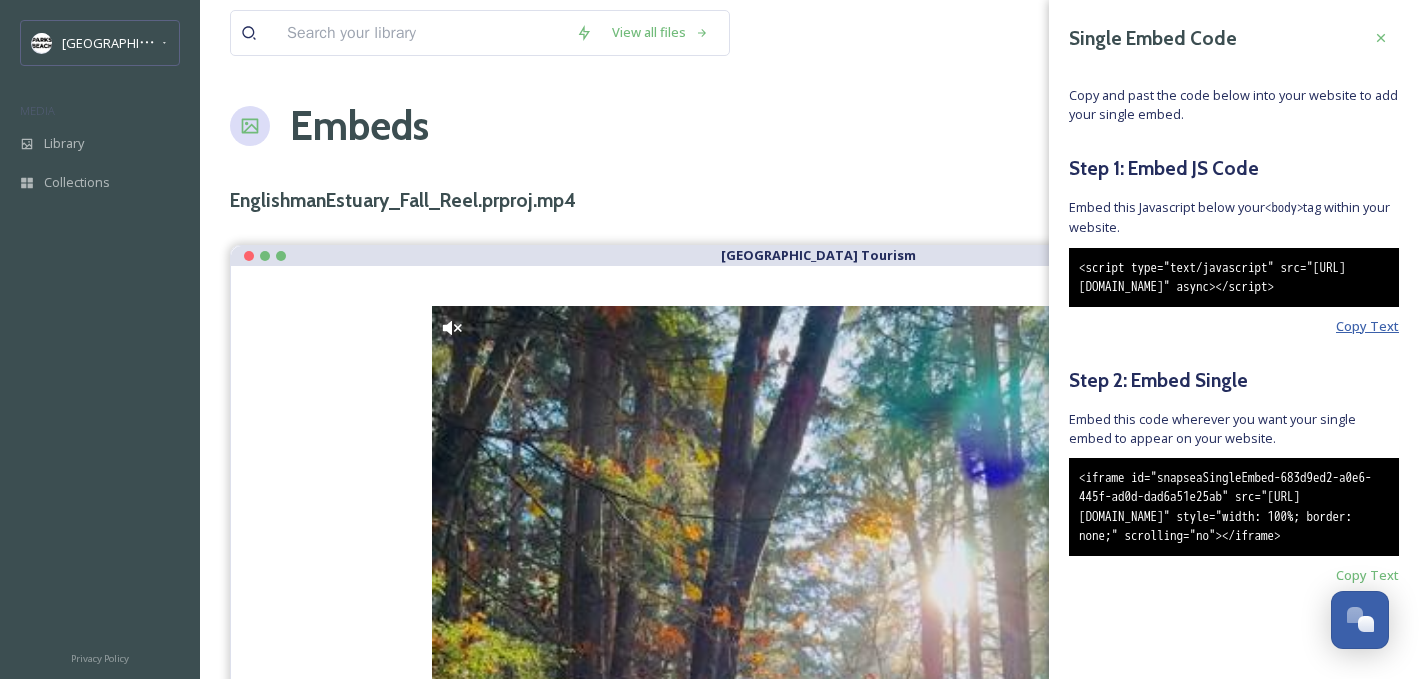 click on "Copy Text" at bounding box center (1367, 326) 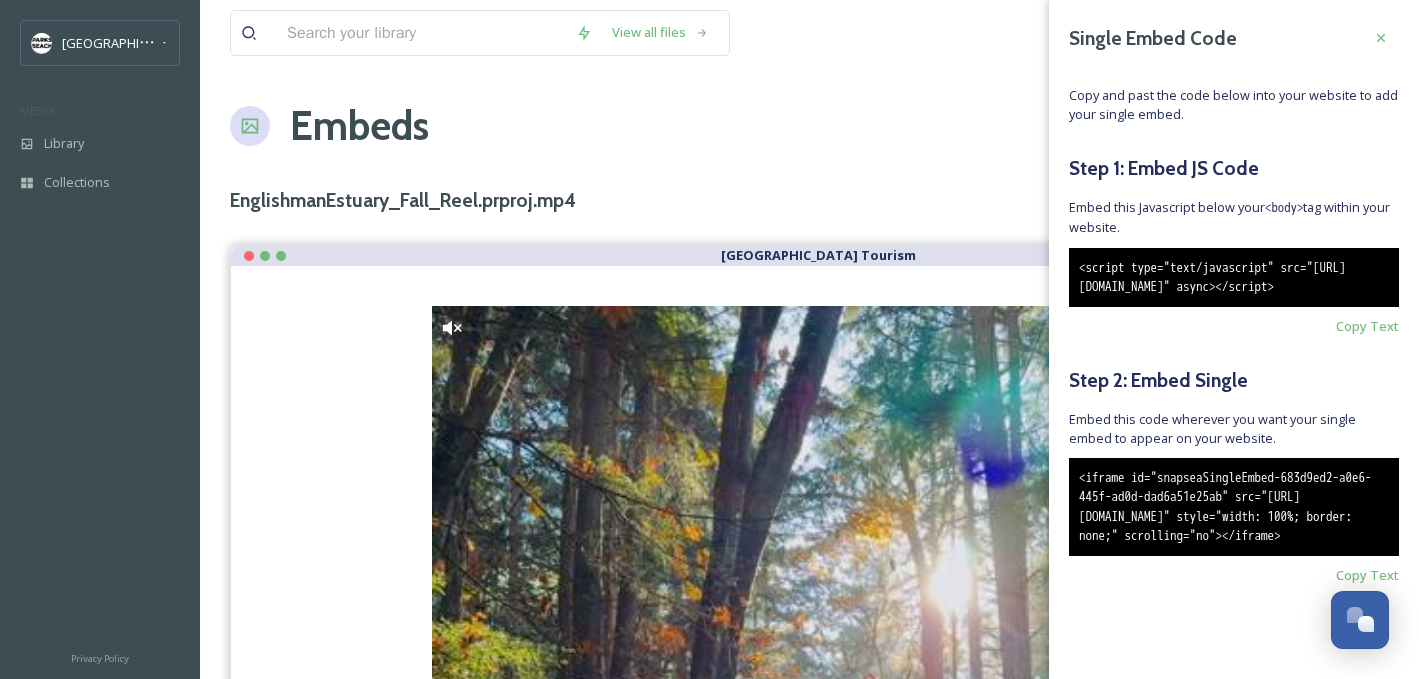 scroll, scrollTop: 63, scrollLeft: 0, axis: vertical 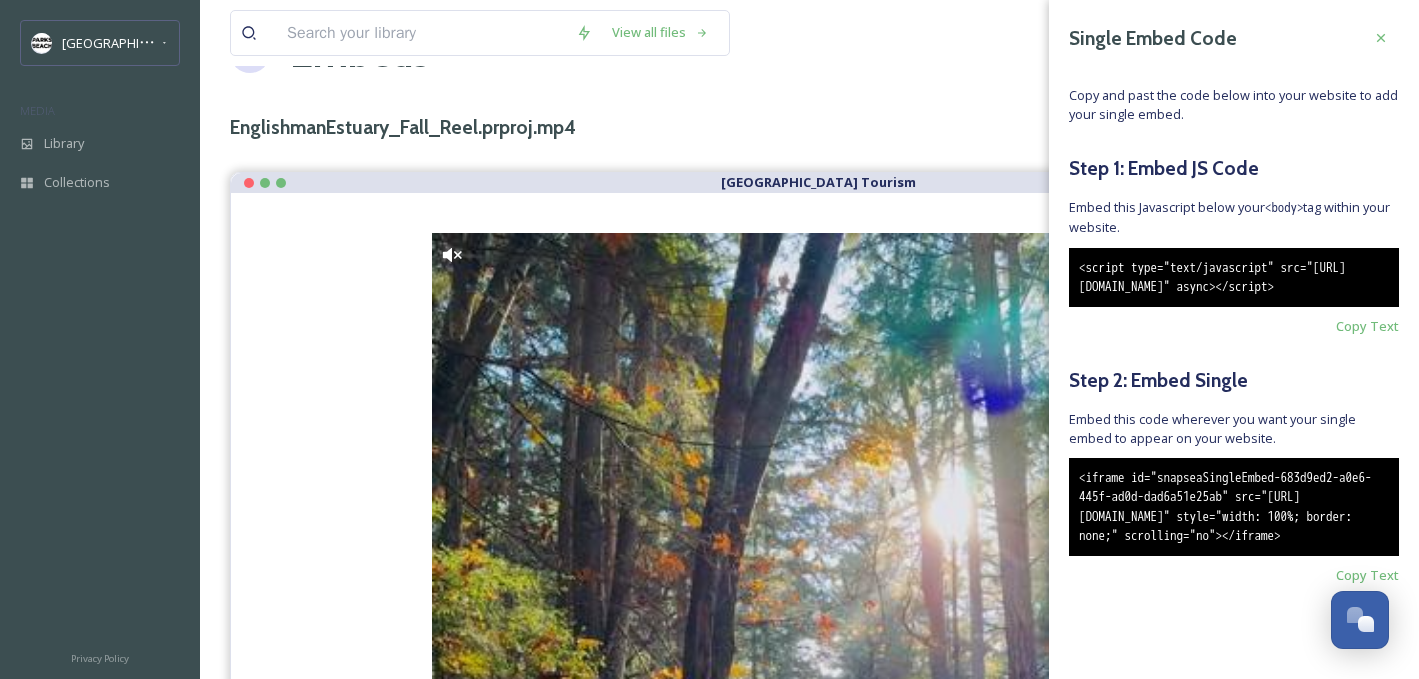 click on "<iframe id="snapseaSingleEmbed-683d9ed2-a0e6-445f-ad0d-dad6a51e25ab" src="https://app.snapsea.io/p/file/embed/683d9ed2-a0e6-445f-ad0d-dad6a51e25ab?locale=en" style="width: 100%; border: none;" scrolling="no"></iframe>" at bounding box center (1234, 507) 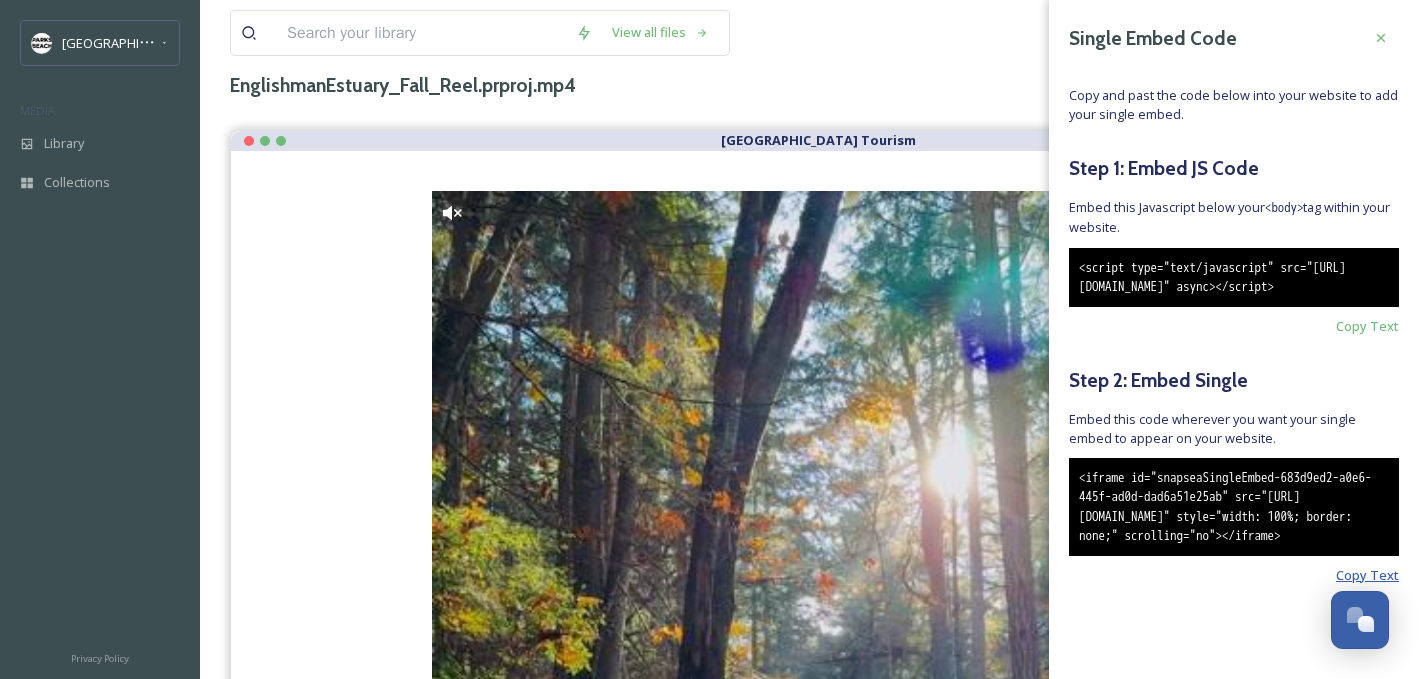 click on "Copy Text" at bounding box center [1367, 575] 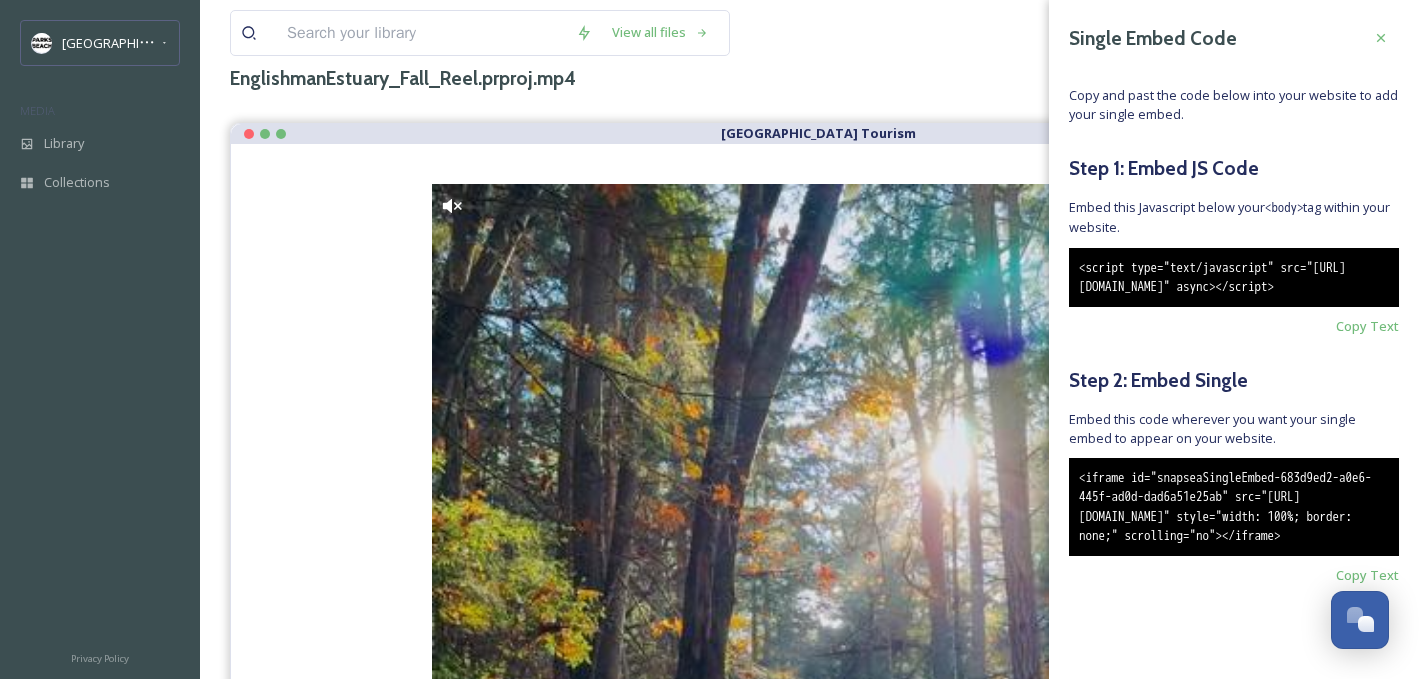 click on "EnglishmanEstuary_Fall_Reel.prproj.mp4" at bounding box center (809, 78) 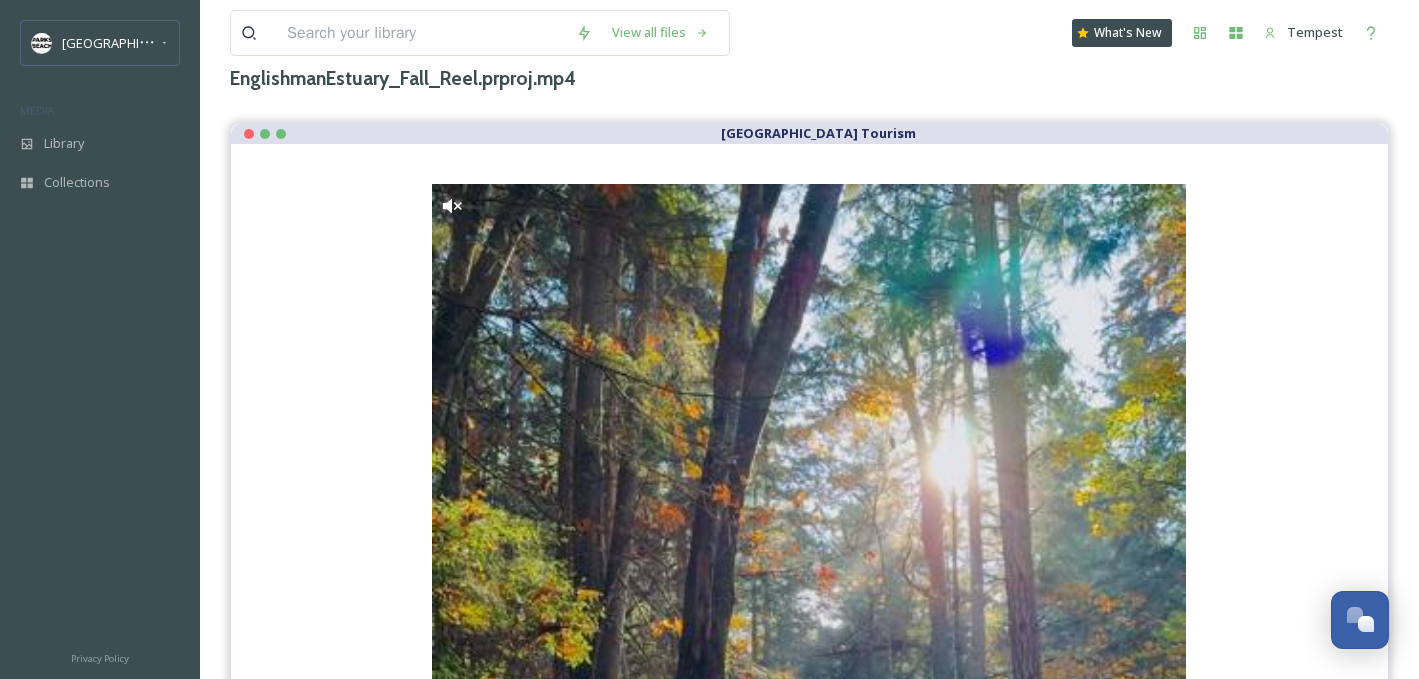 scroll, scrollTop: 0, scrollLeft: 0, axis: both 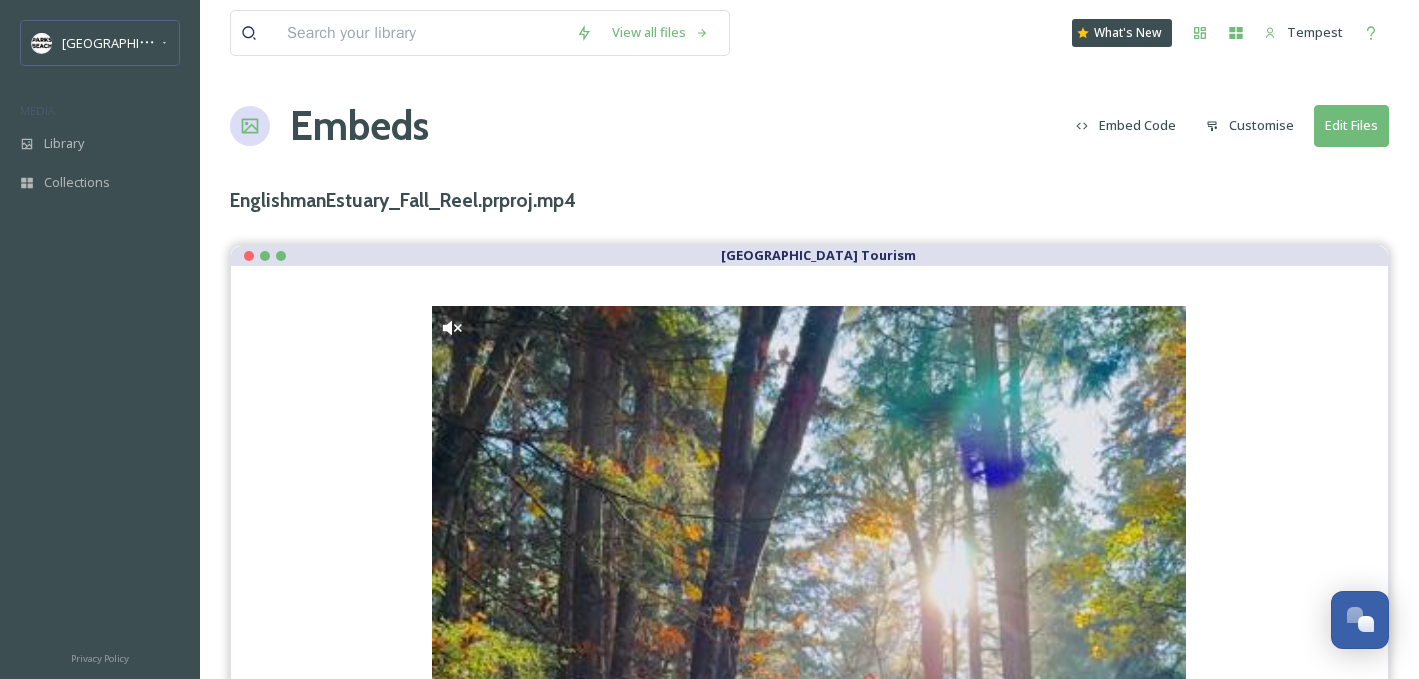 click on "Customise" at bounding box center (1250, 125) 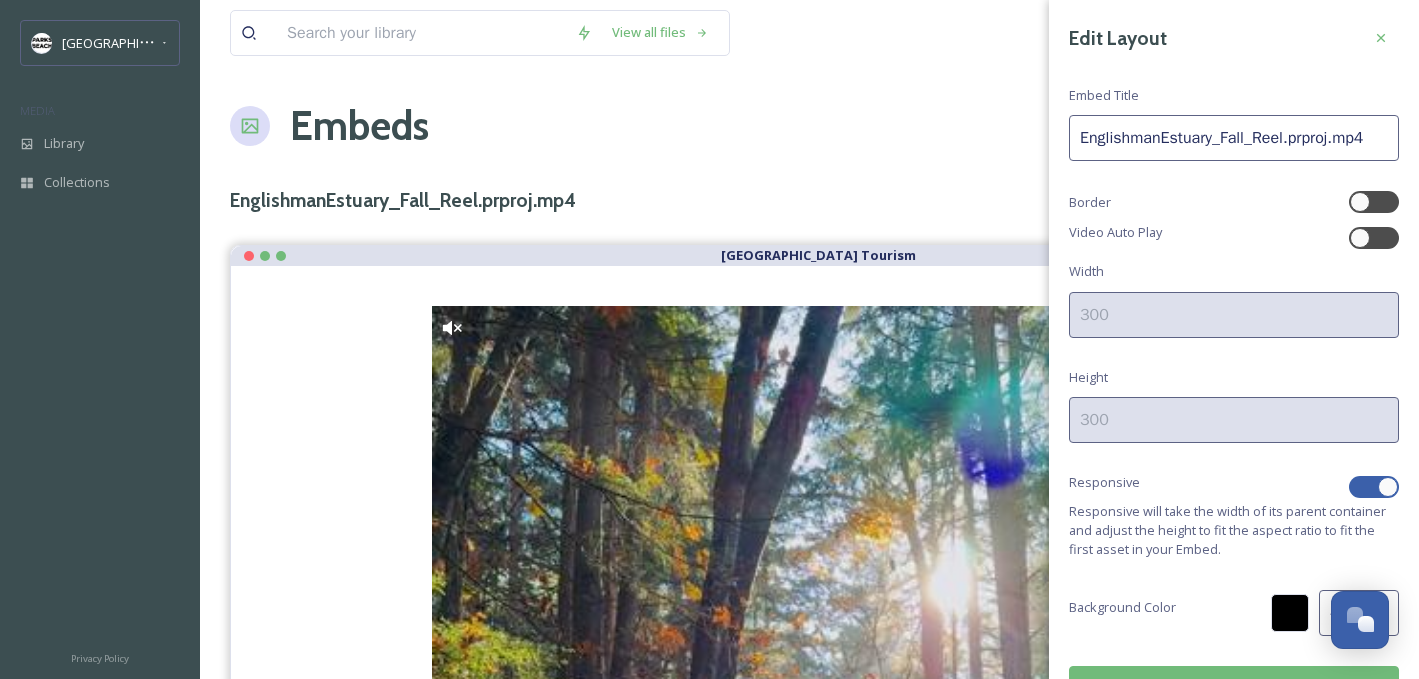 scroll, scrollTop: 43, scrollLeft: 0, axis: vertical 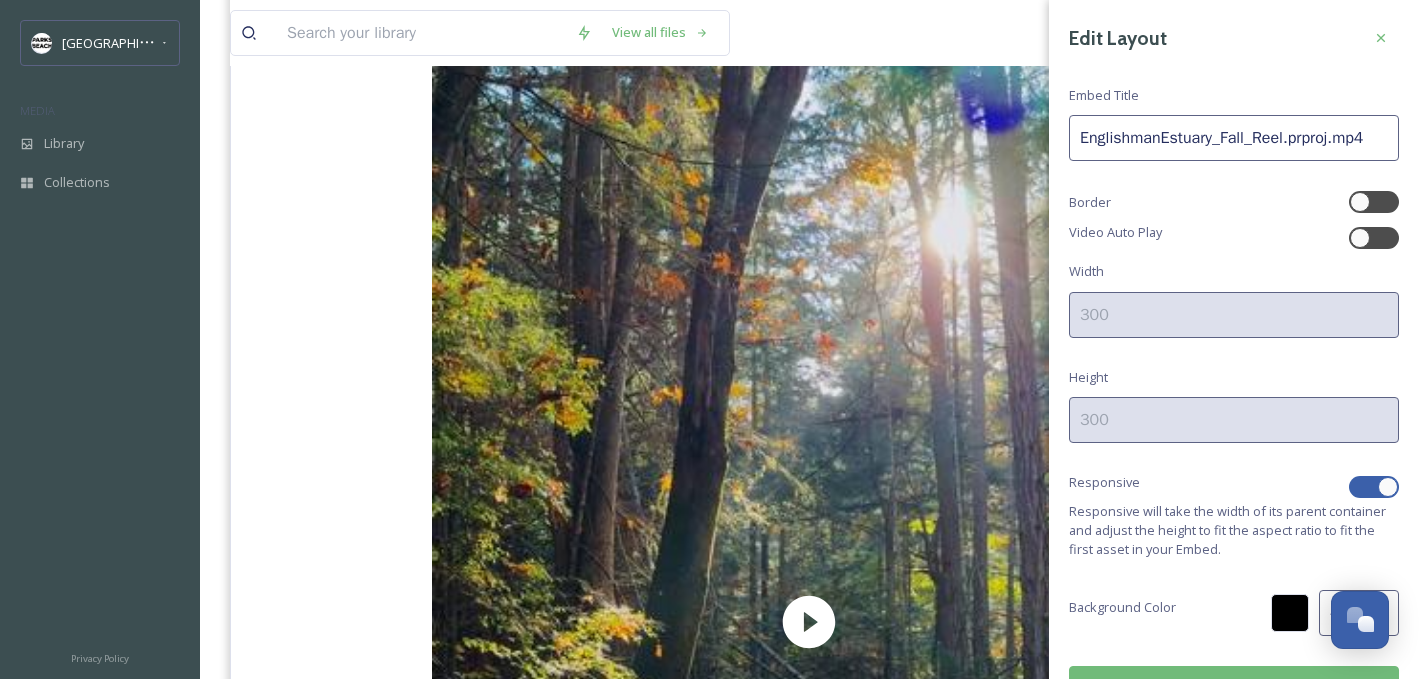 click on "Edit Layout Embed Title EnglishmanEstuary_Fall_Reel.prproj.mp4 Border Video Auto Play Width Height Responsive Responsive will take the width of its parent container and adjust the height to fit the aspect ratio to fit the first asset in your Embed. Background Color #000000 Update" at bounding box center [1234, 363] 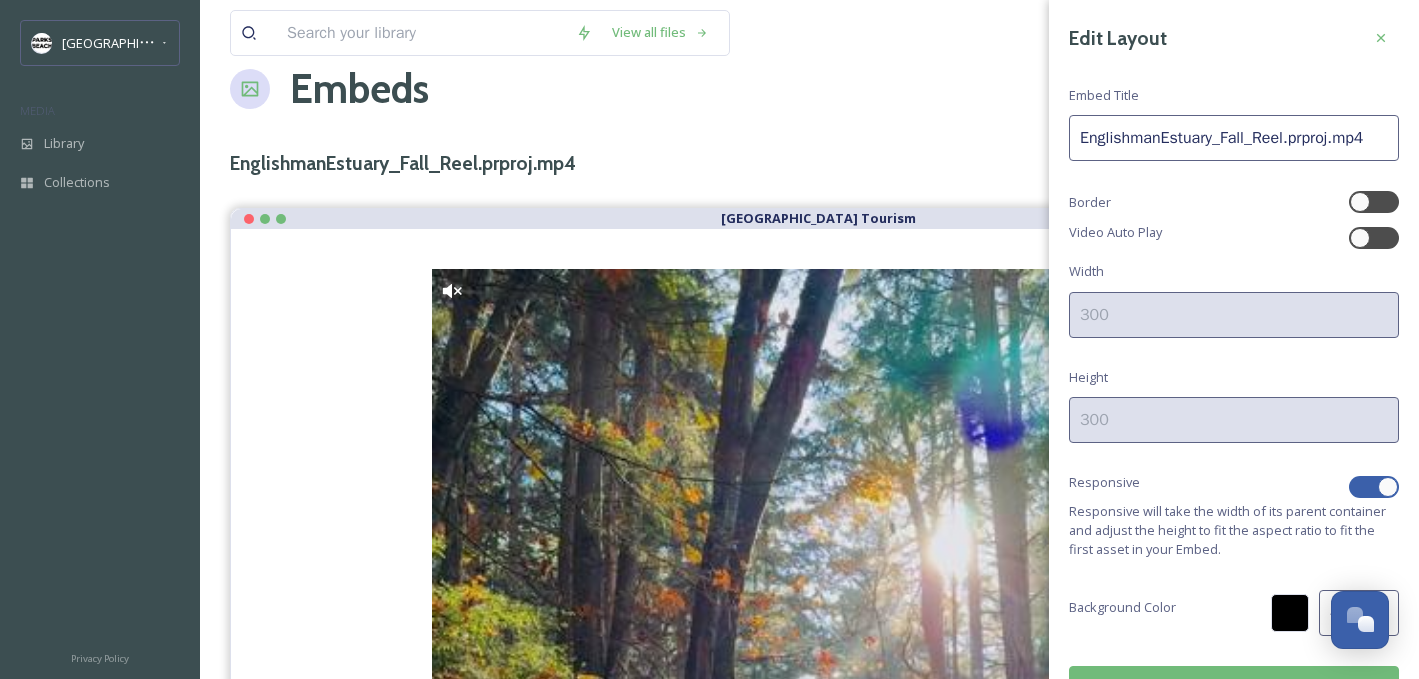 scroll, scrollTop: 0, scrollLeft: 0, axis: both 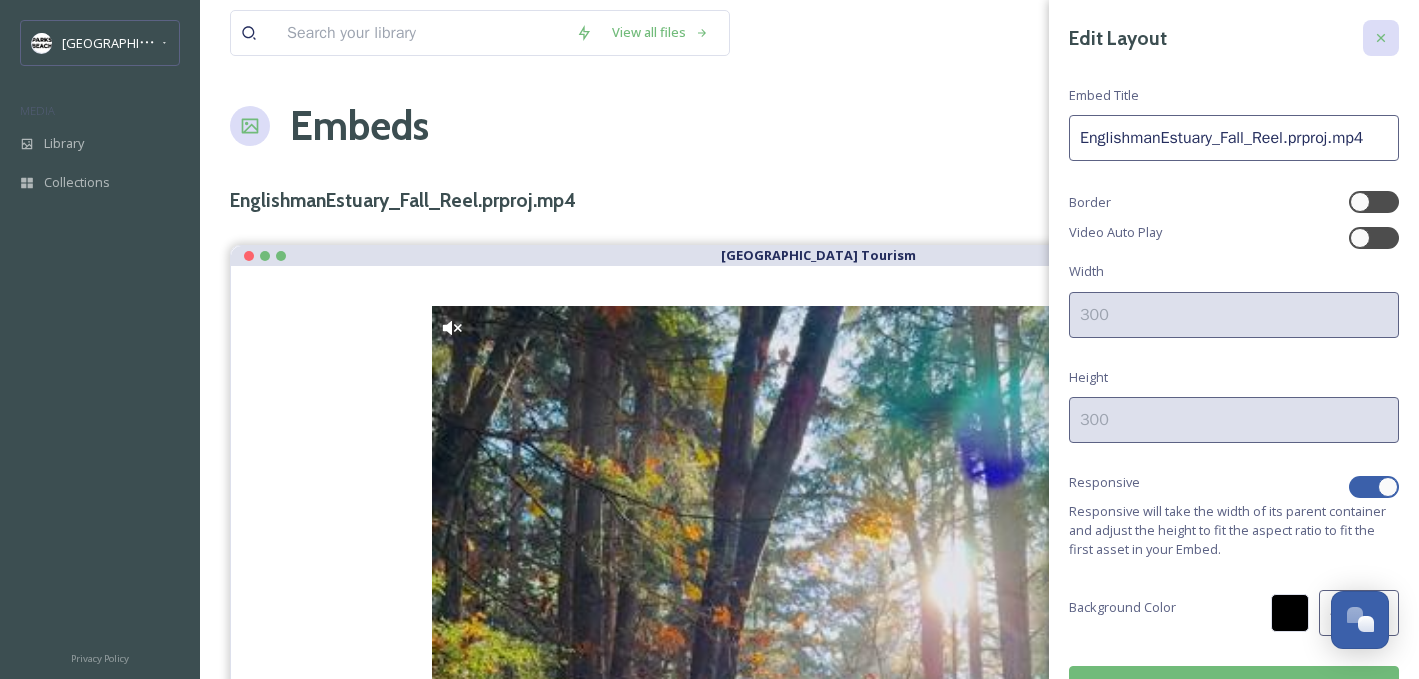 click at bounding box center [1381, 38] 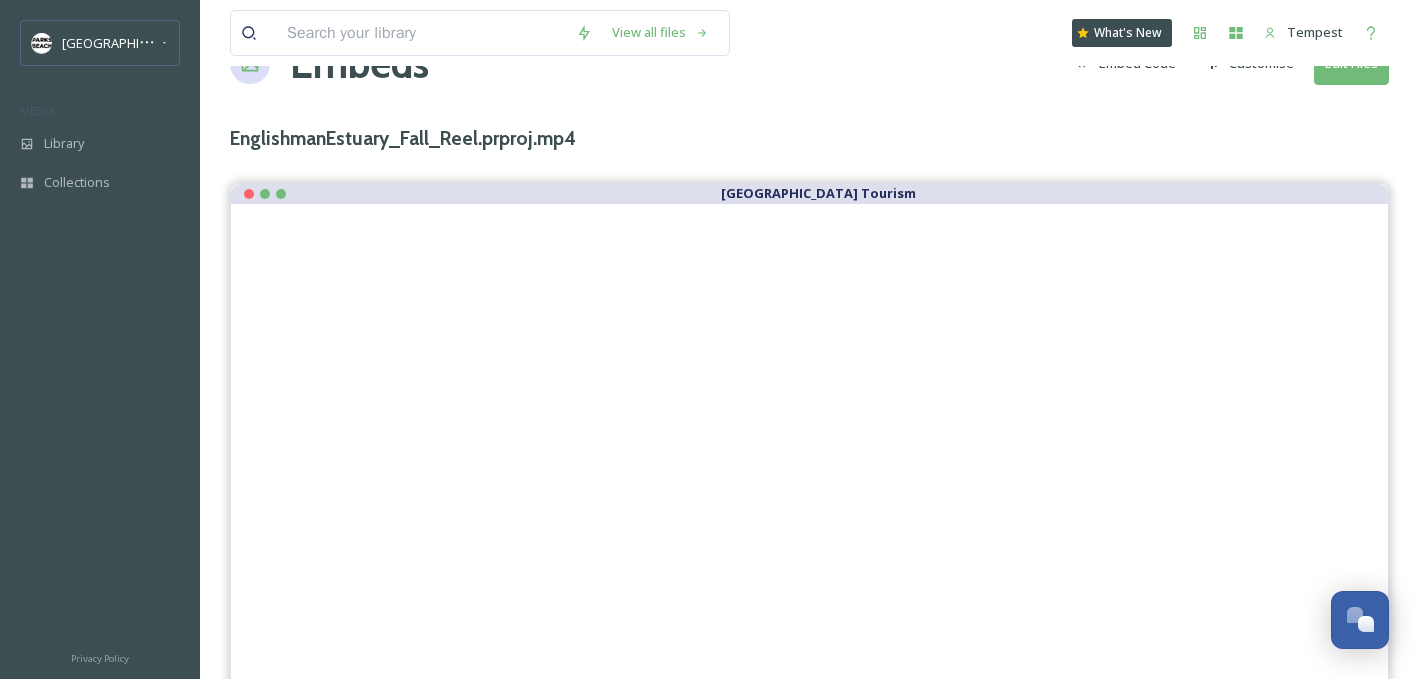 scroll, scrollTop: 0, scrollLeft: 0, axis: both 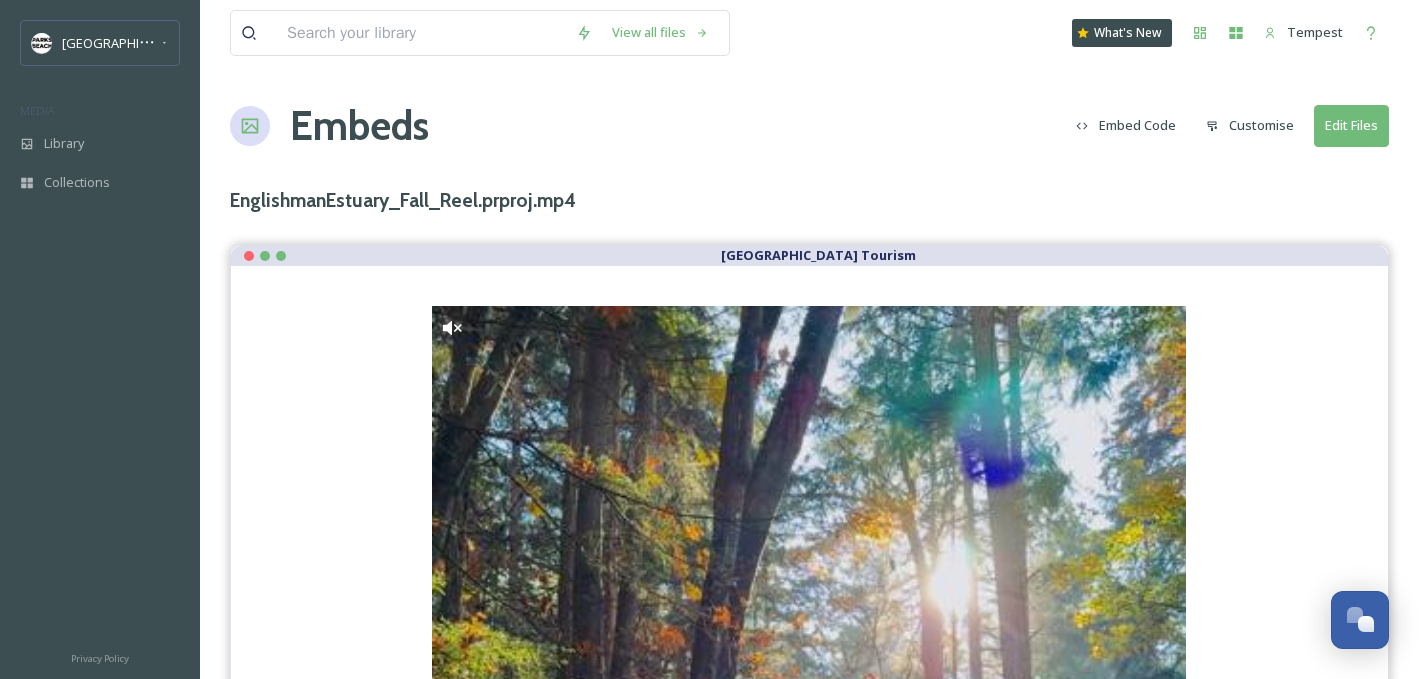 click at bounding box center (421, 33) 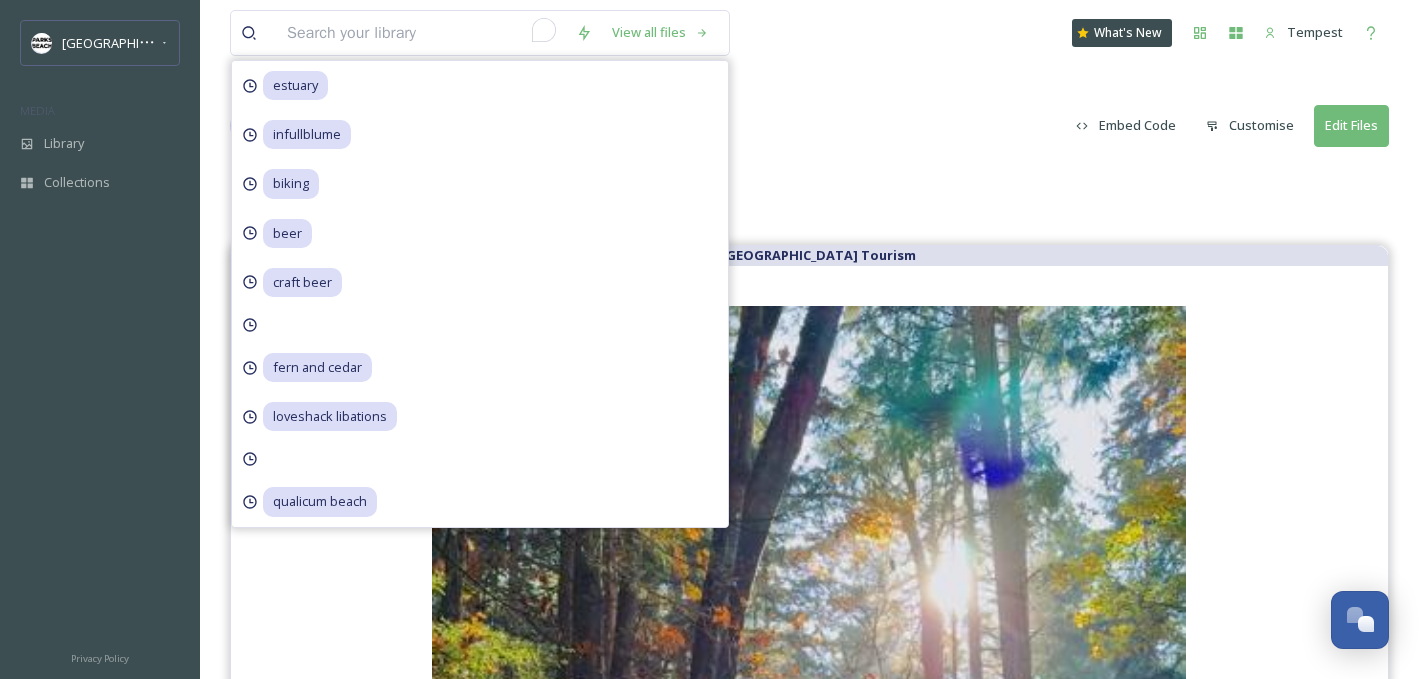 scroll, scrollTop: 11, scrollLeft: 0, axis: vertical 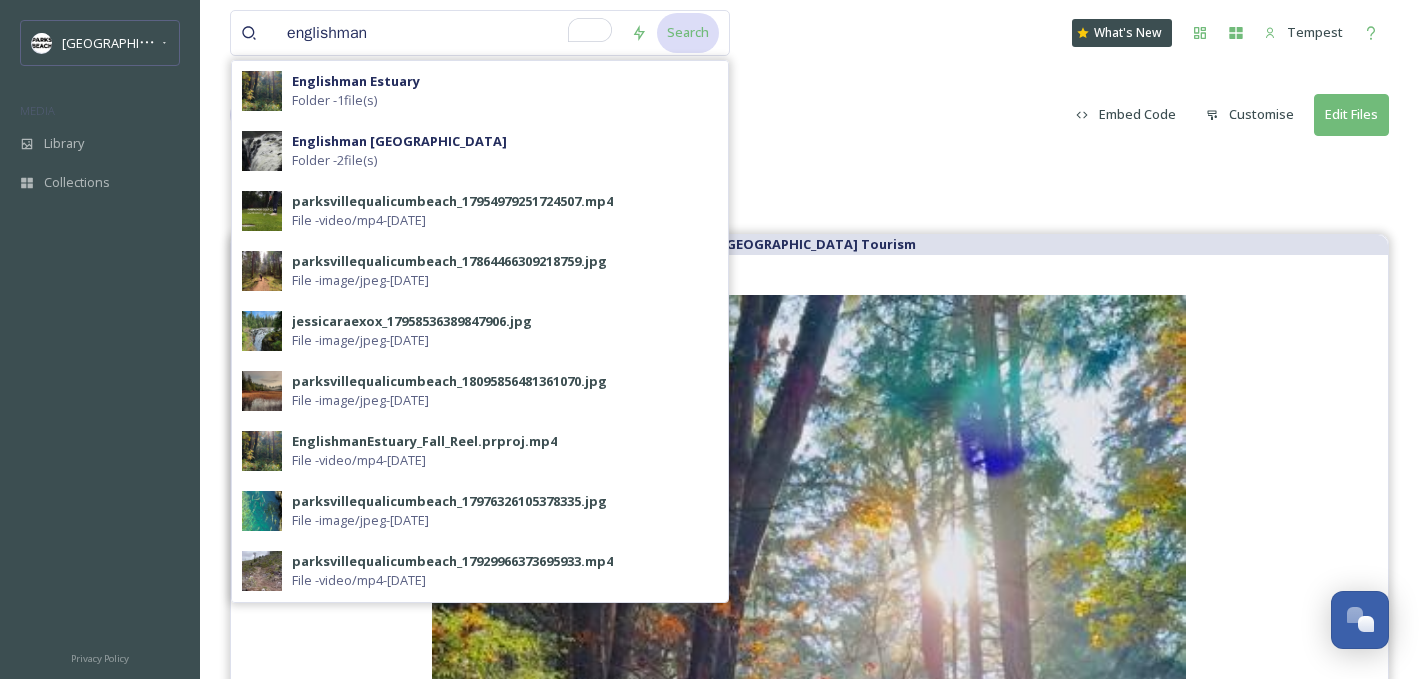 type on "englishman" 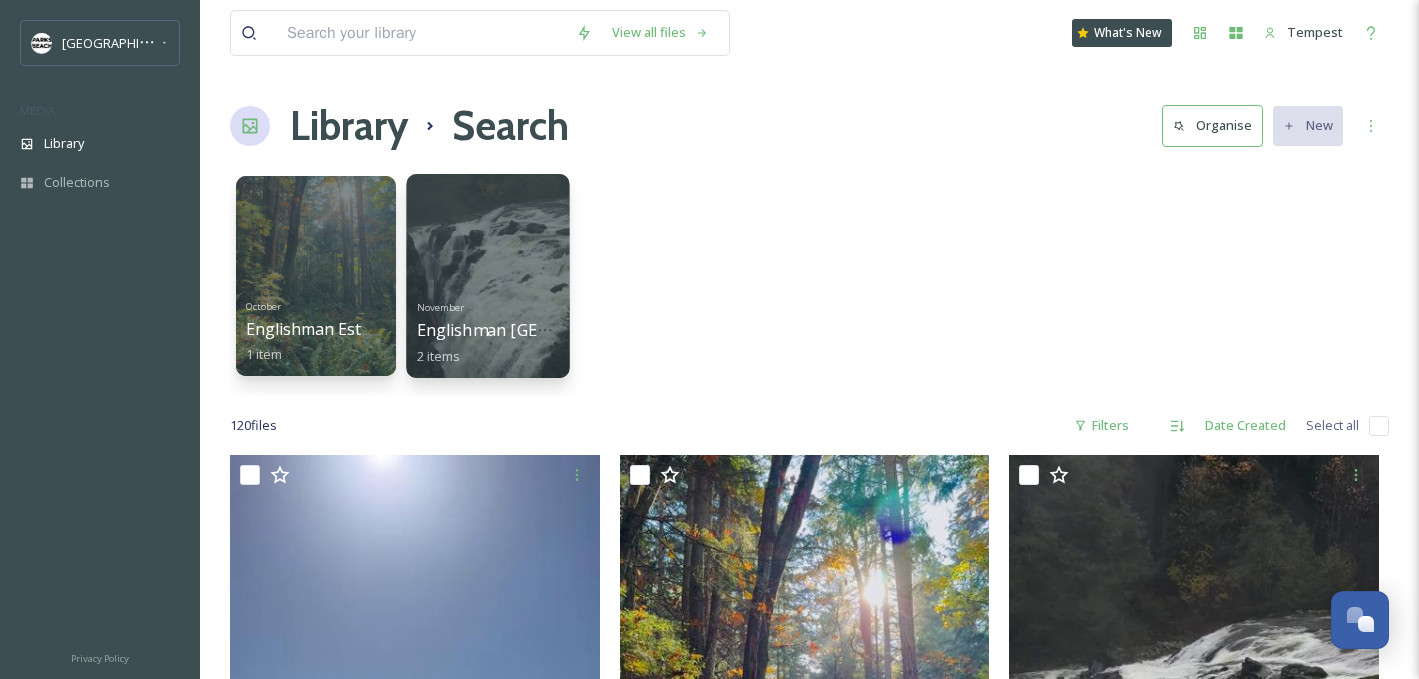 click at bounding box center [487, 276] 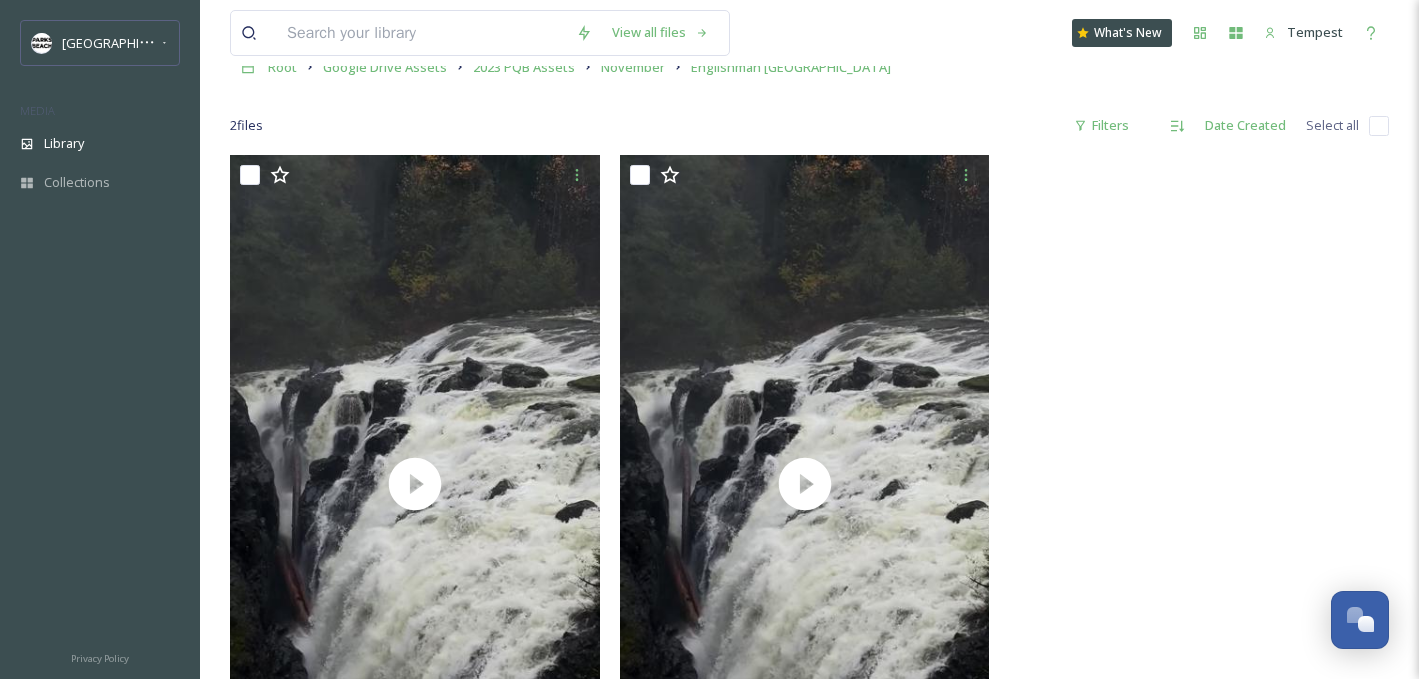 scroll, scrollTop: 286, scrollLeft: 0, axis: vertical 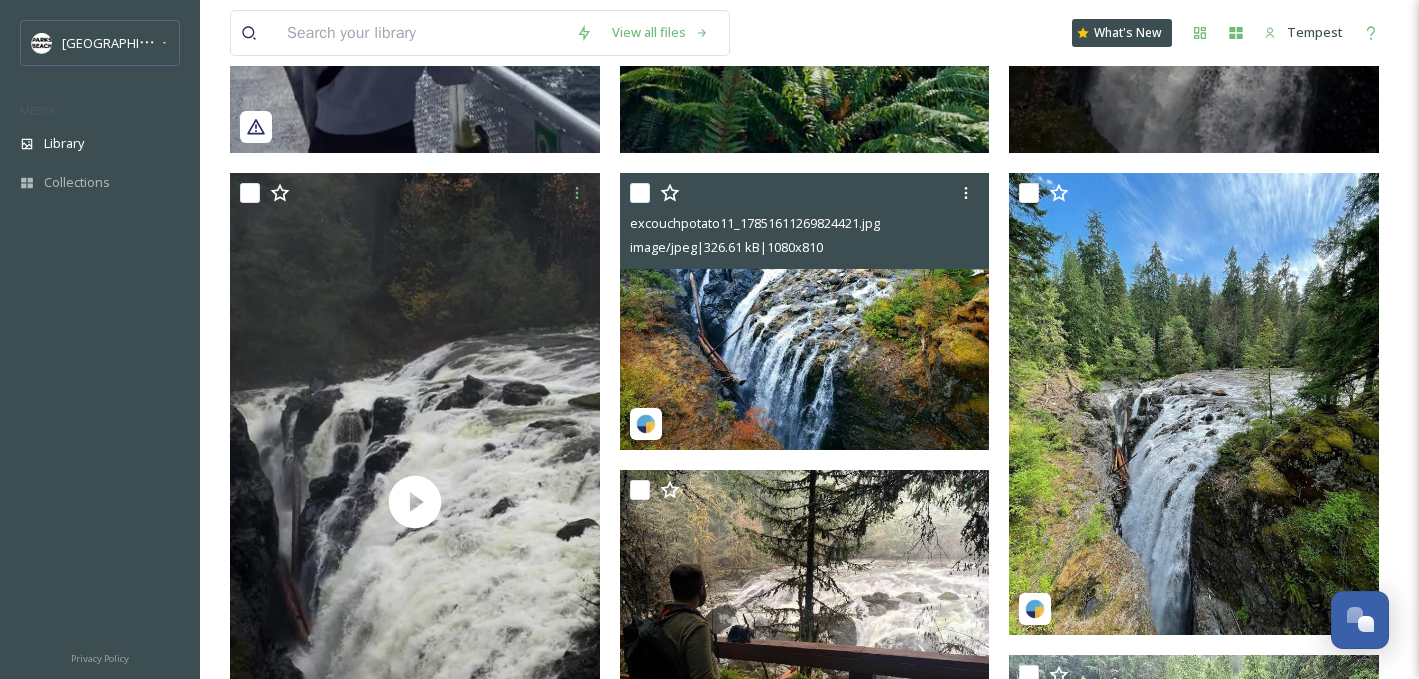 click at bounding box center [805, 312] 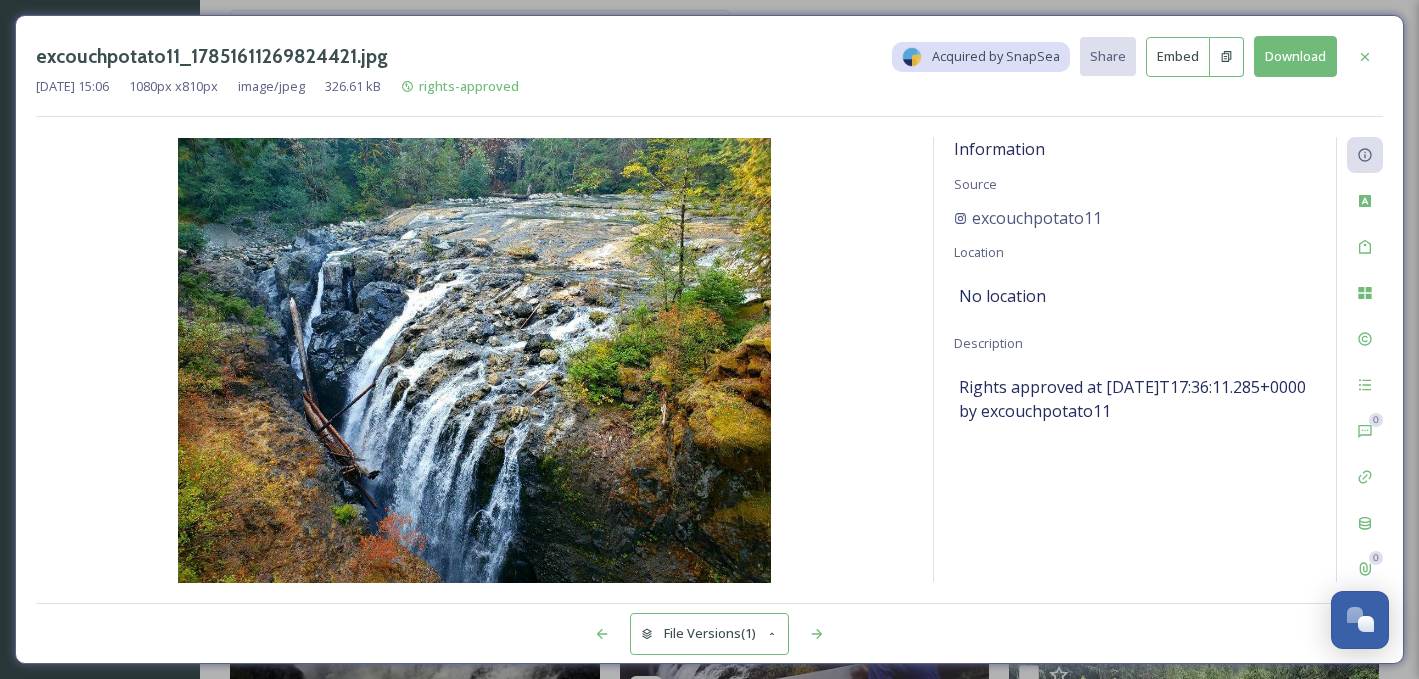 click at bounding box center (474, 360) 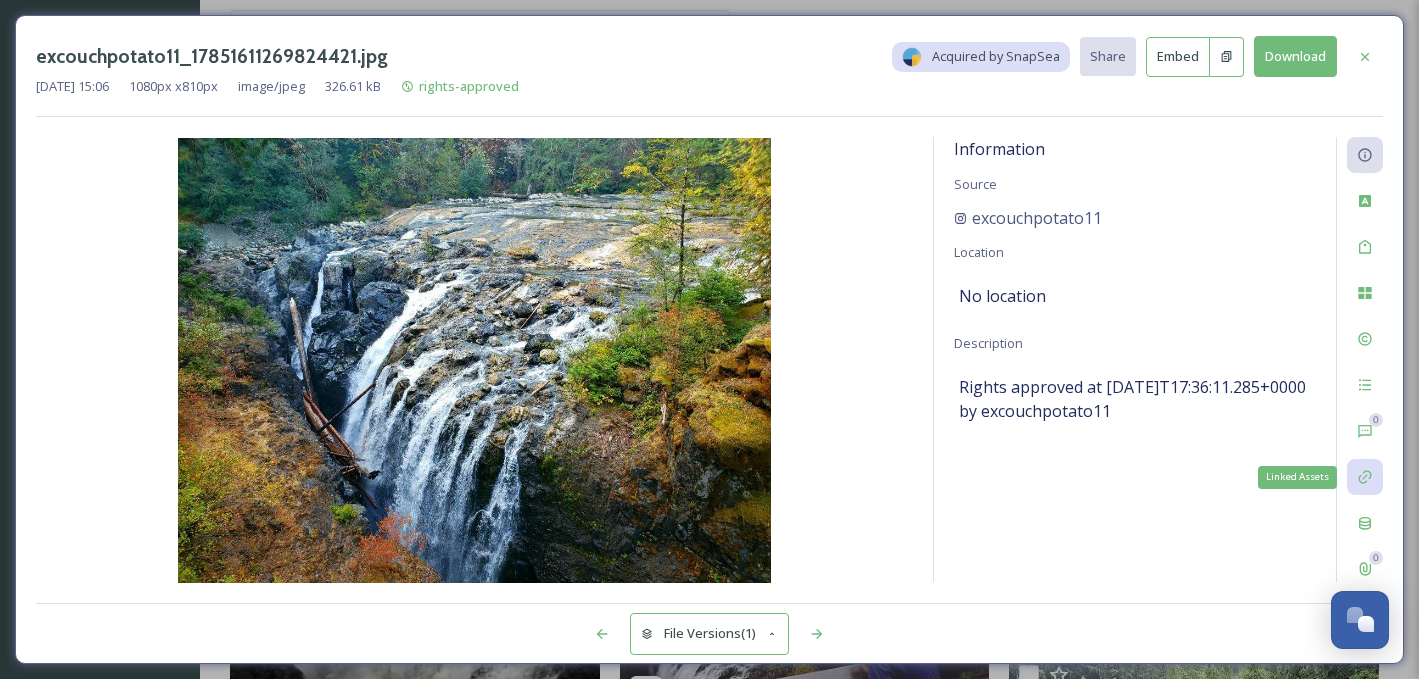 click 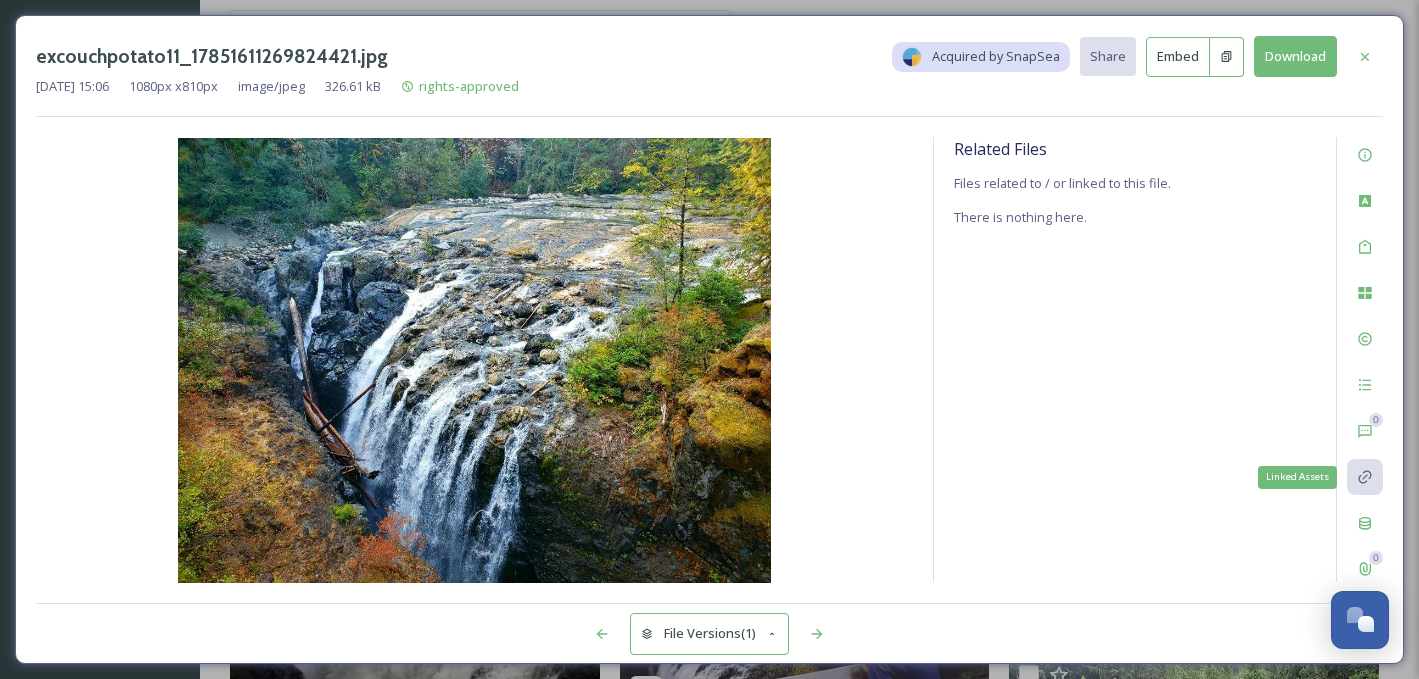 click 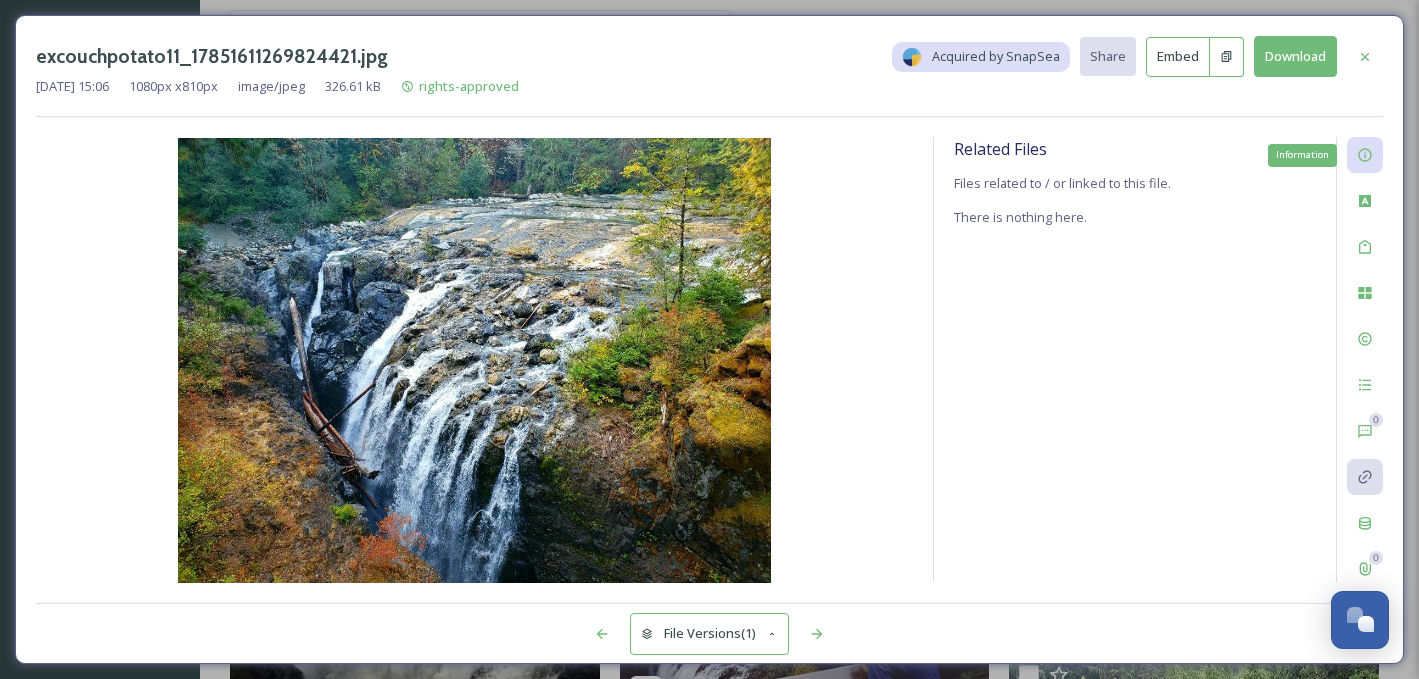 click on "Information" at bounding box center [1365, 155] 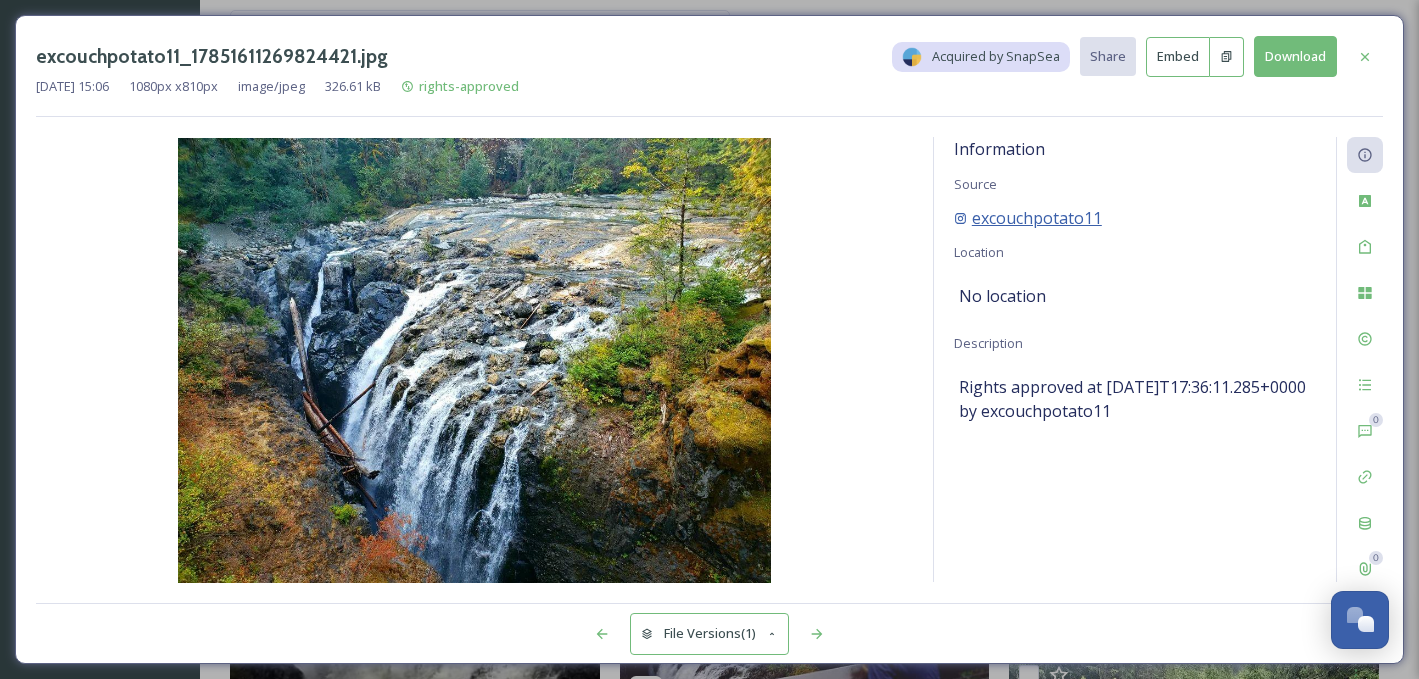 click on "excouchpotato11" at bounding box center (1037, 218) 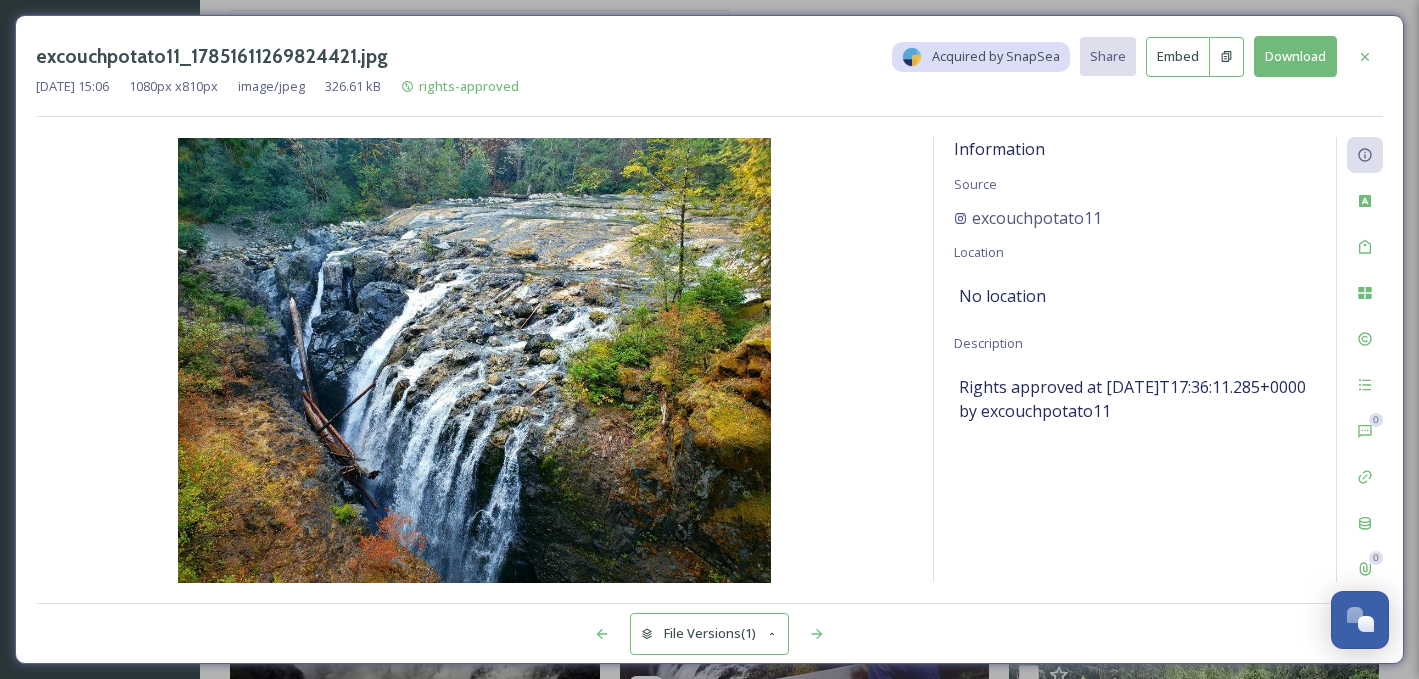 click on "excouchpotato11_17851611269824421.jpg" at bounding box center [212, 56] 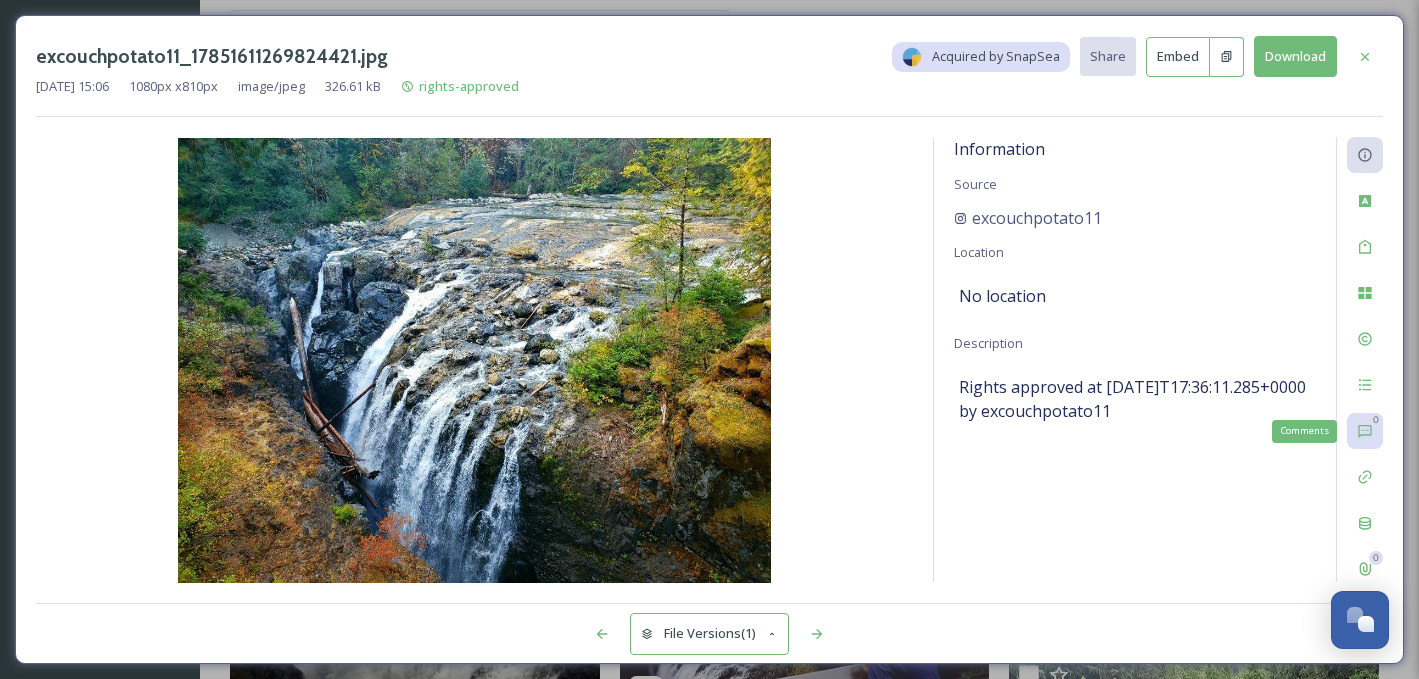 click 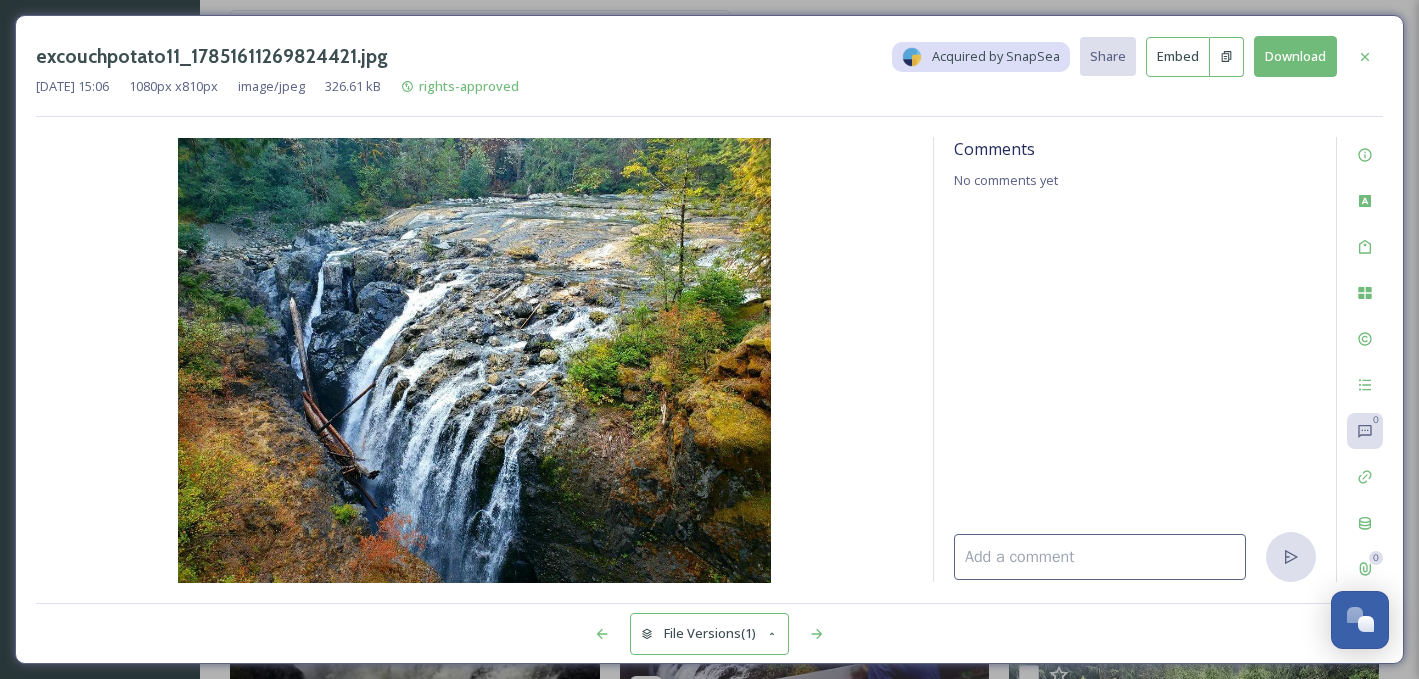 click on "Comments No comments yet" at bounding box center [1135, 359] 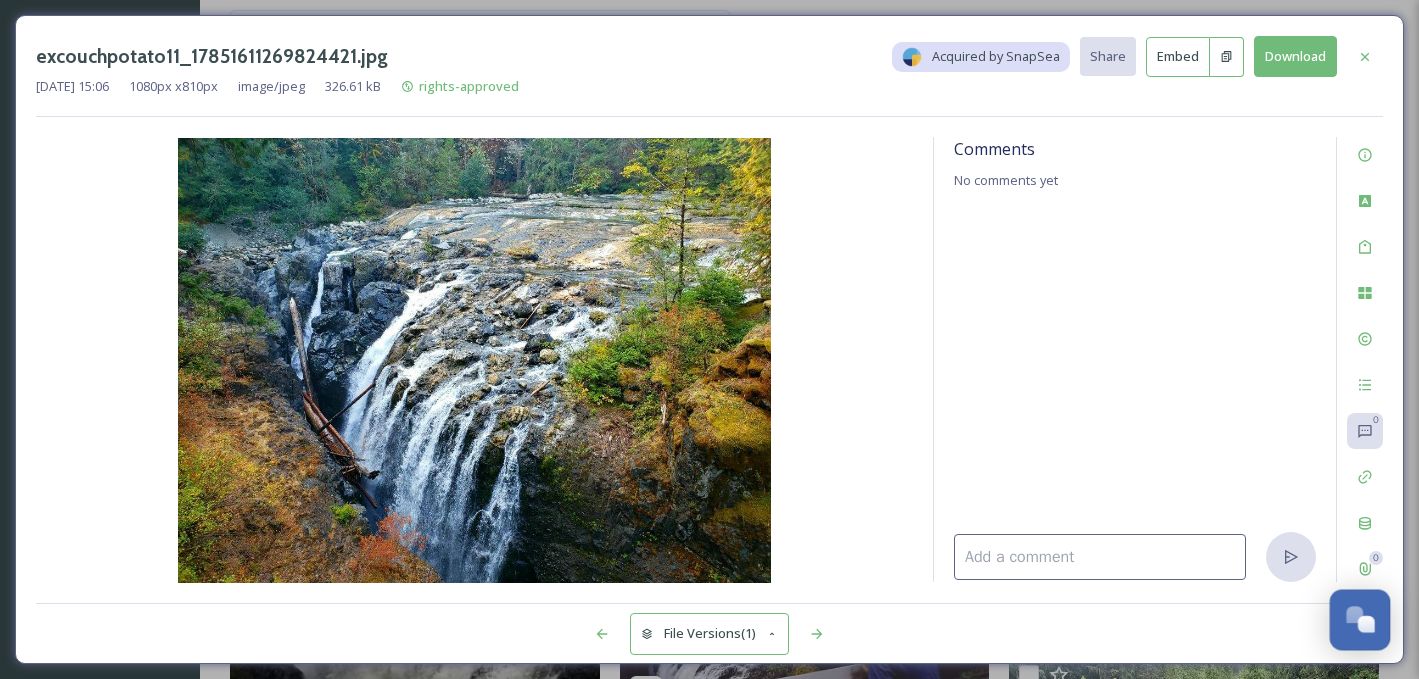 click at bounding box center (1354, 614) 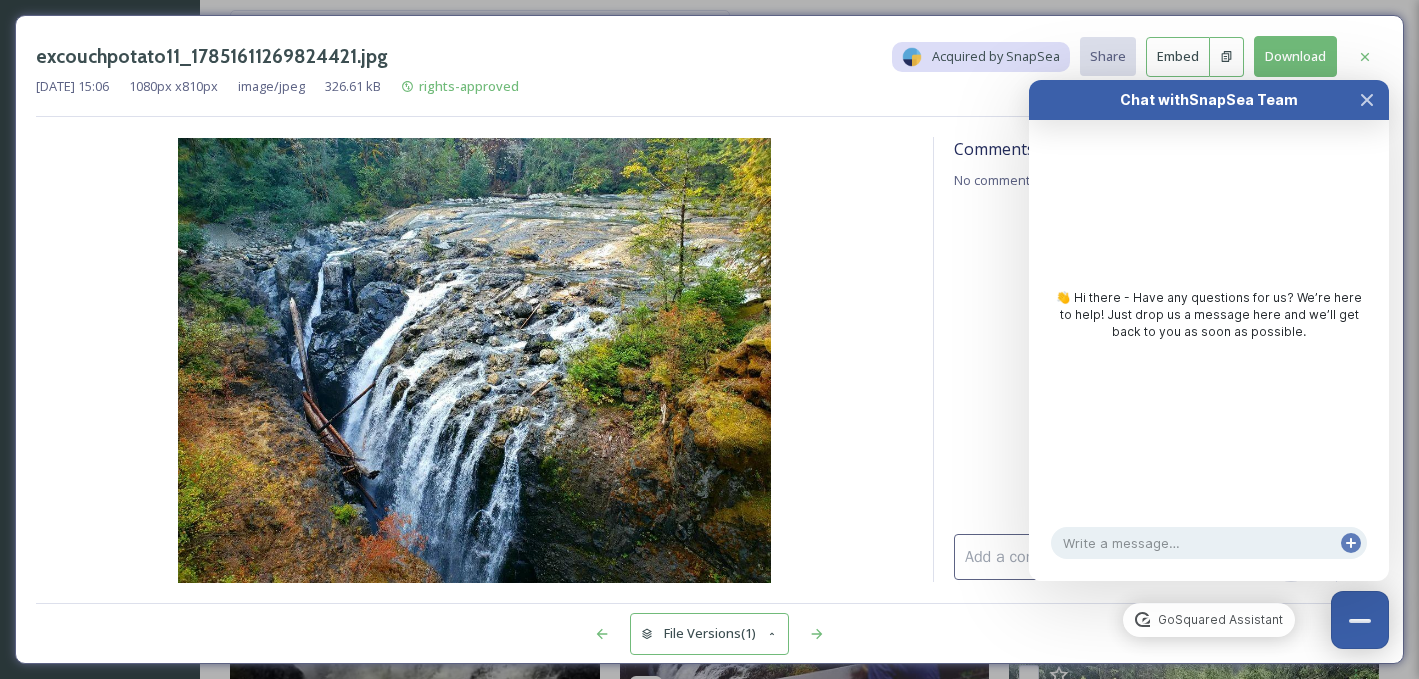 click at bounding box center [1367, 100] 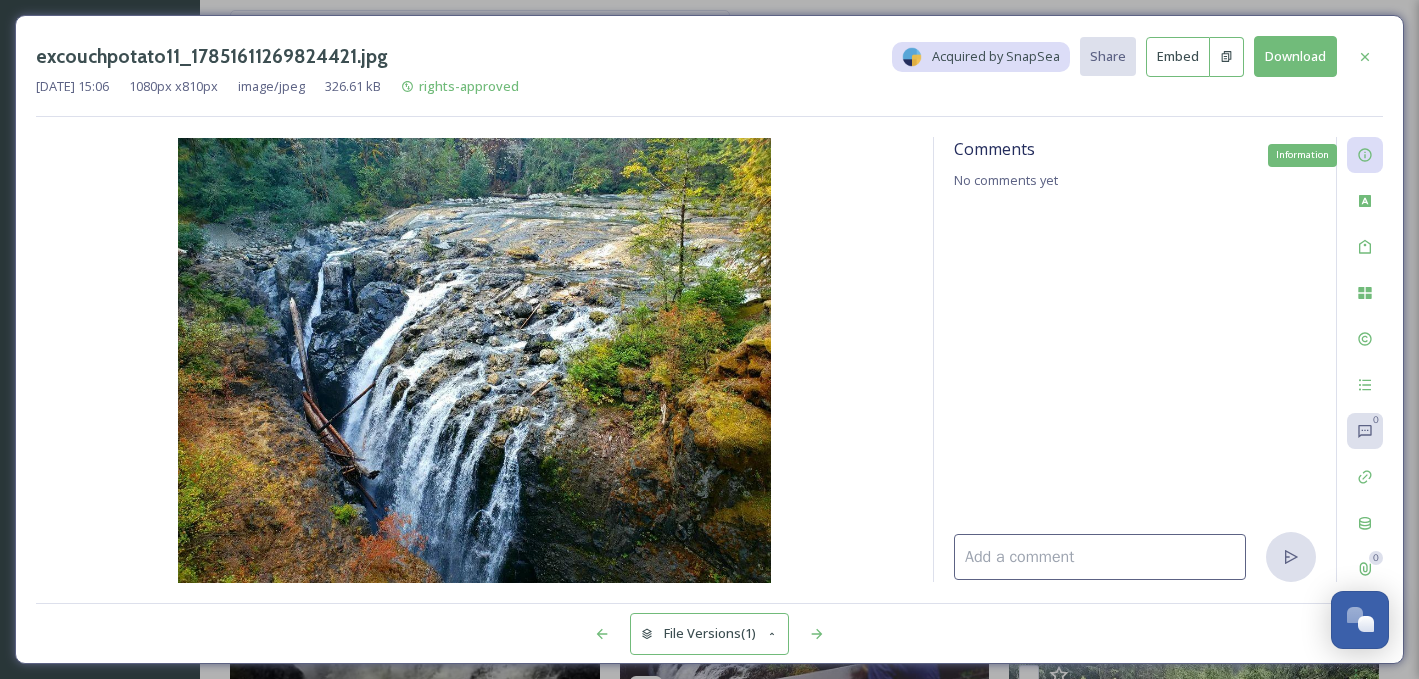click 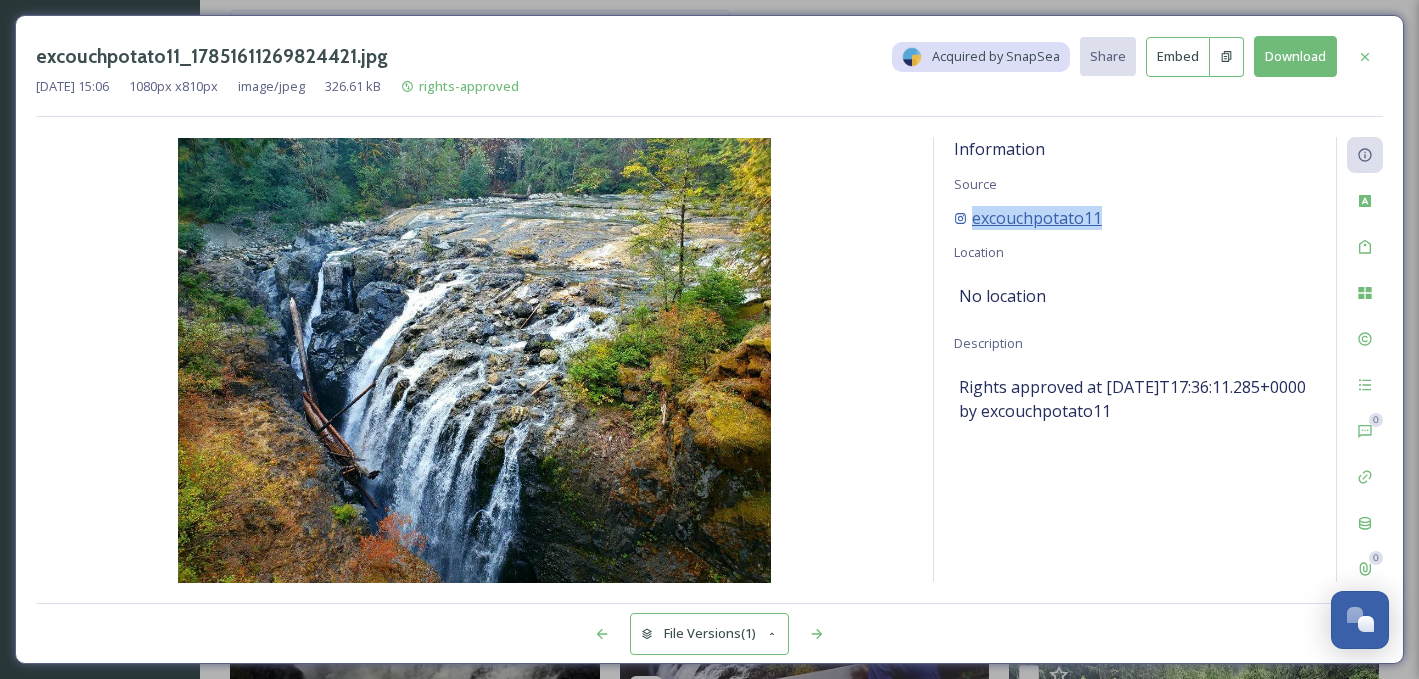 drag, startPoint x: 1110, startPoint y: 214, endPoint x: 974, endPoint y: 222, distance: 136.23509 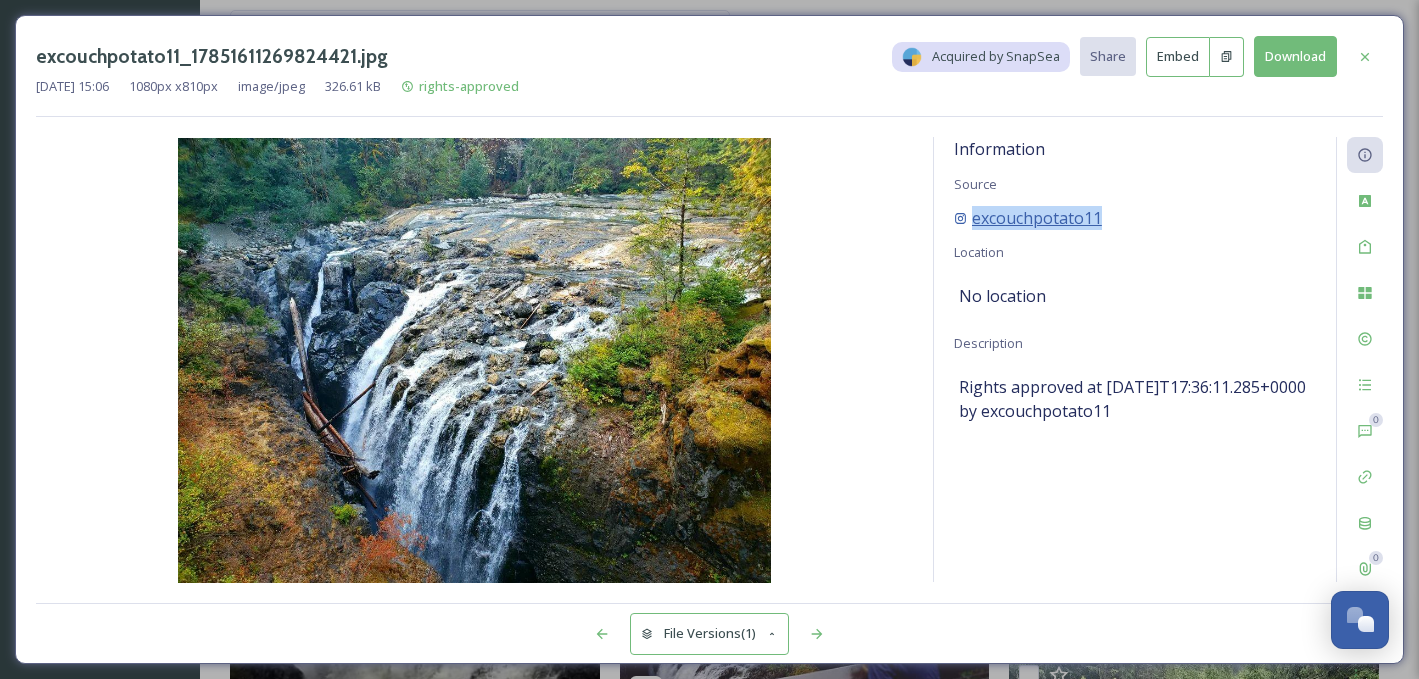 copy on "excouchpotato11" 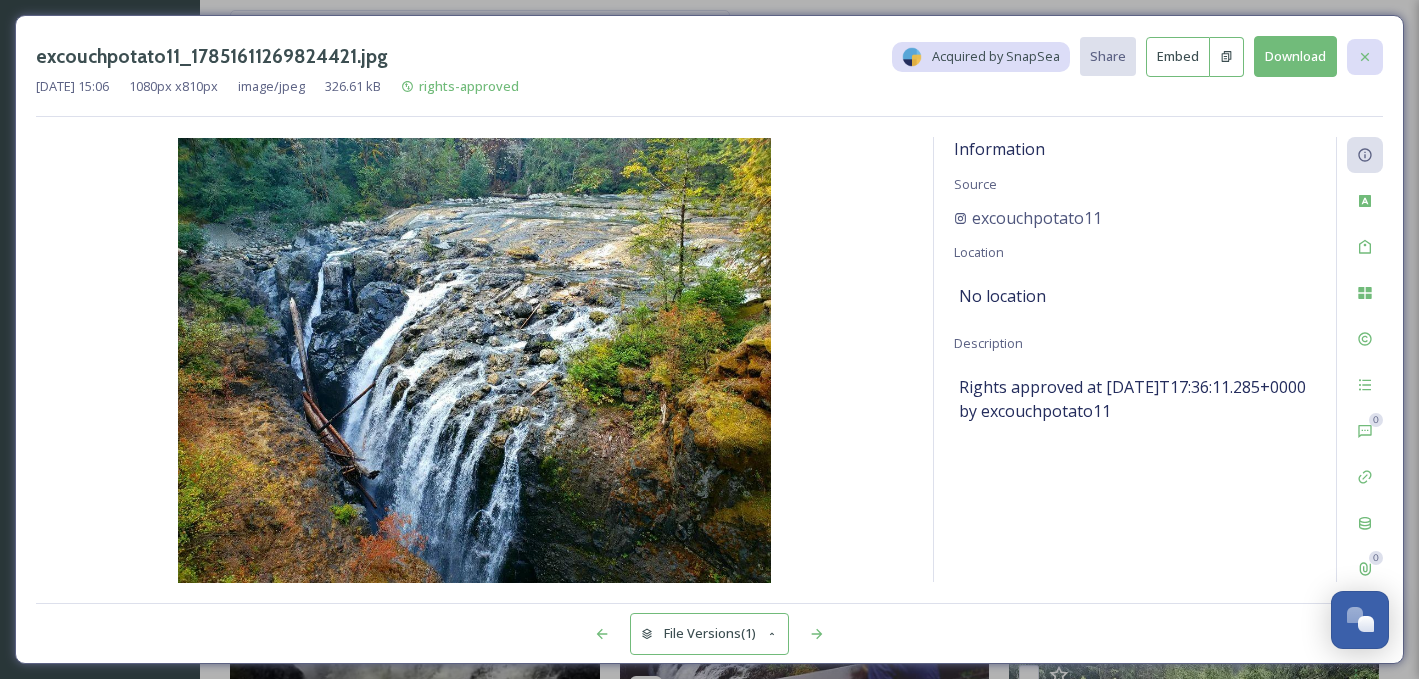 click 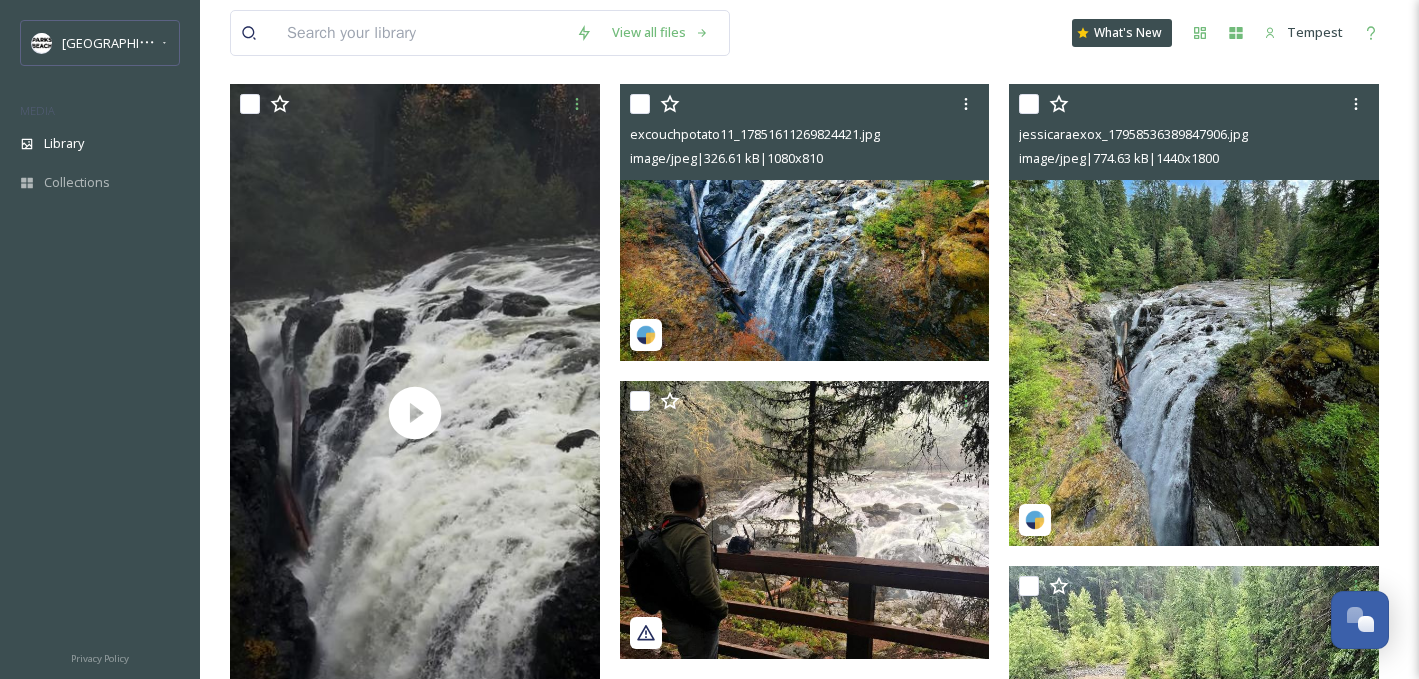 scroll, scrollTop: 1057, scrollLeft: 0, axis: vertical 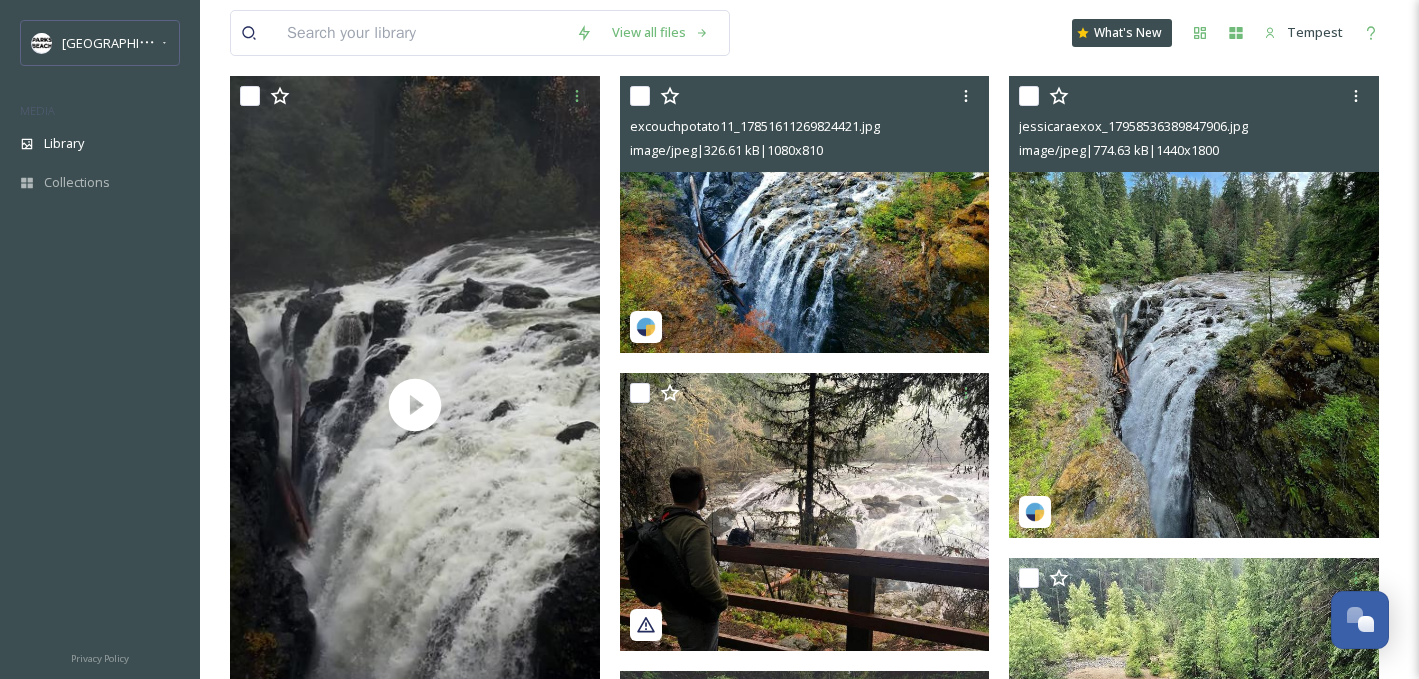 click at bounding box center (1194, 307) 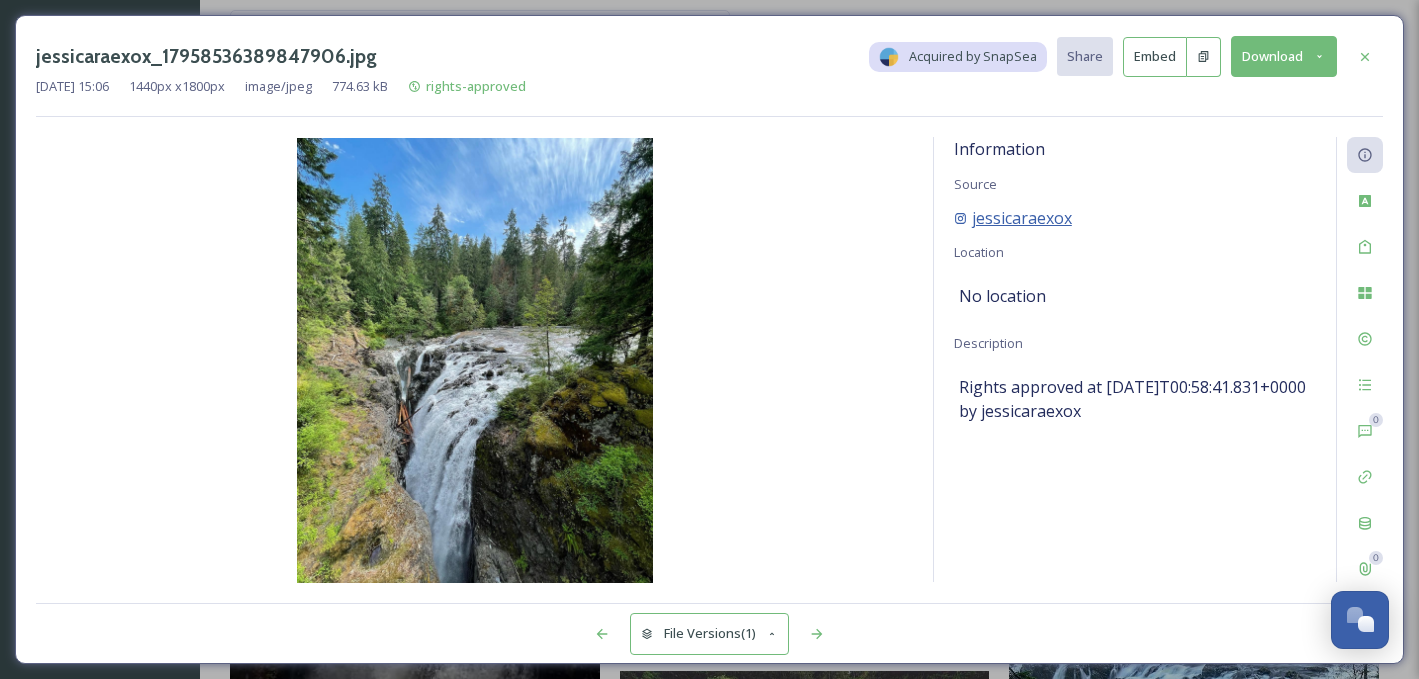 click on "jessicaraexox" at bounding box center (1022, 218) 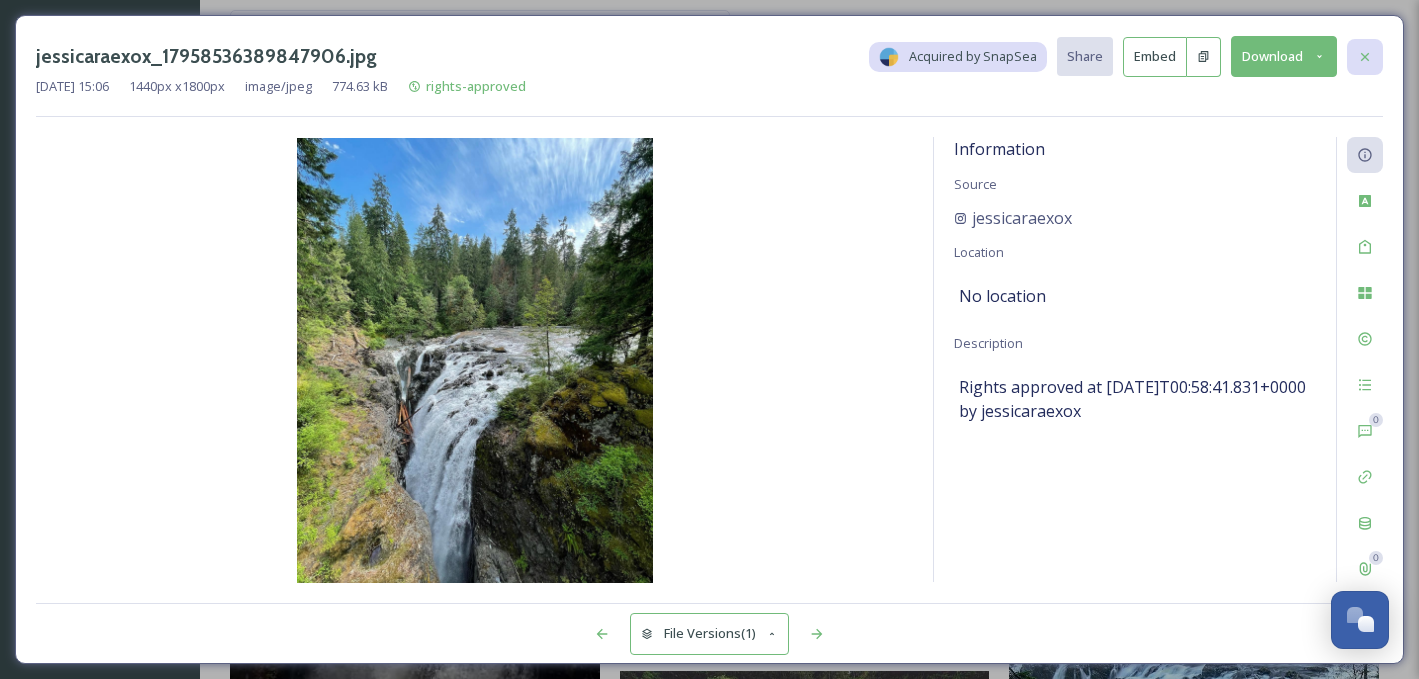 click 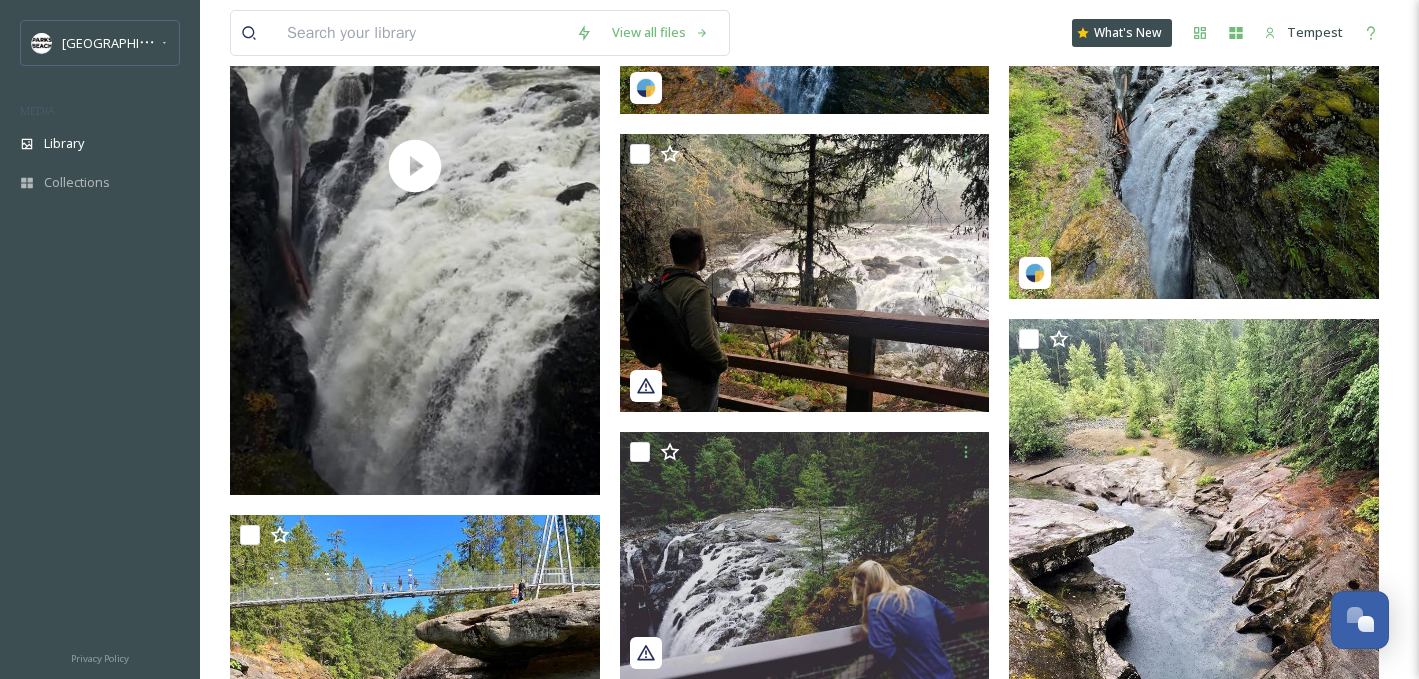 scroll, scrollTop: 1524, scrollLeft: 0, axis: vertical 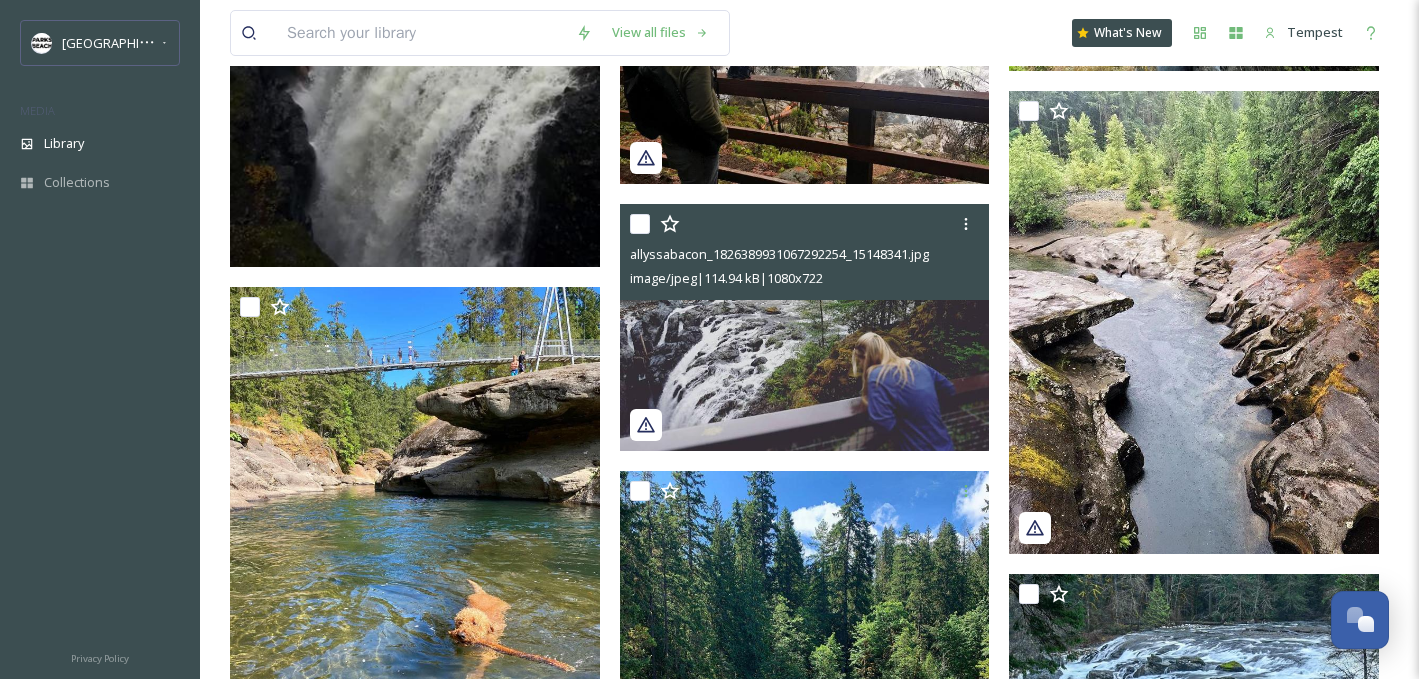 click at bounding box center (805, 327) 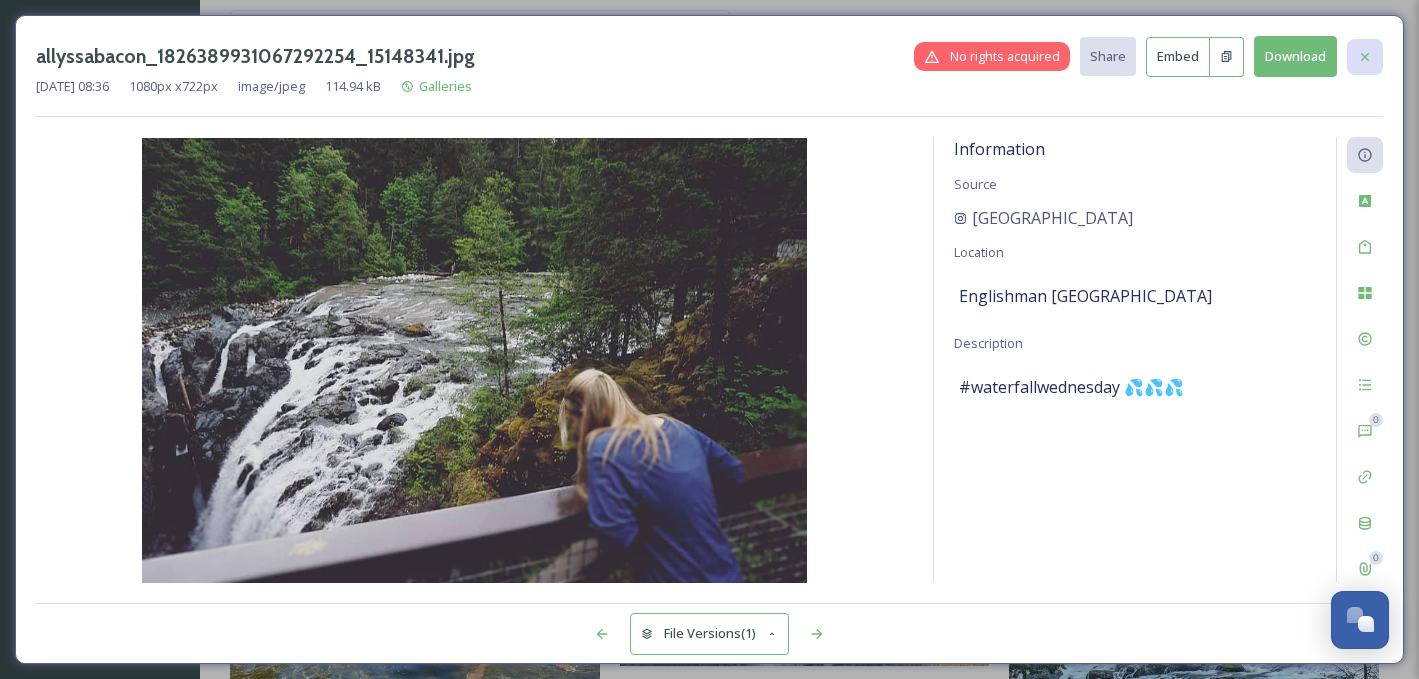 click 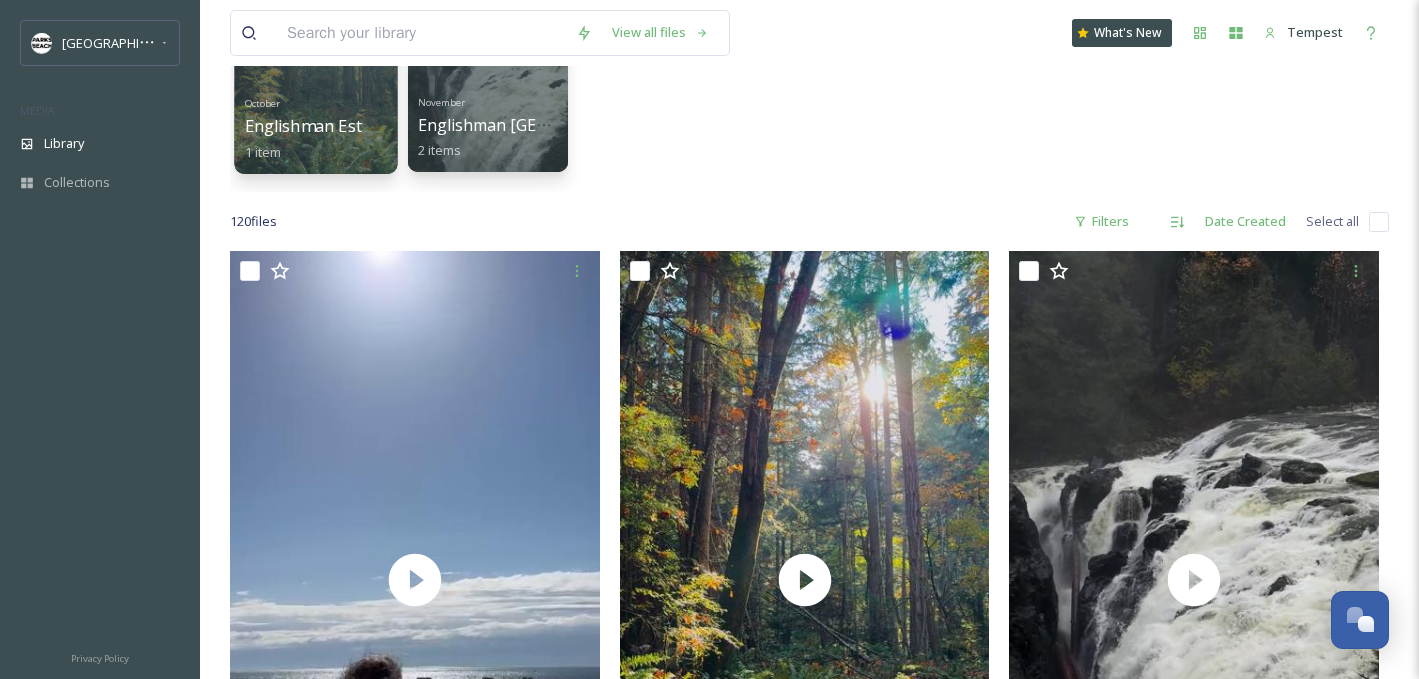 scroll, scrollTop: 0, scrollLeft: 0, axis: both 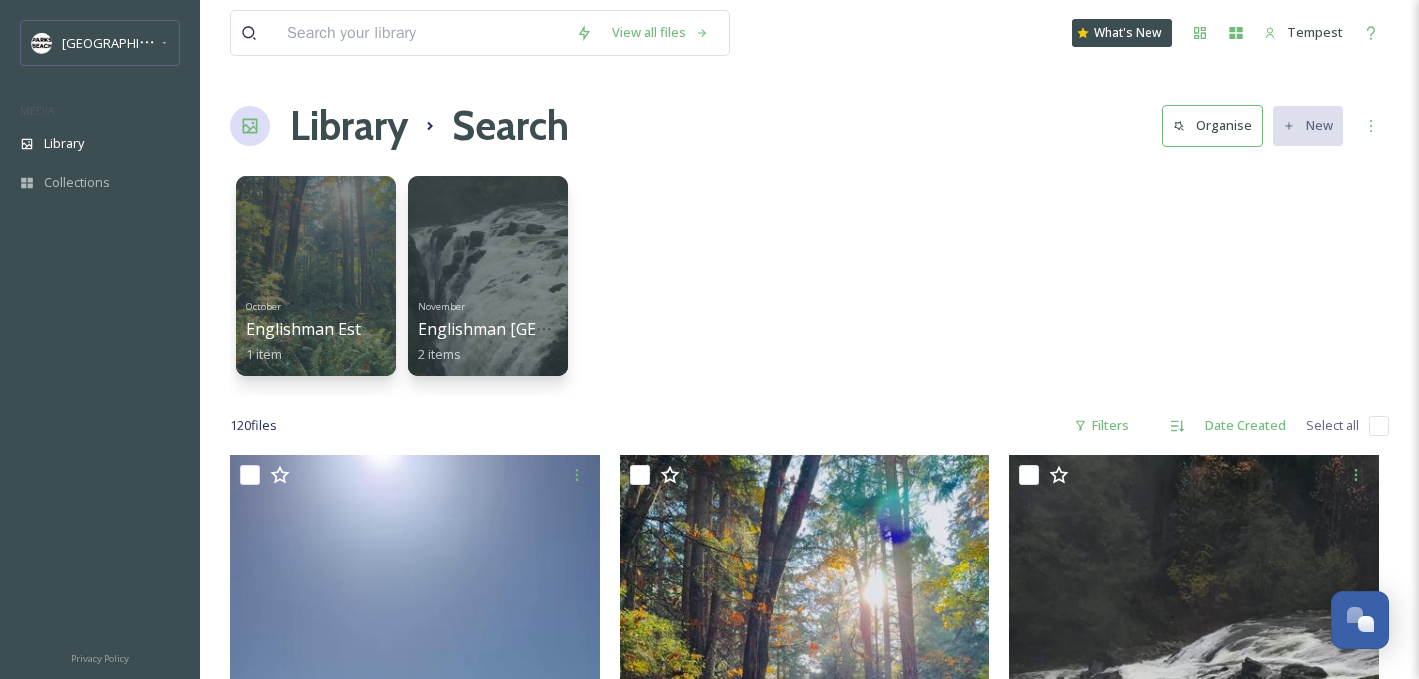 click at bounding box center [421, 33] 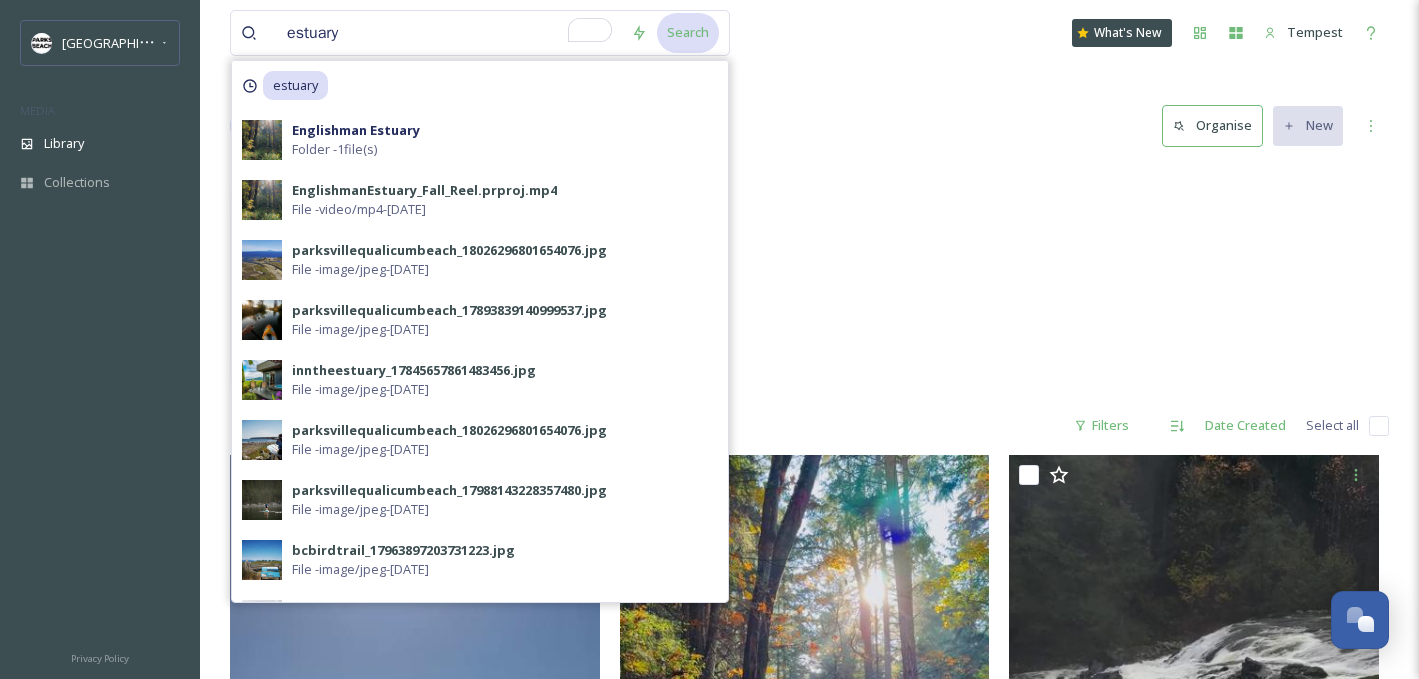 type on "estuary" 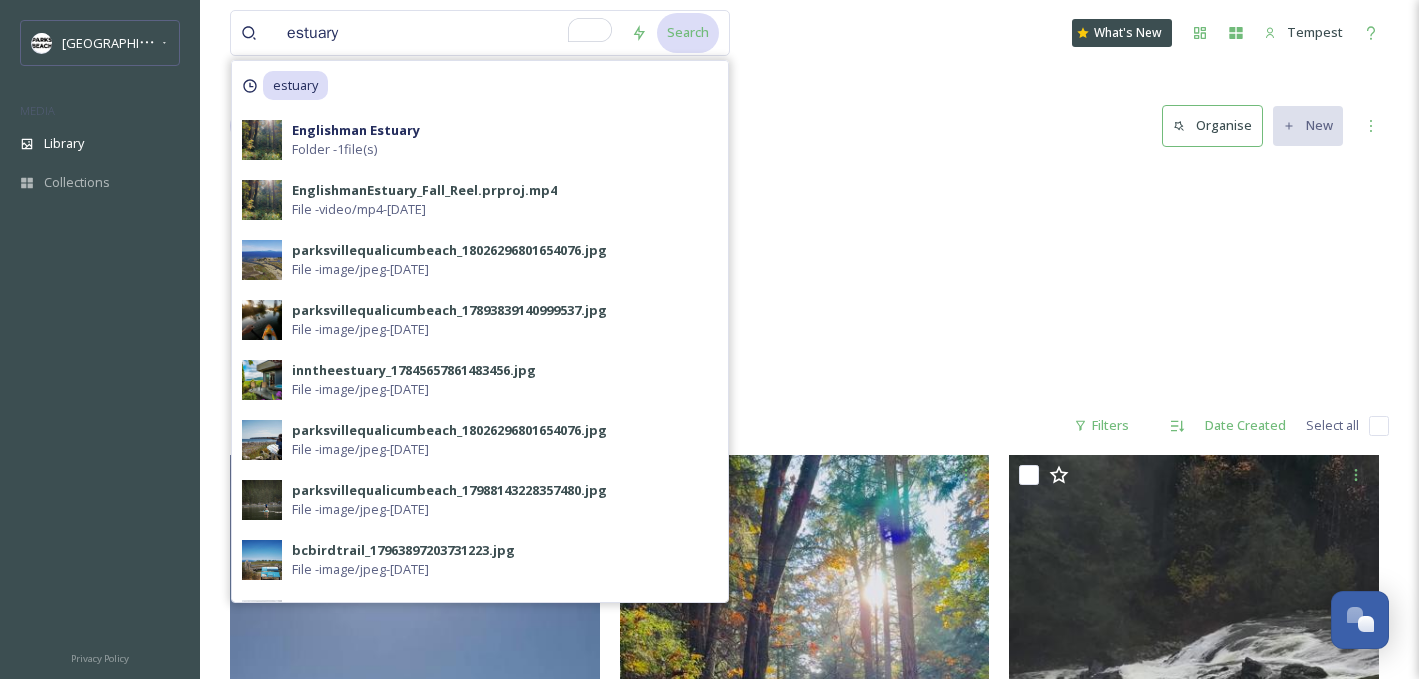 click on "Search" at bounding box center [688, 32] 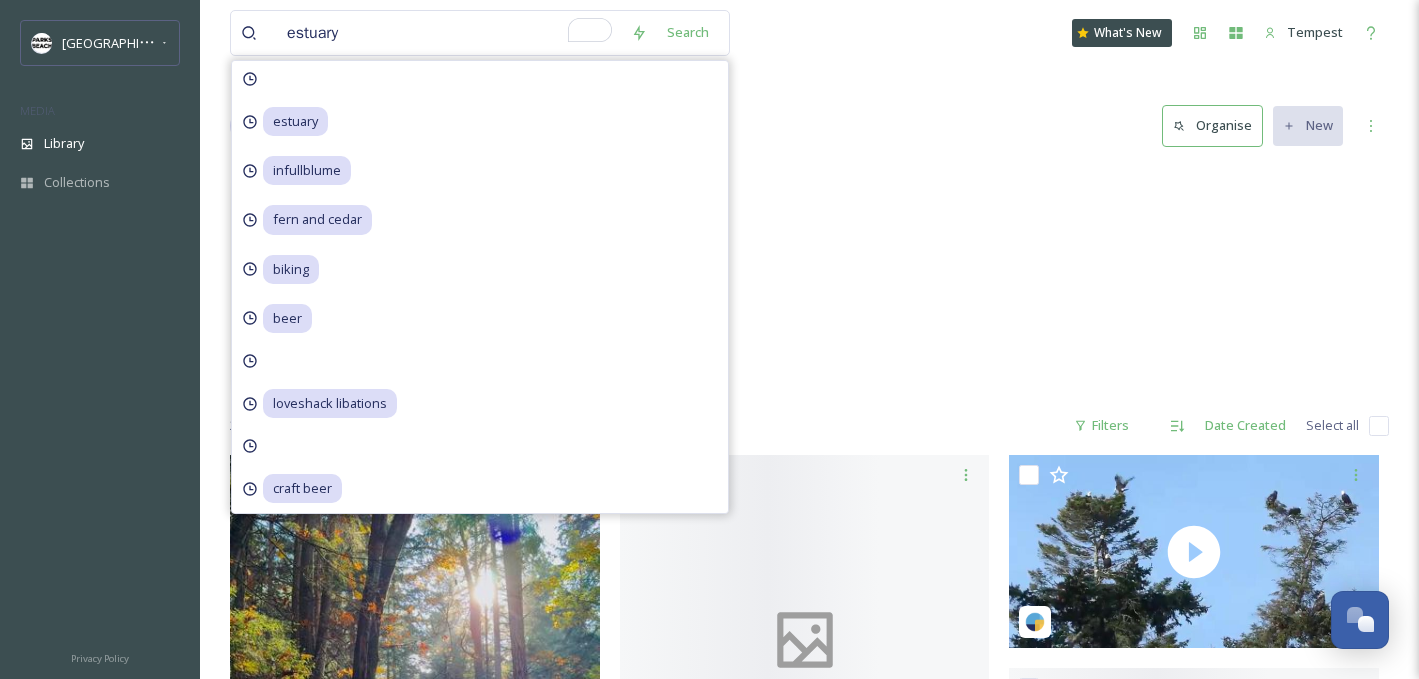 scroll, scrollTop: 36, scrollLeft: 0, axis: vertical 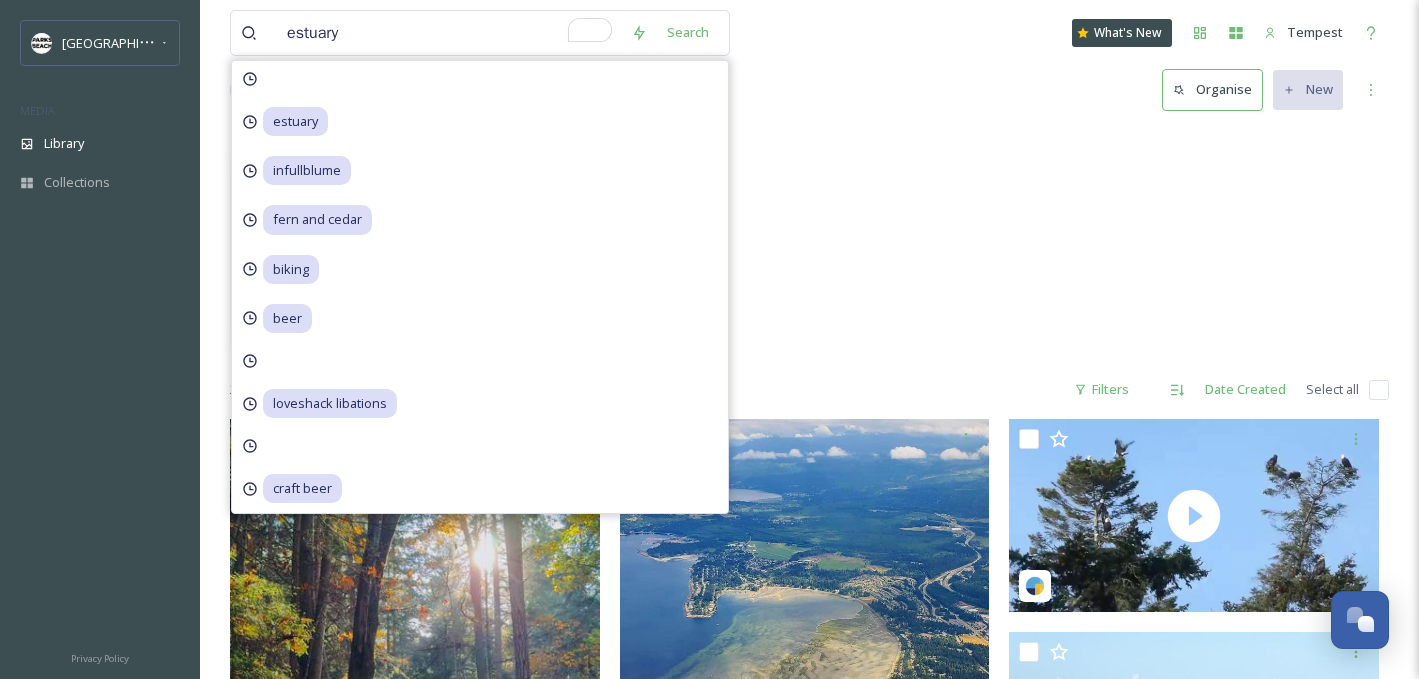 click on "October Englishman Estuary 1   item" at bounding box center (809, 245) 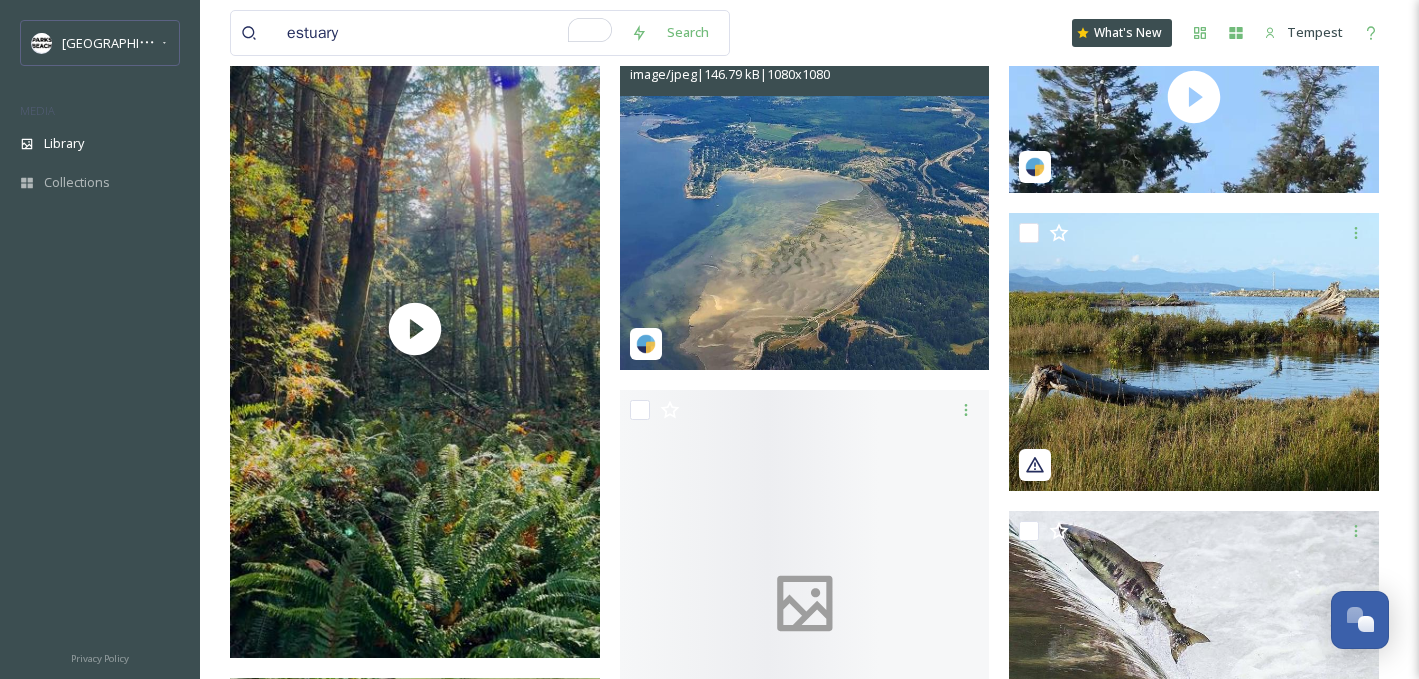 scroll, scrollTop: 485, scrollLeft: 0, axis: vertical 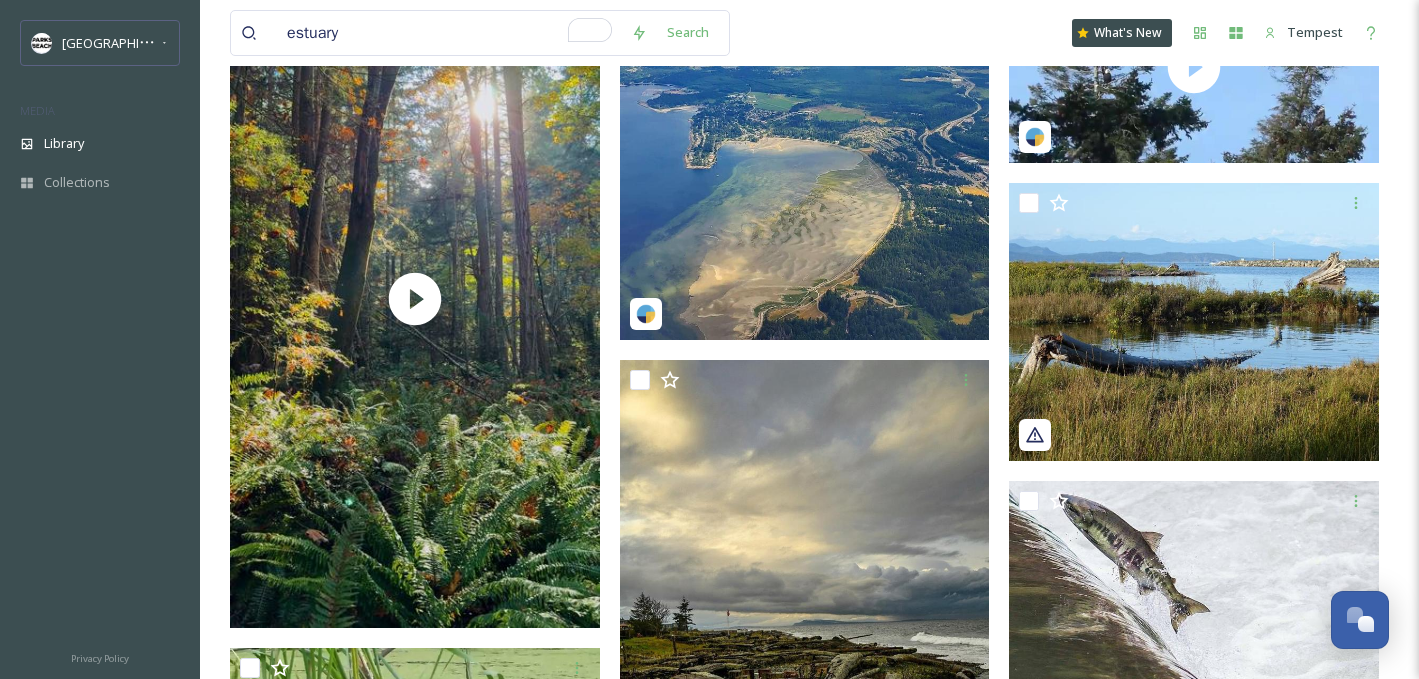click at bounding box center [805, 155] 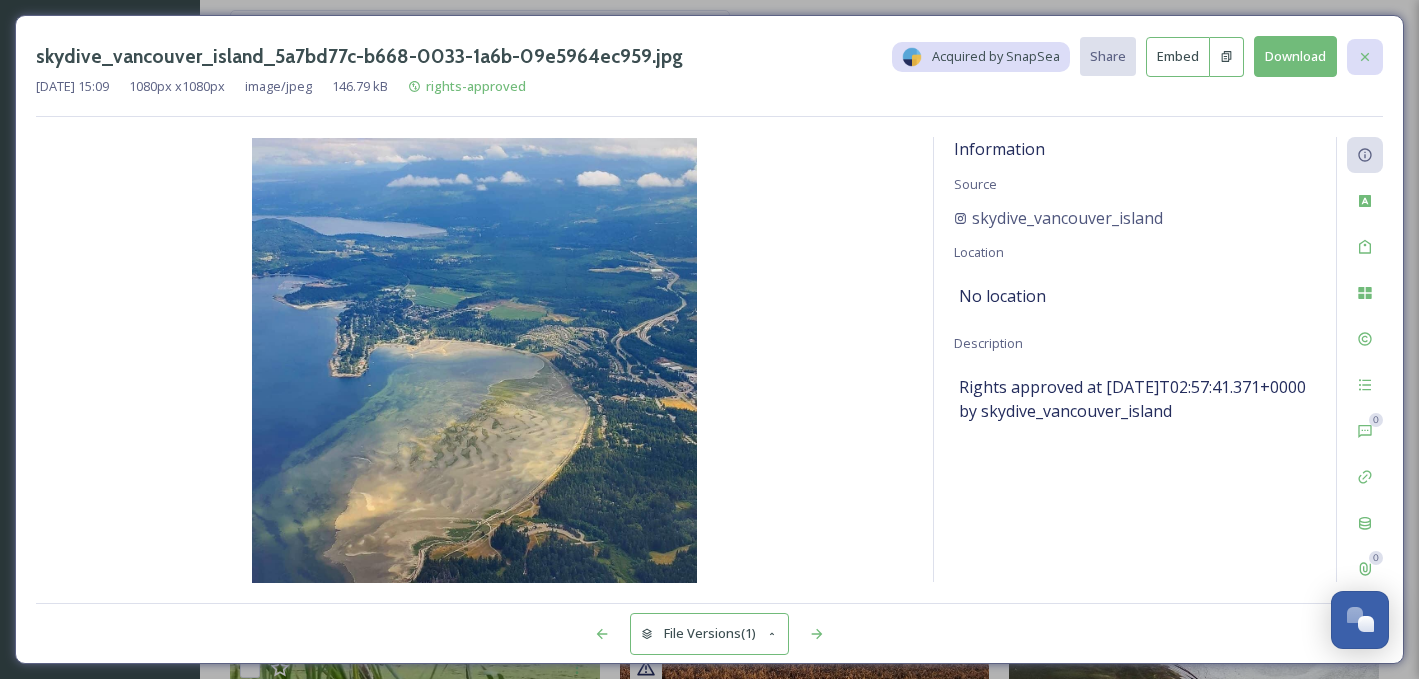 click 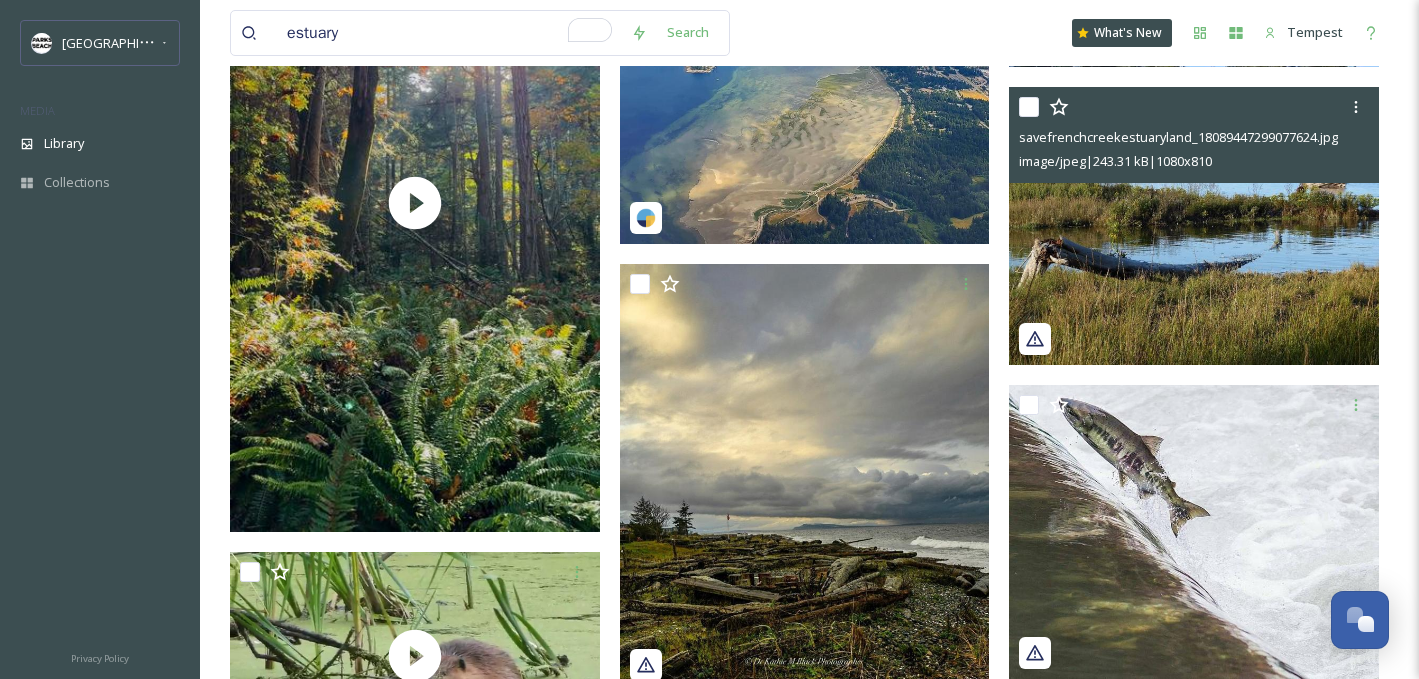 scroll, scrollTop: 586, scrollLeft: 0, axis: vertical 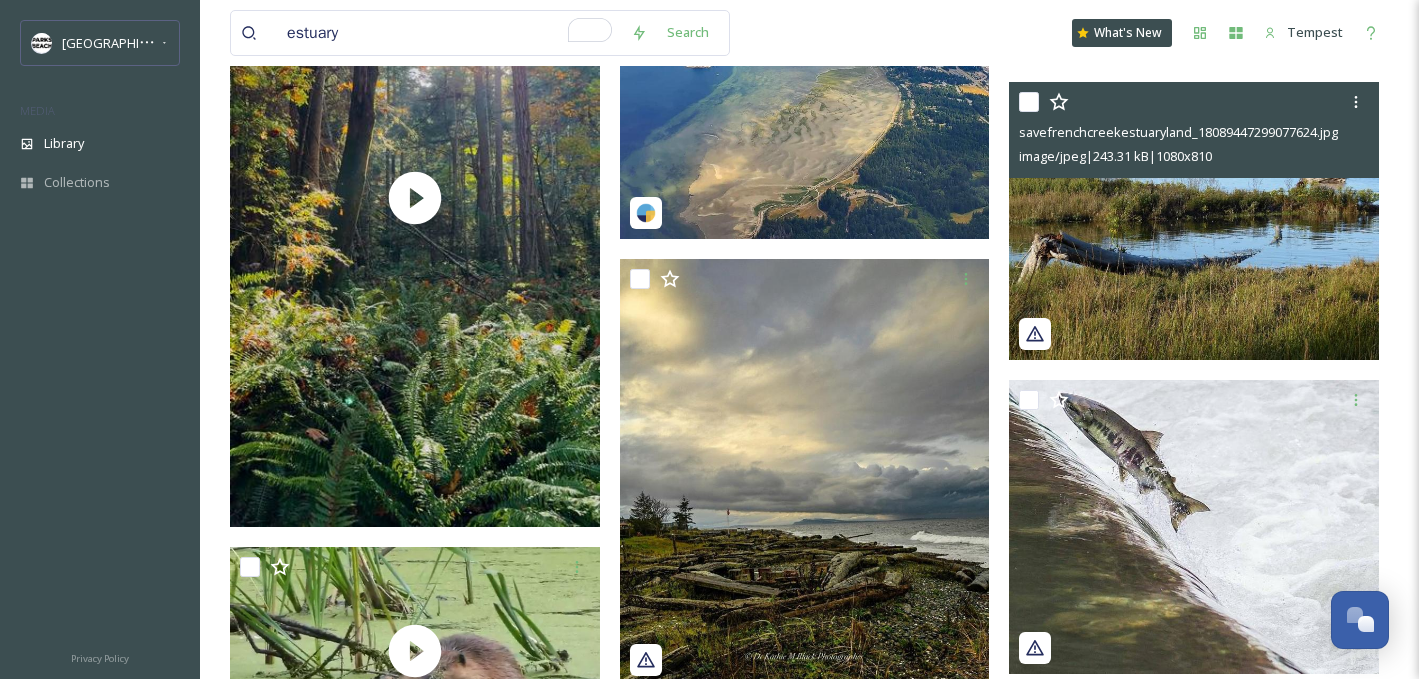 click at bounding box center [1194, 221] 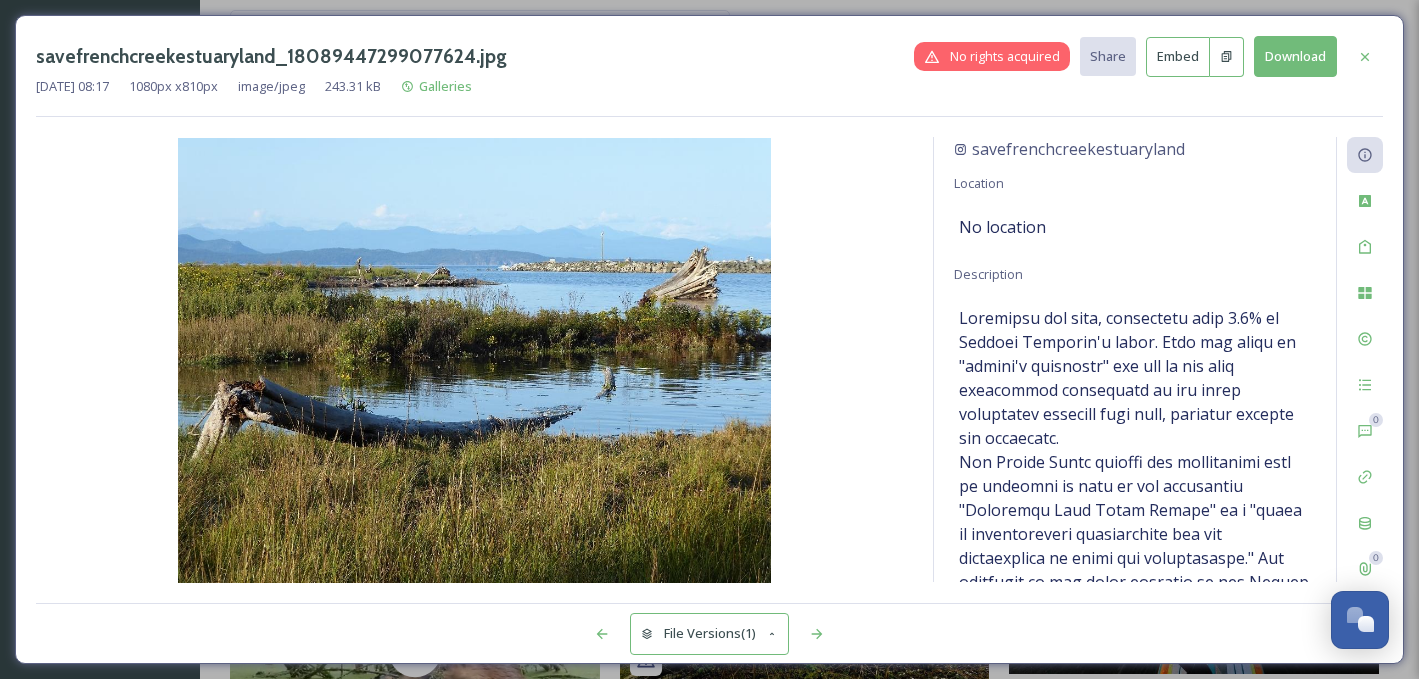 scroll, scrollTop: 90, scrollLeft: 0, axis: vertical 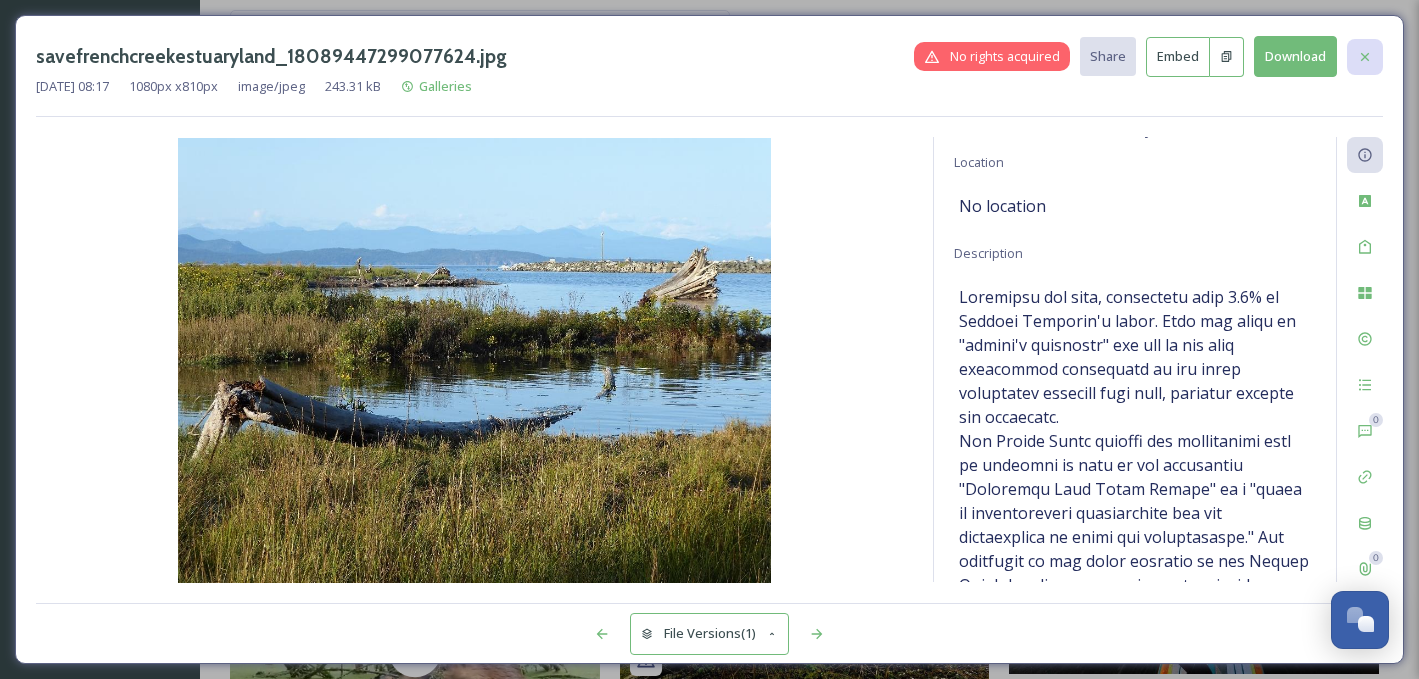 click 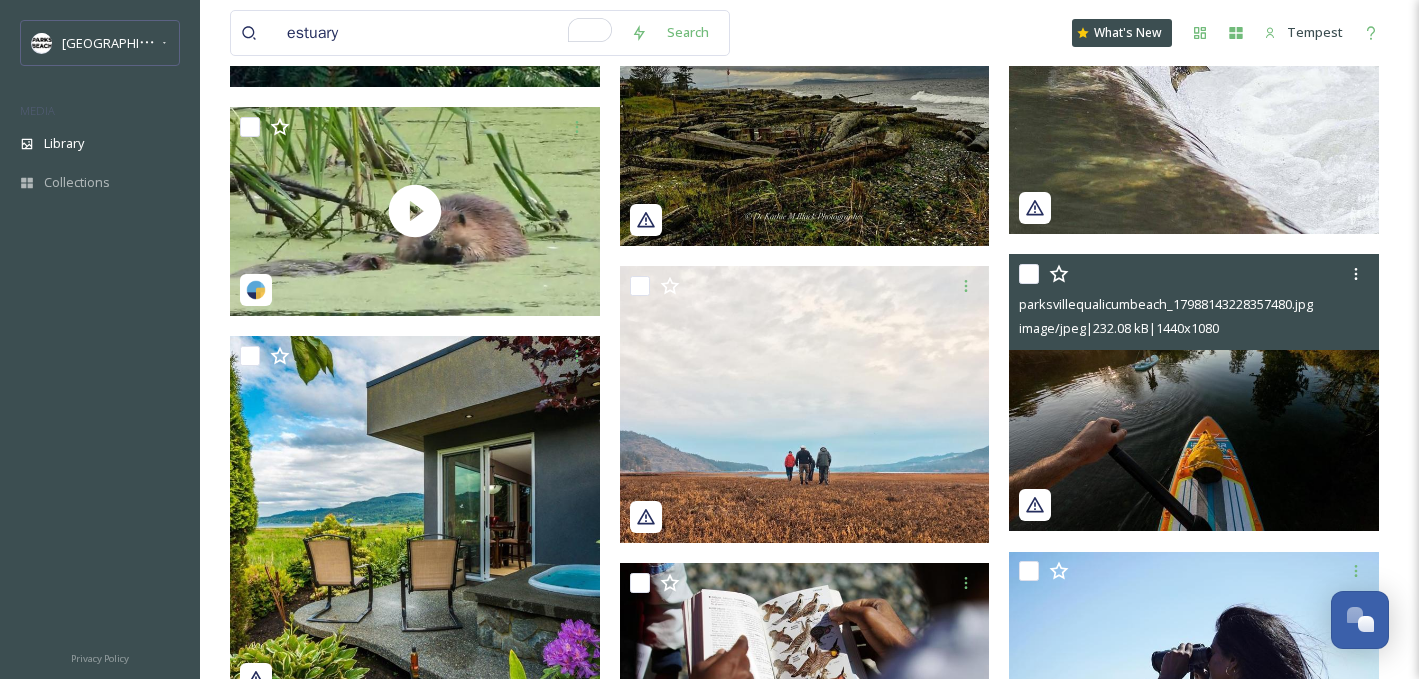 scroll, scrollTop: 1094, scrollLeft: 0, axis: vertical 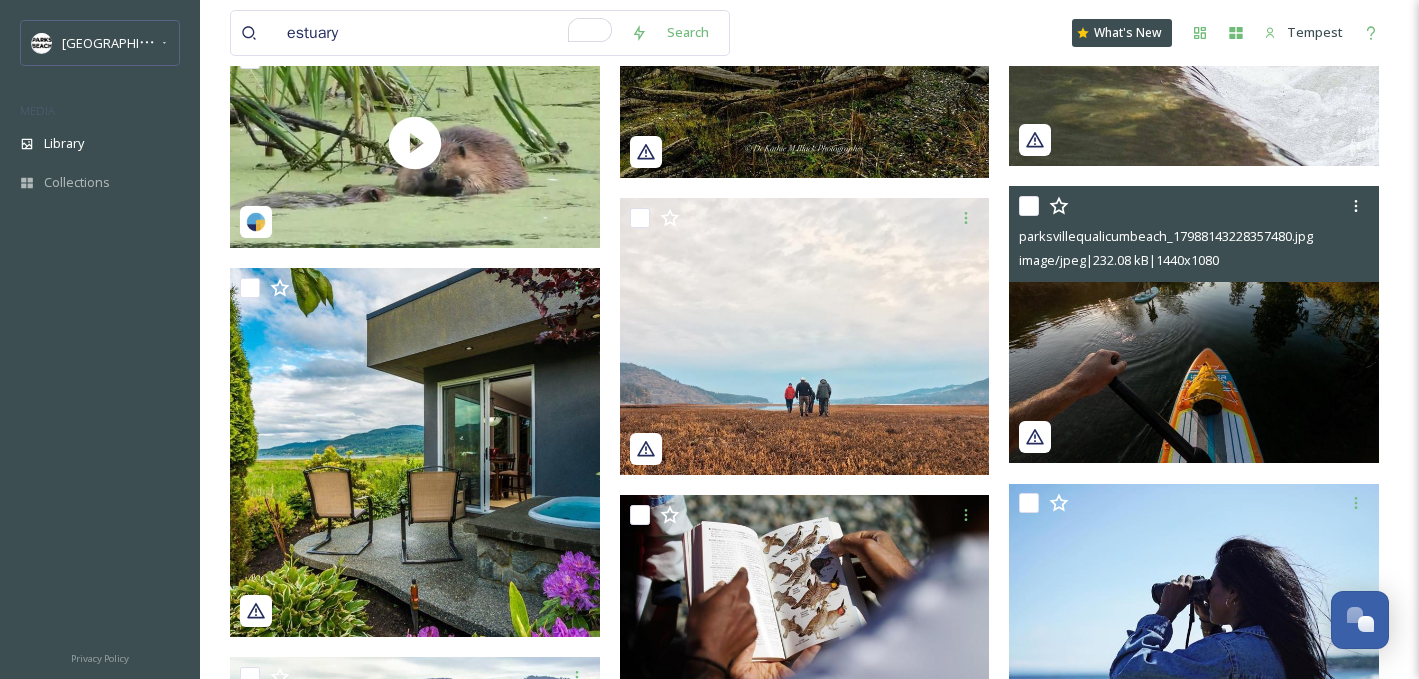 click at bounding box center (1194, 325) 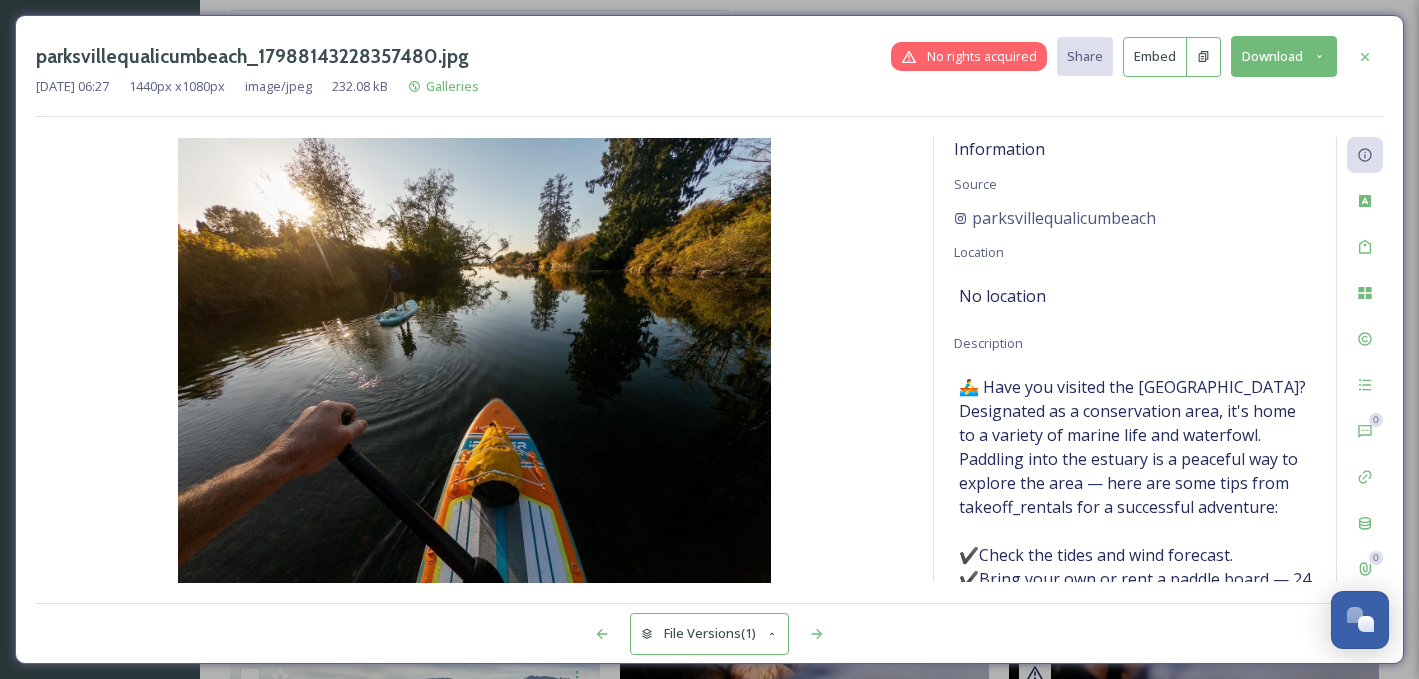 drag, startPoint x: 1356, startPoint y: 51, endPoint x: 1297, endPoint y: 113, distance: 85.58621 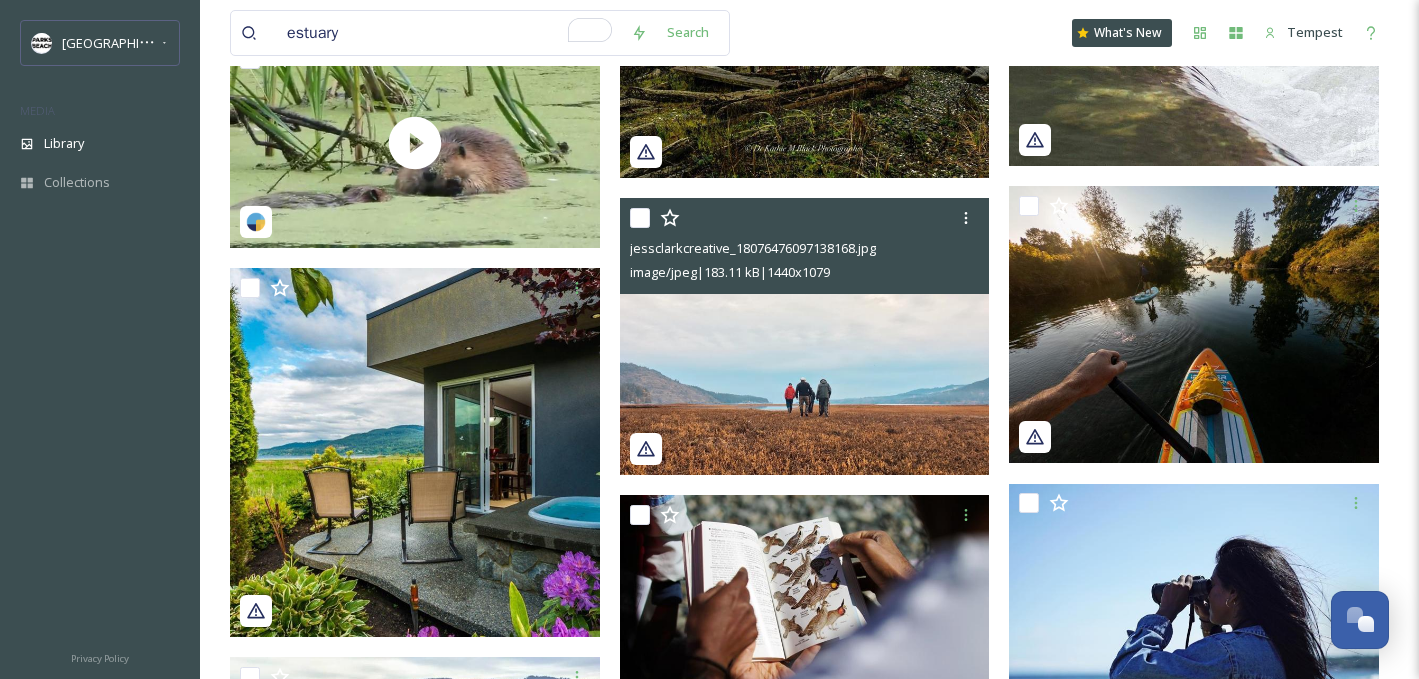 click at bounding box center (805, 337) 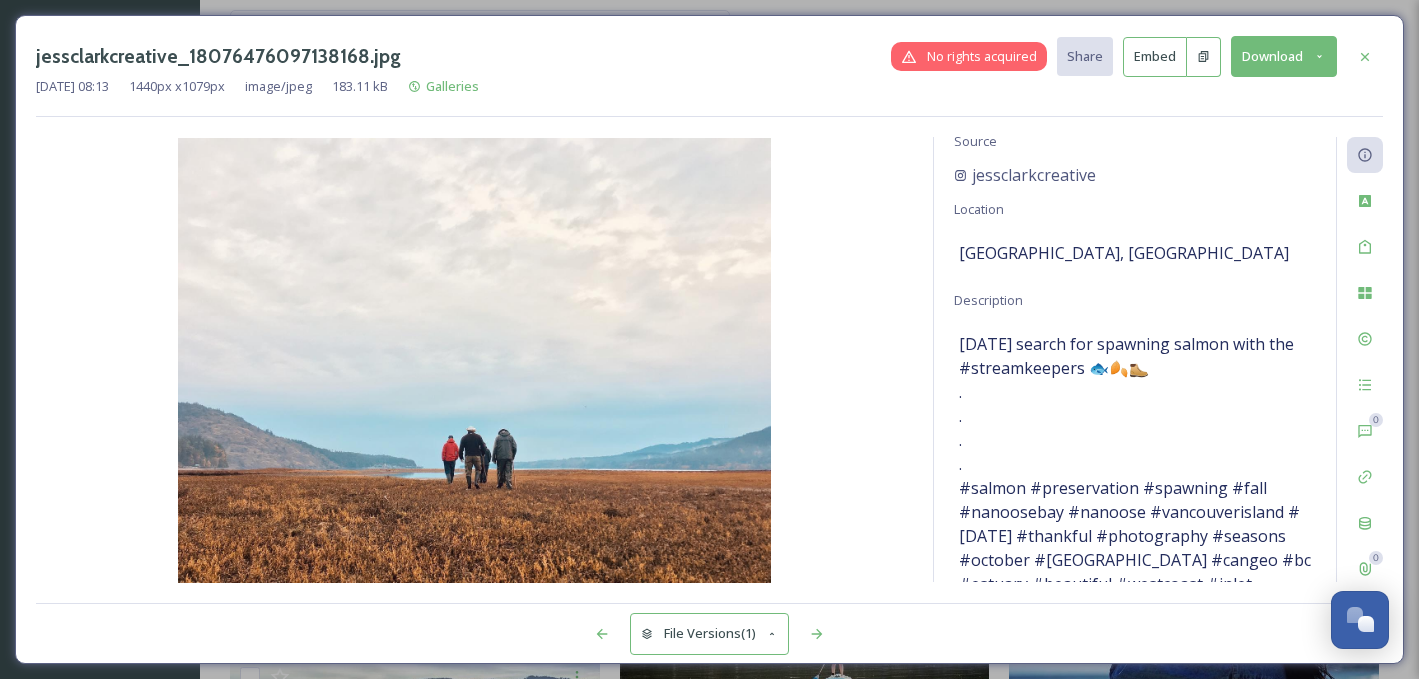 scroll, scrollTop: 65, scrollLeft: 0, axis: vertical 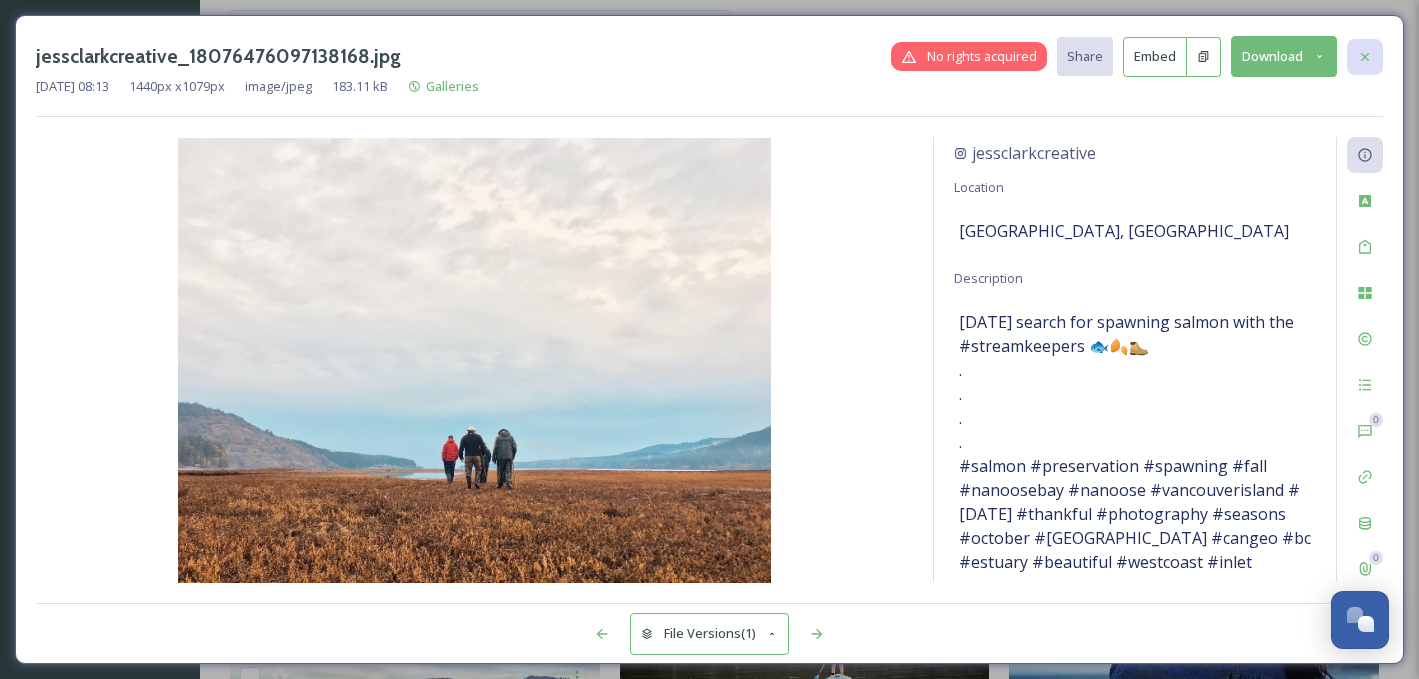 click 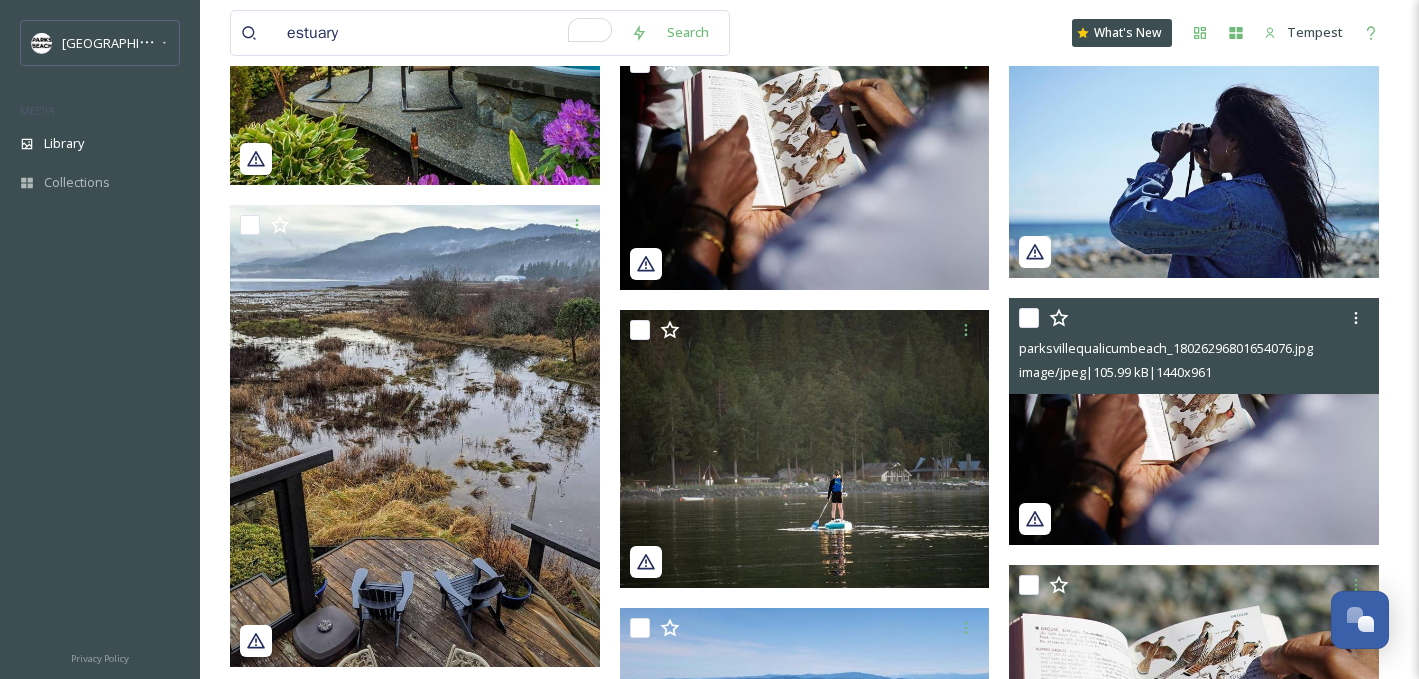 scroll, scrollTop: 1560, scrollLeft: 0, axis: vertical 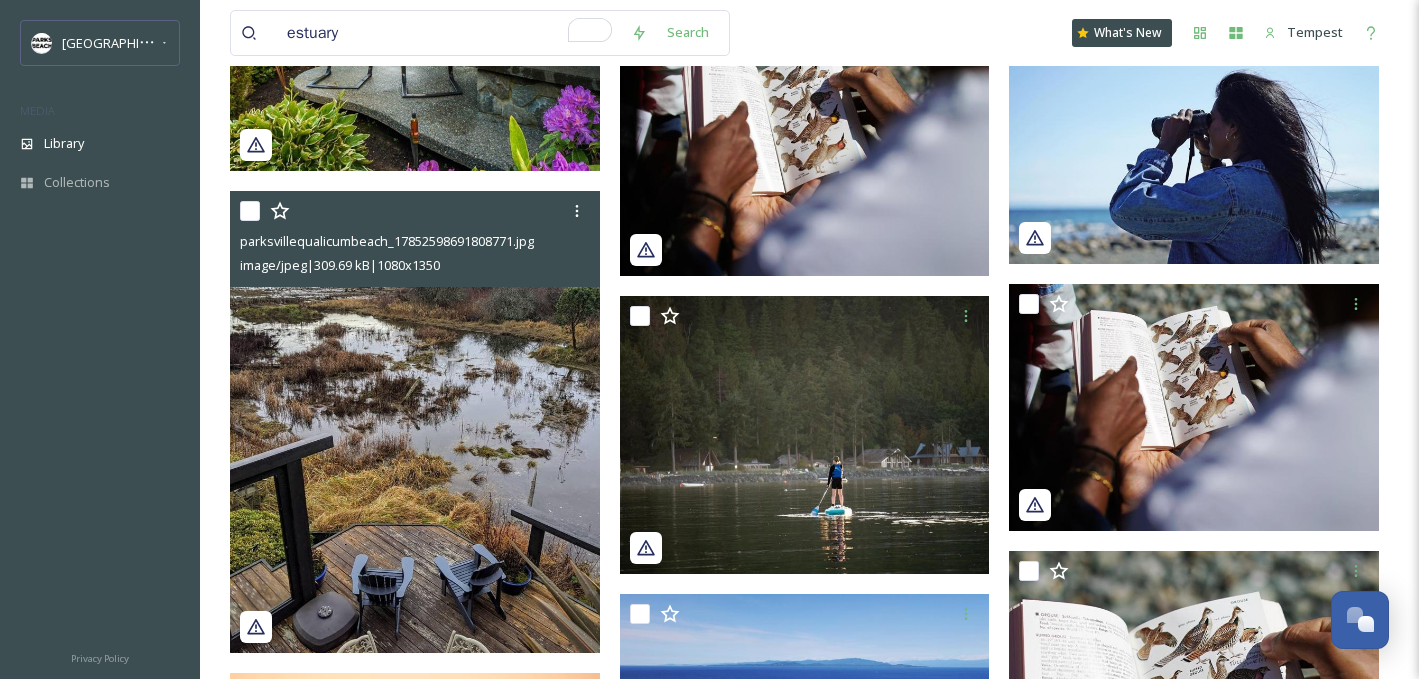 click at bounding box center [415, 422] 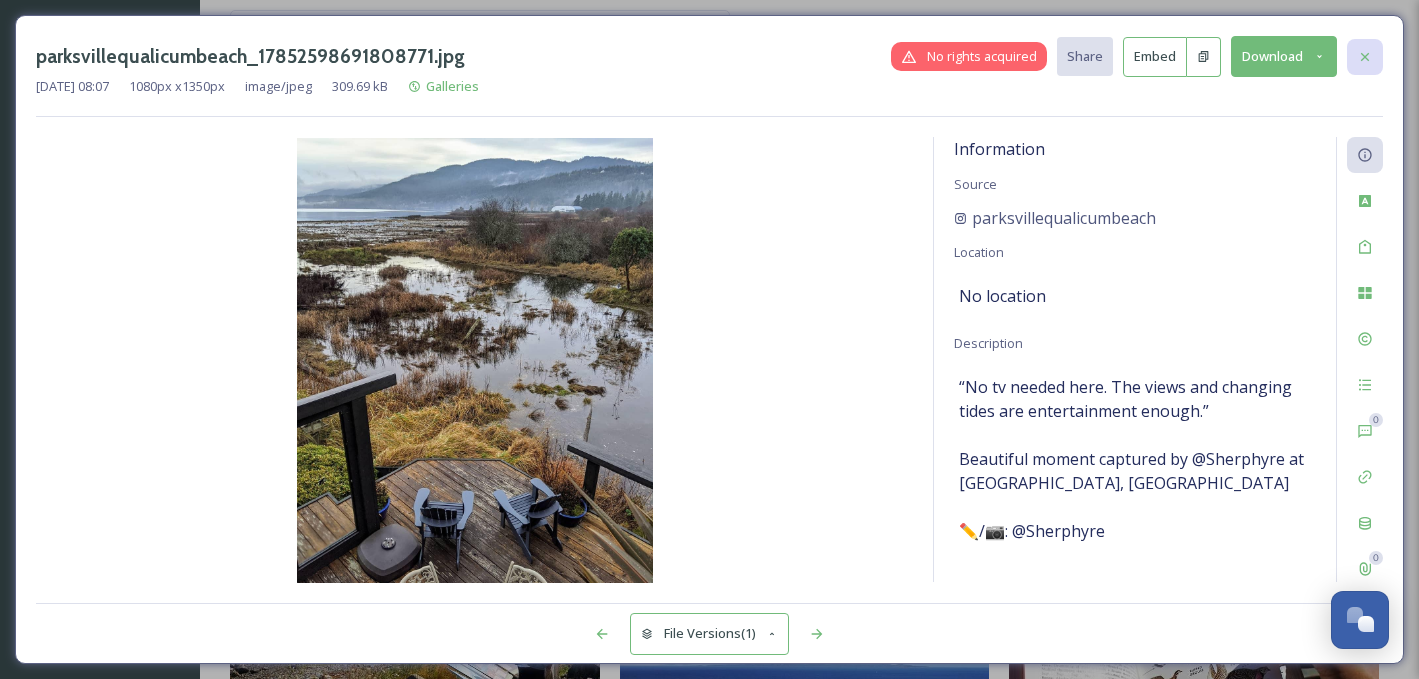 click 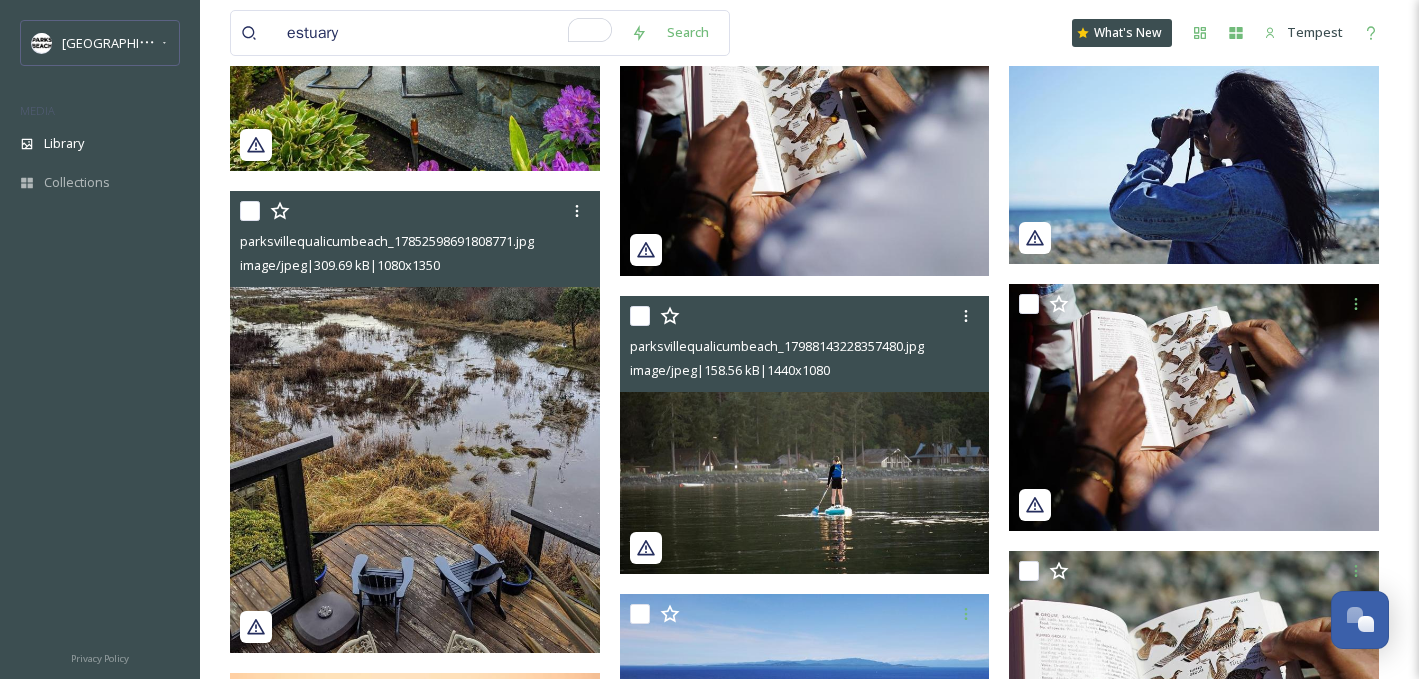 click at bounding box center [805, 435] 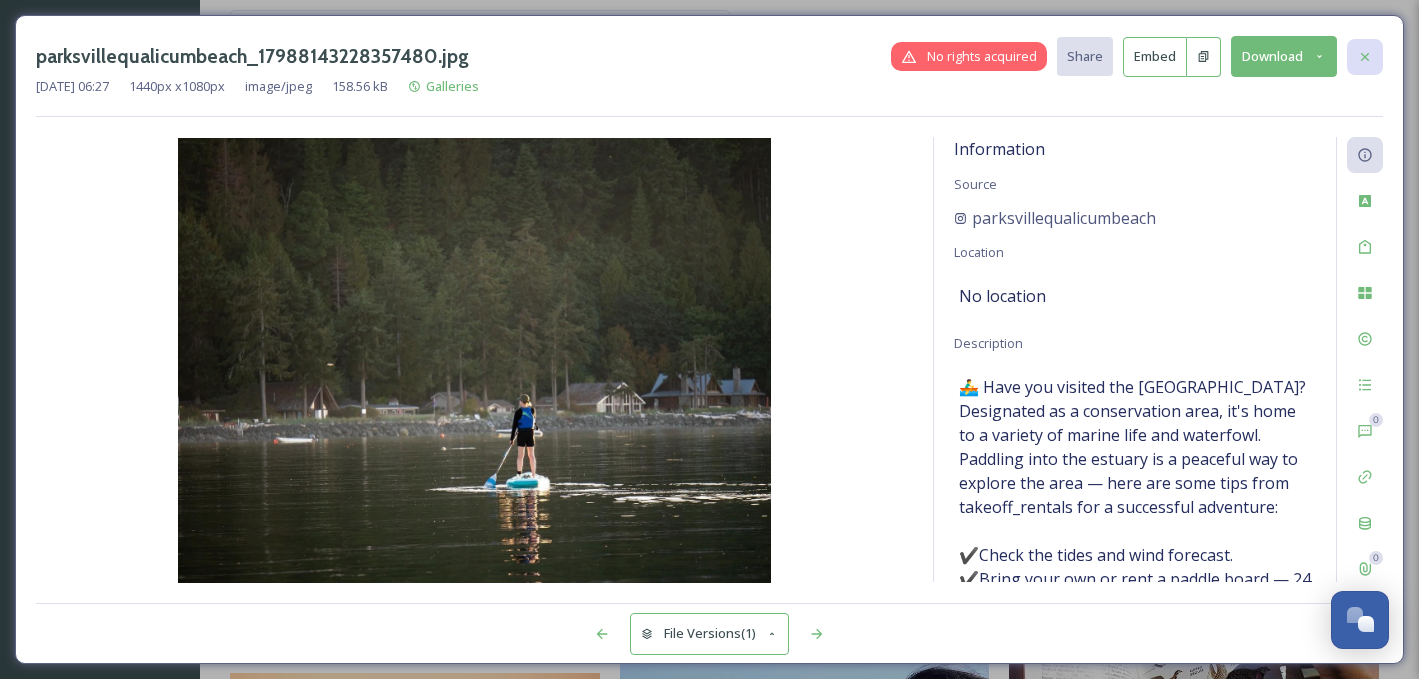 click at bounding box center [1365, 57] 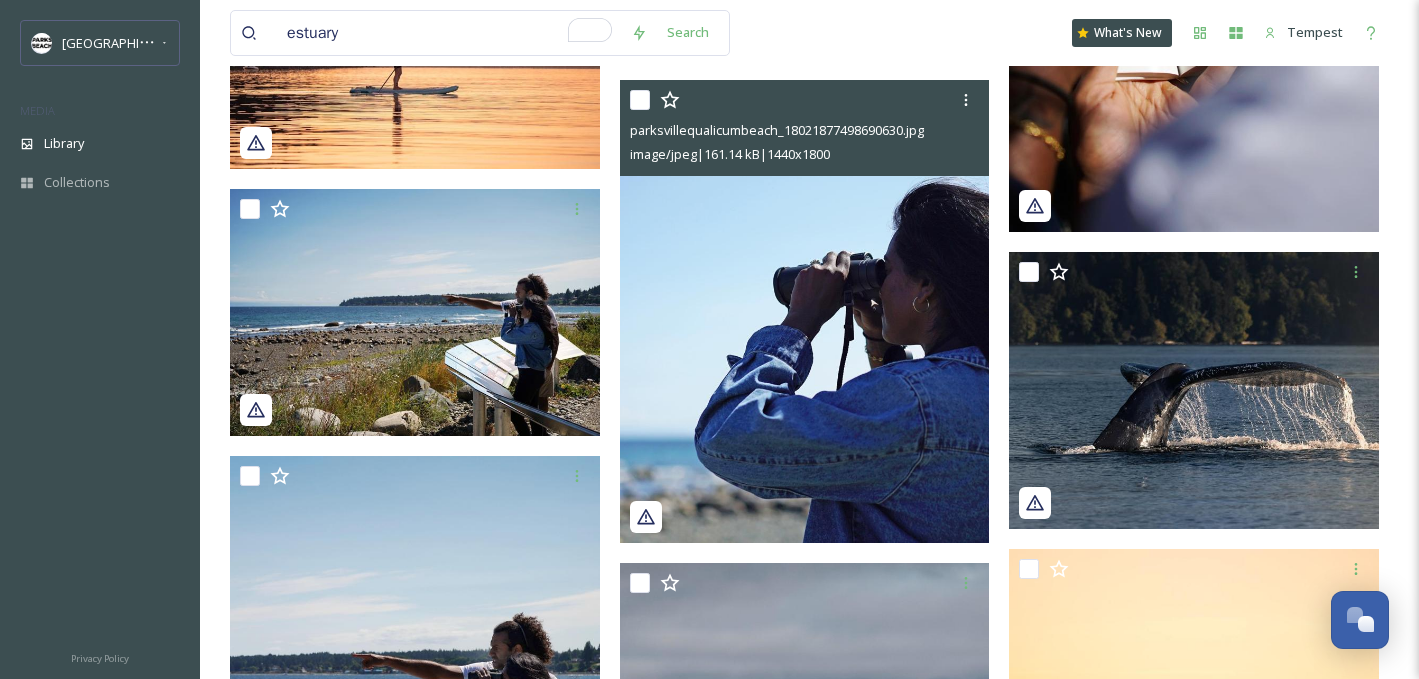 scroll, scrollTop: 2345, scrollLeft: 0, axis: vertical 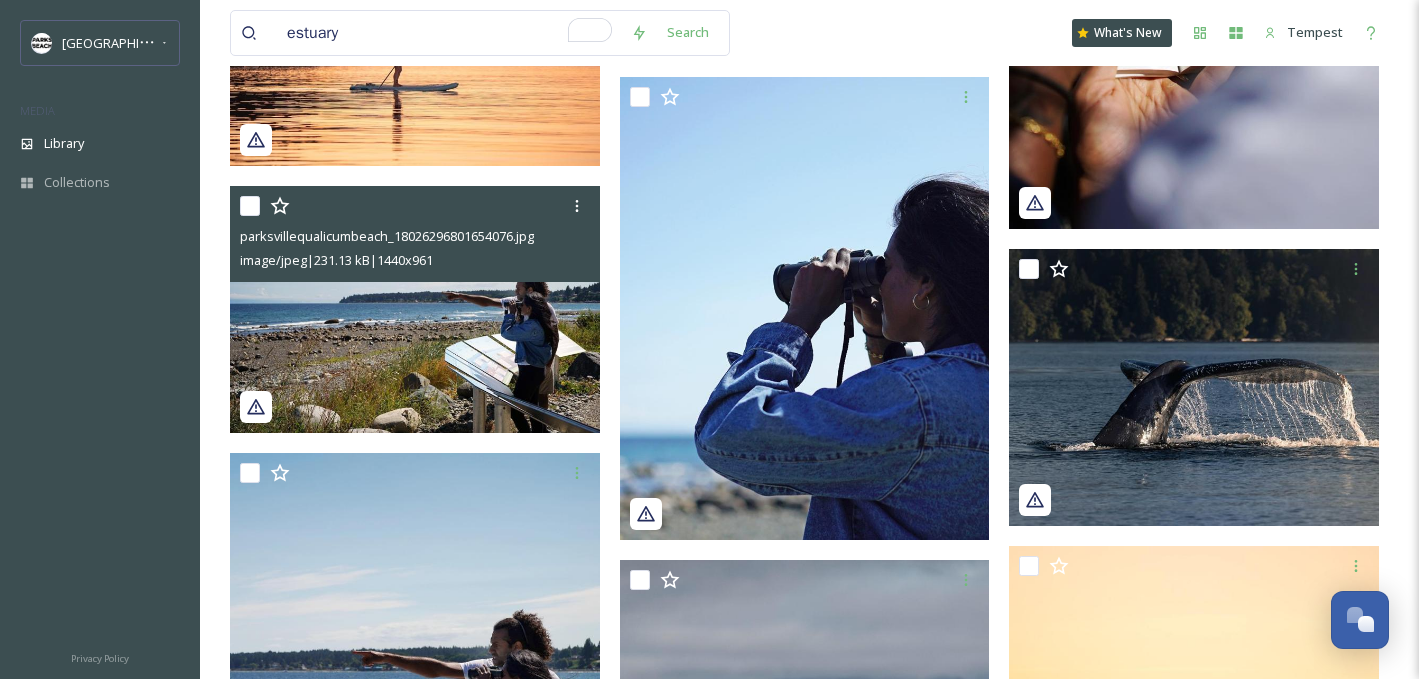click at bounding box center [415, 309] 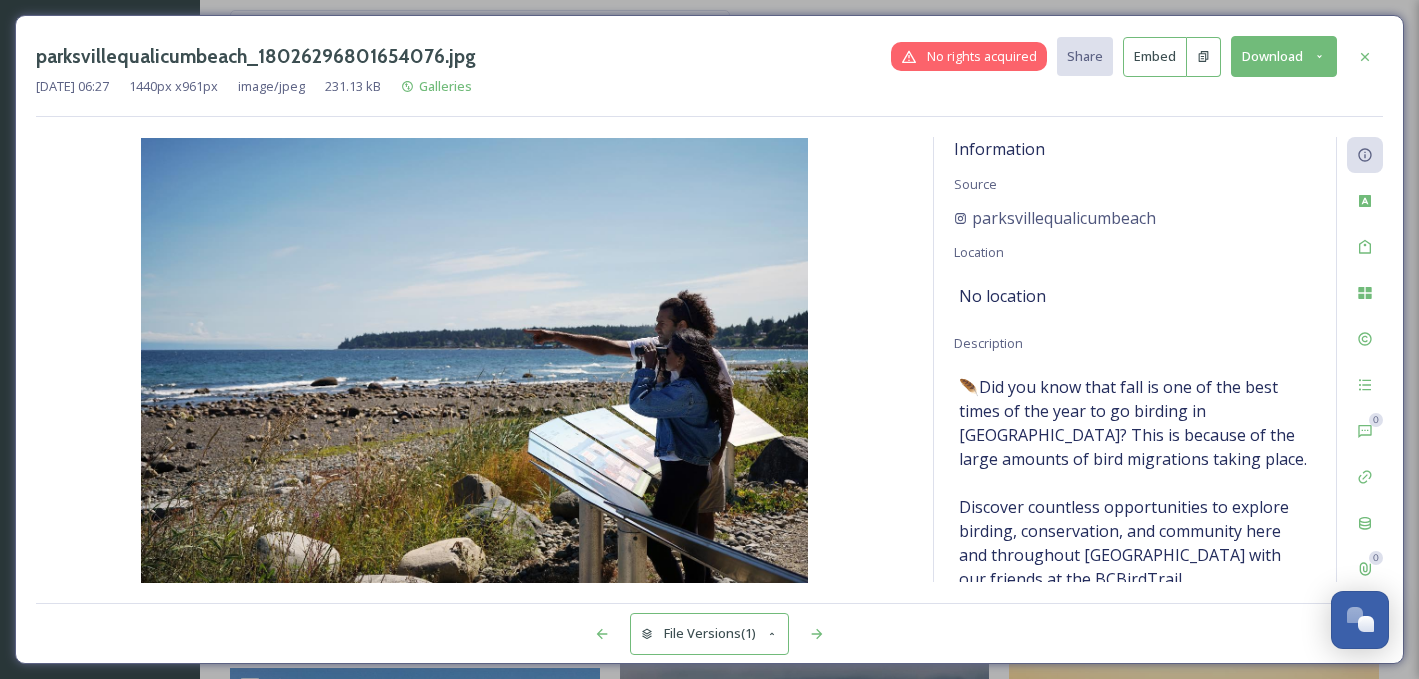 scroll, scrollTop: 281, scrollLeft: 0, axis: vertical 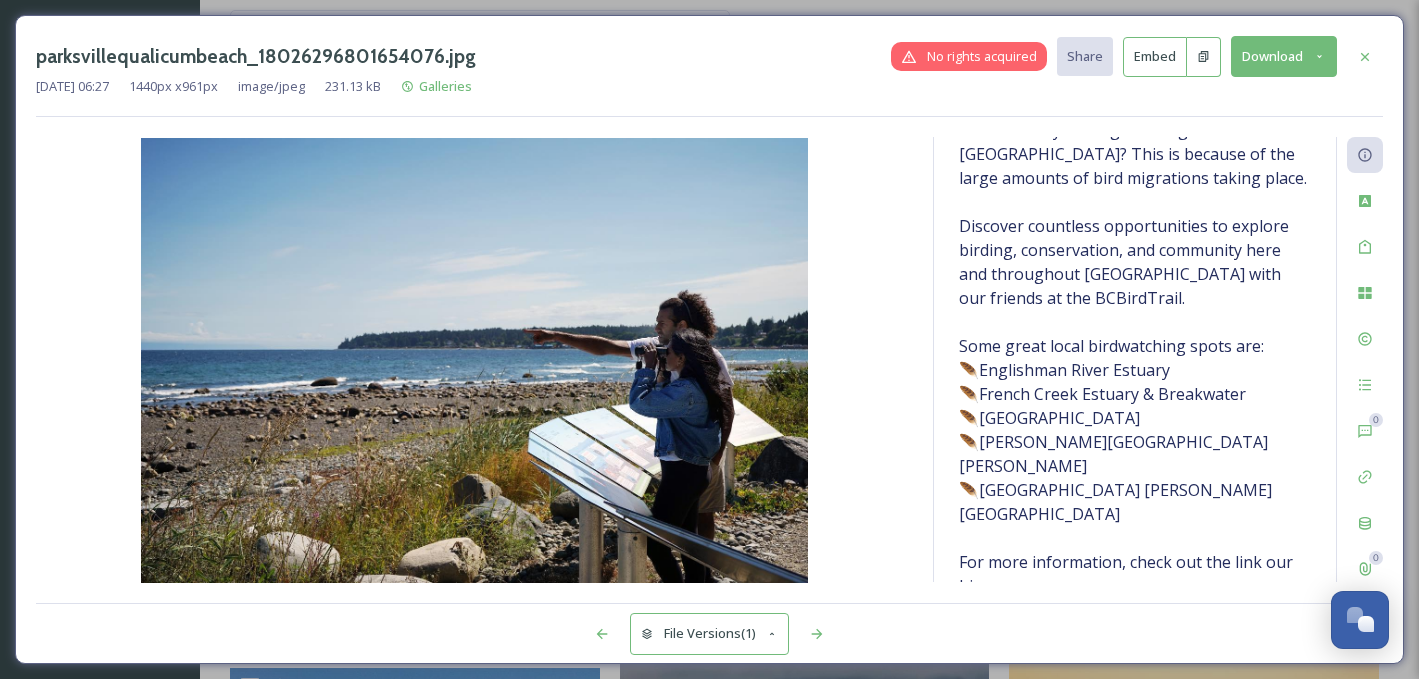 click at bounding box center [474, 360] 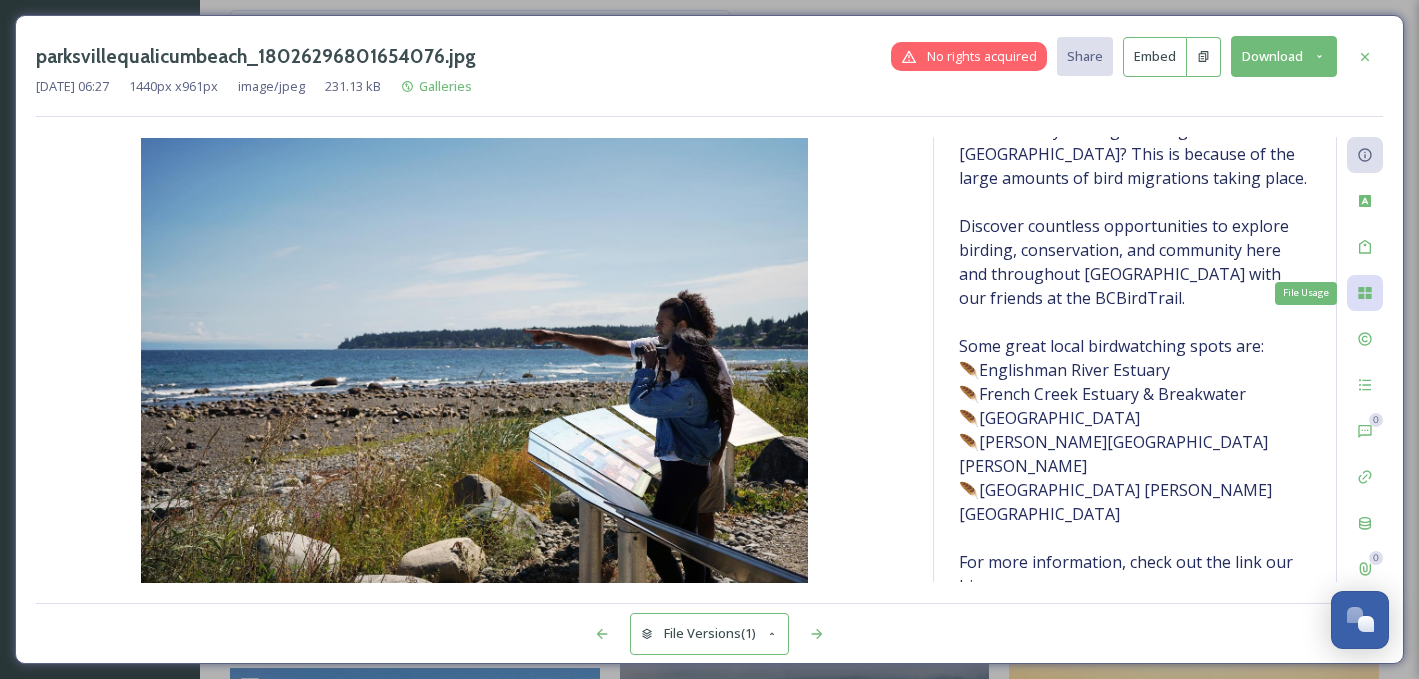 click 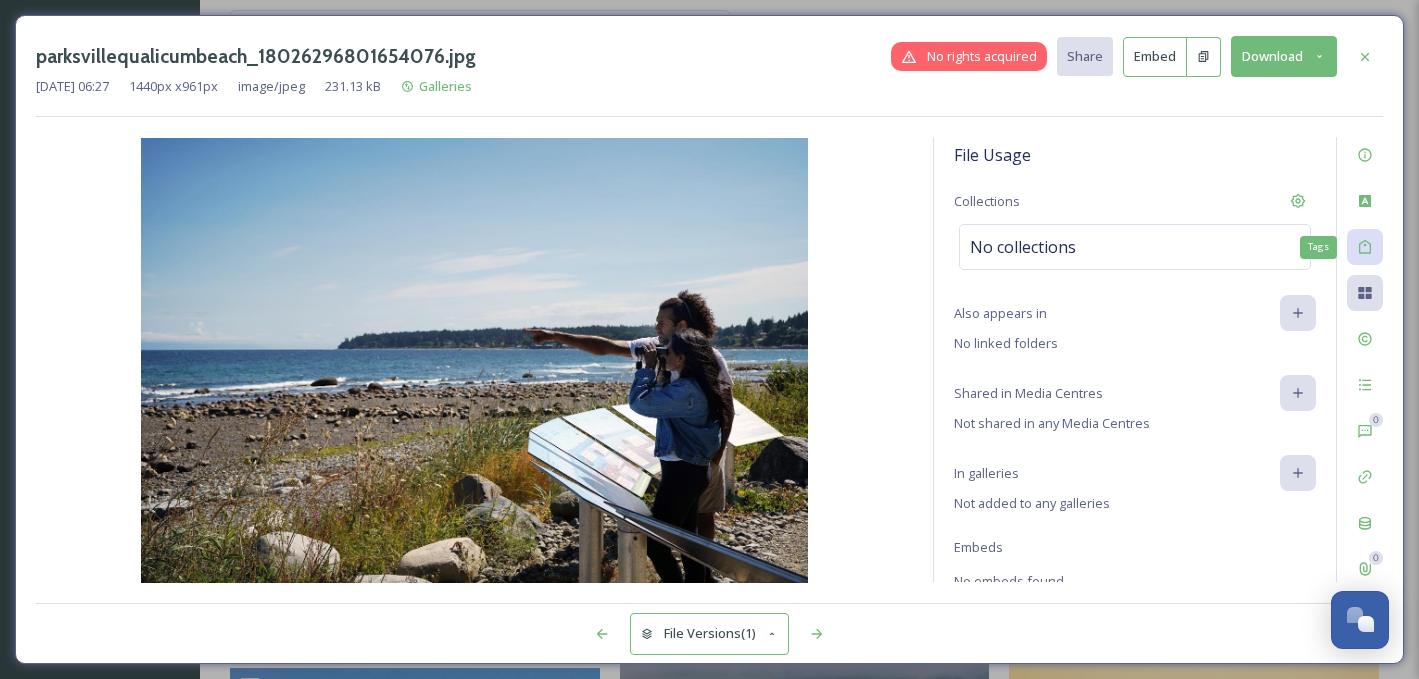 click 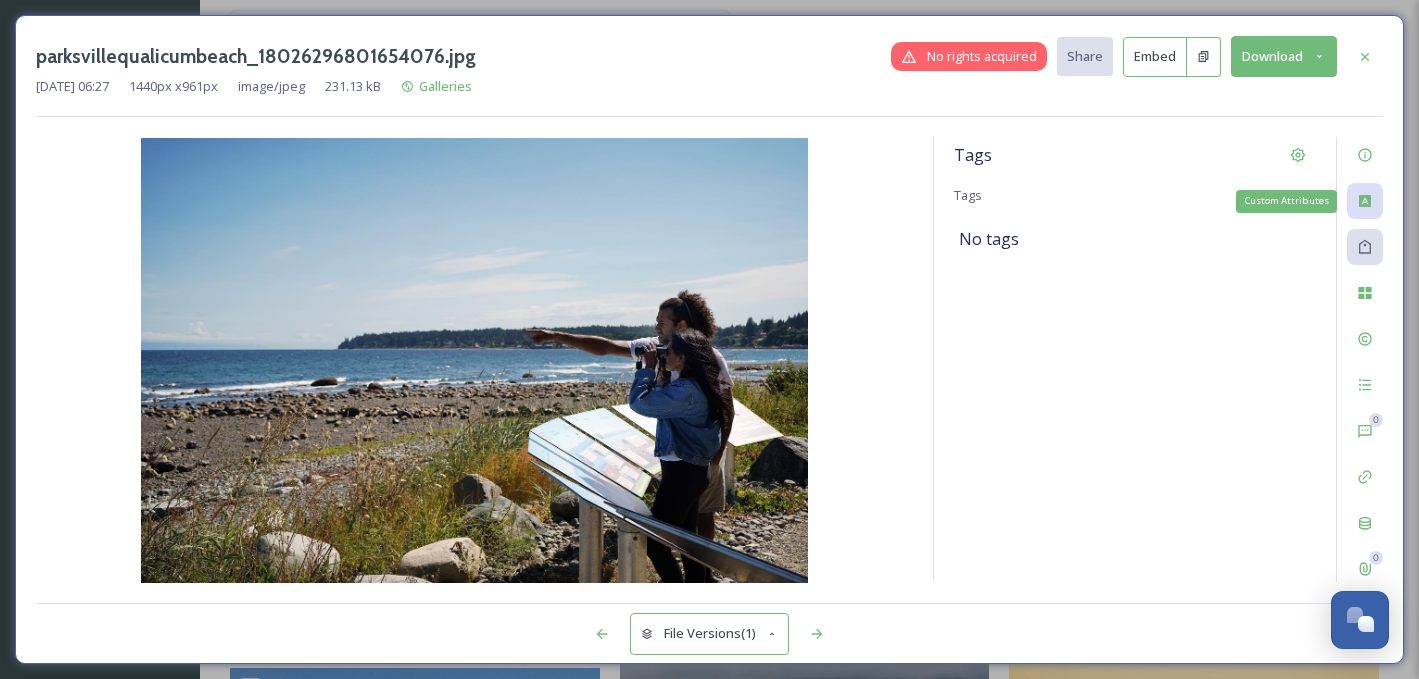 click 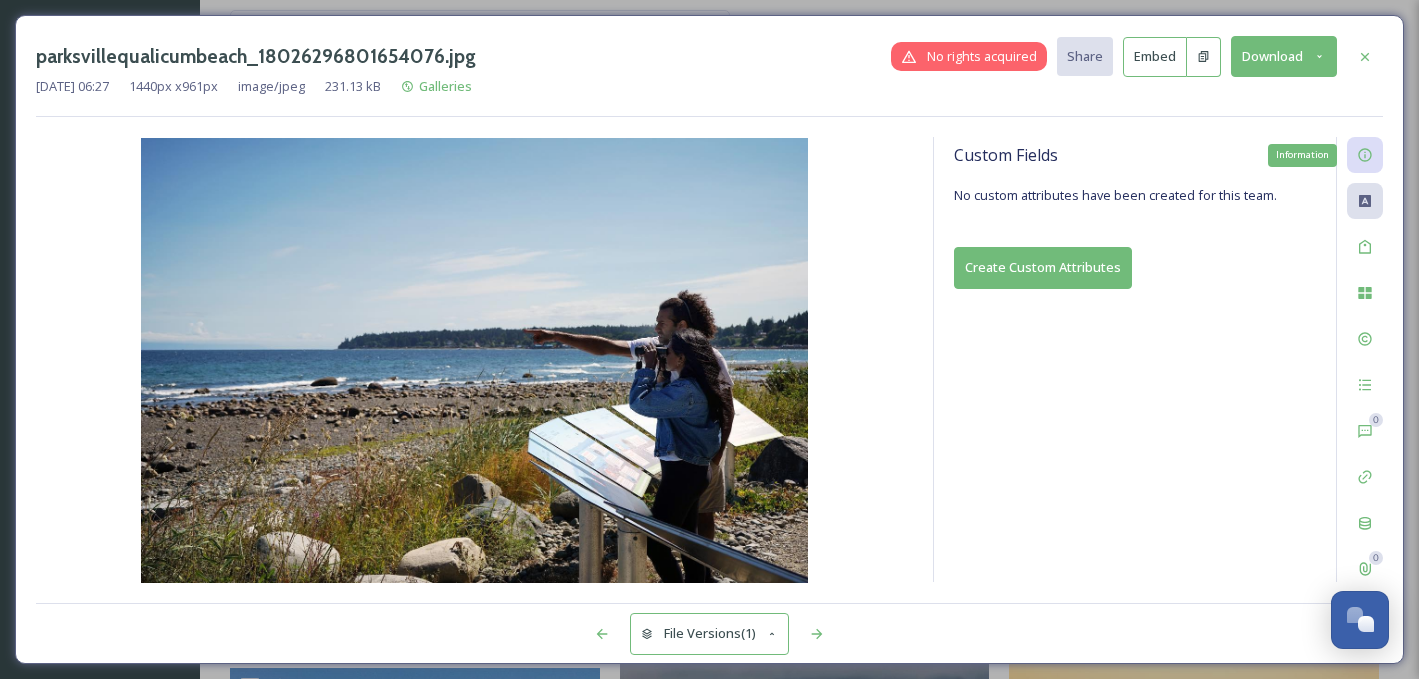 click on "Information" at bounding box center [1365, 155] 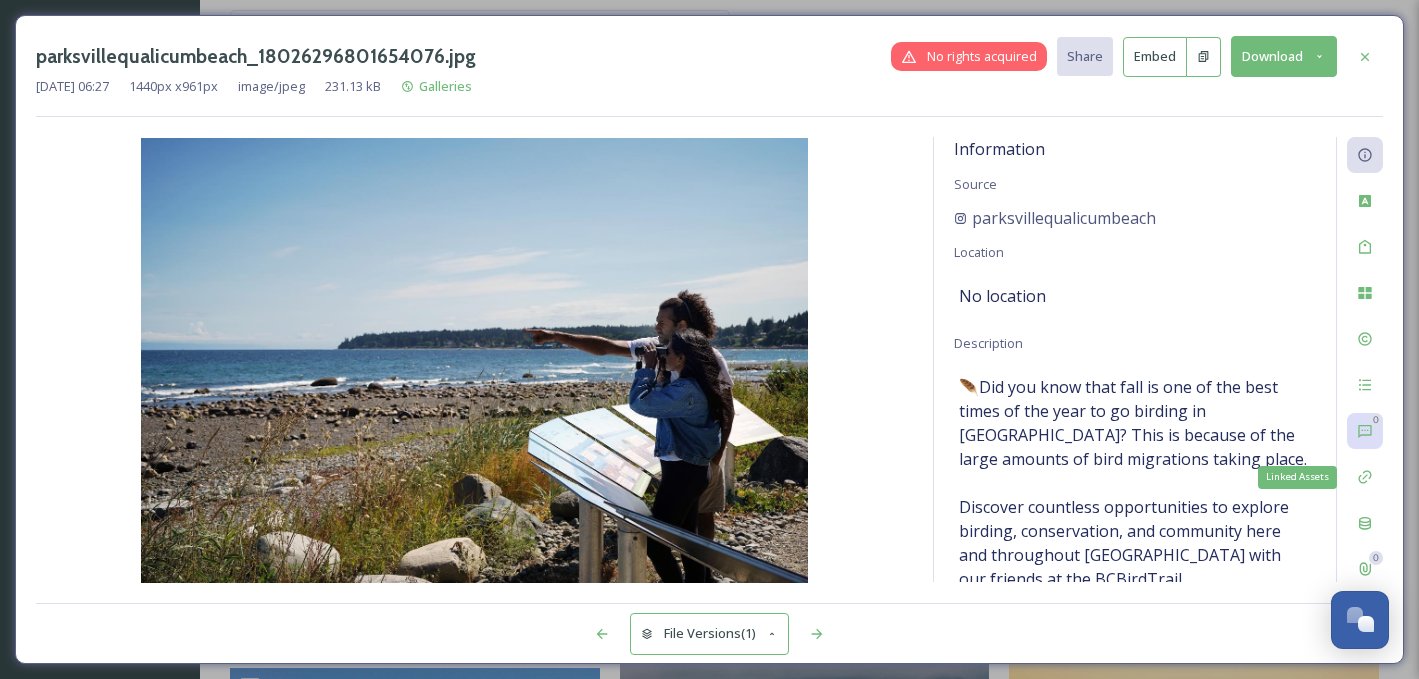 click 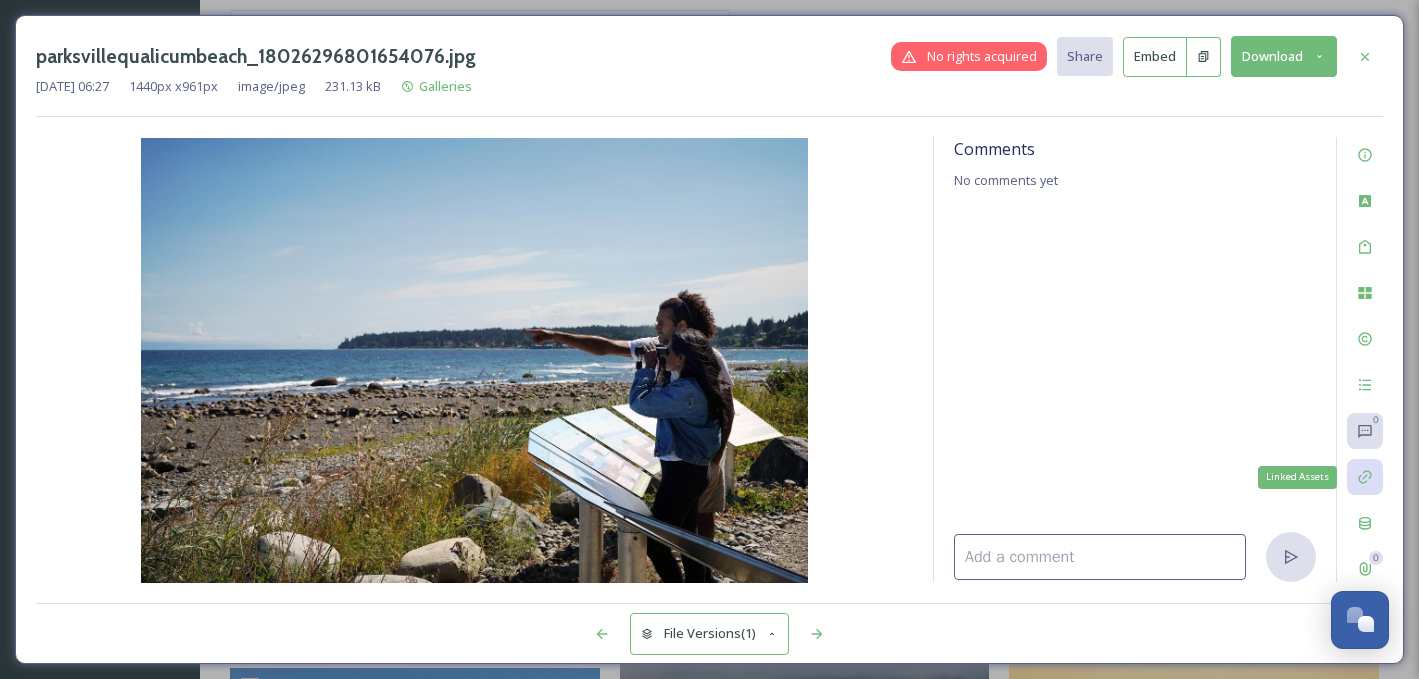 click 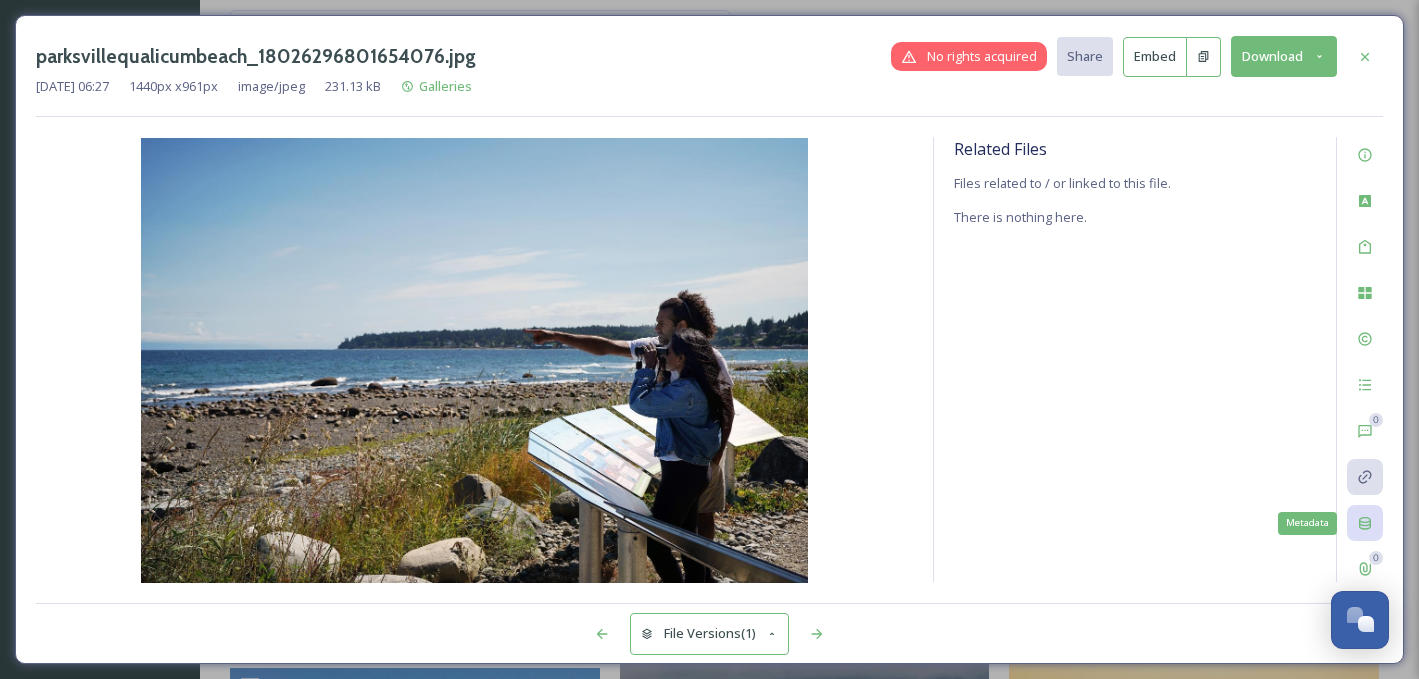 click 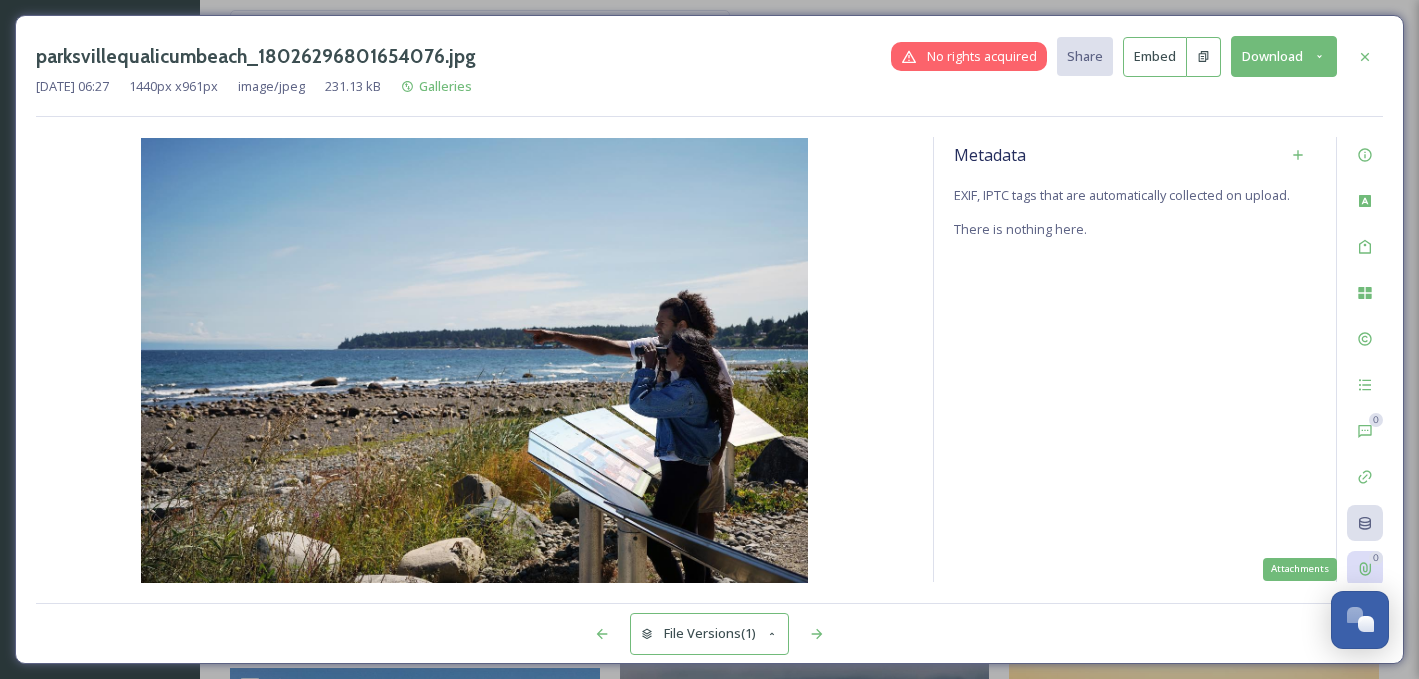 click 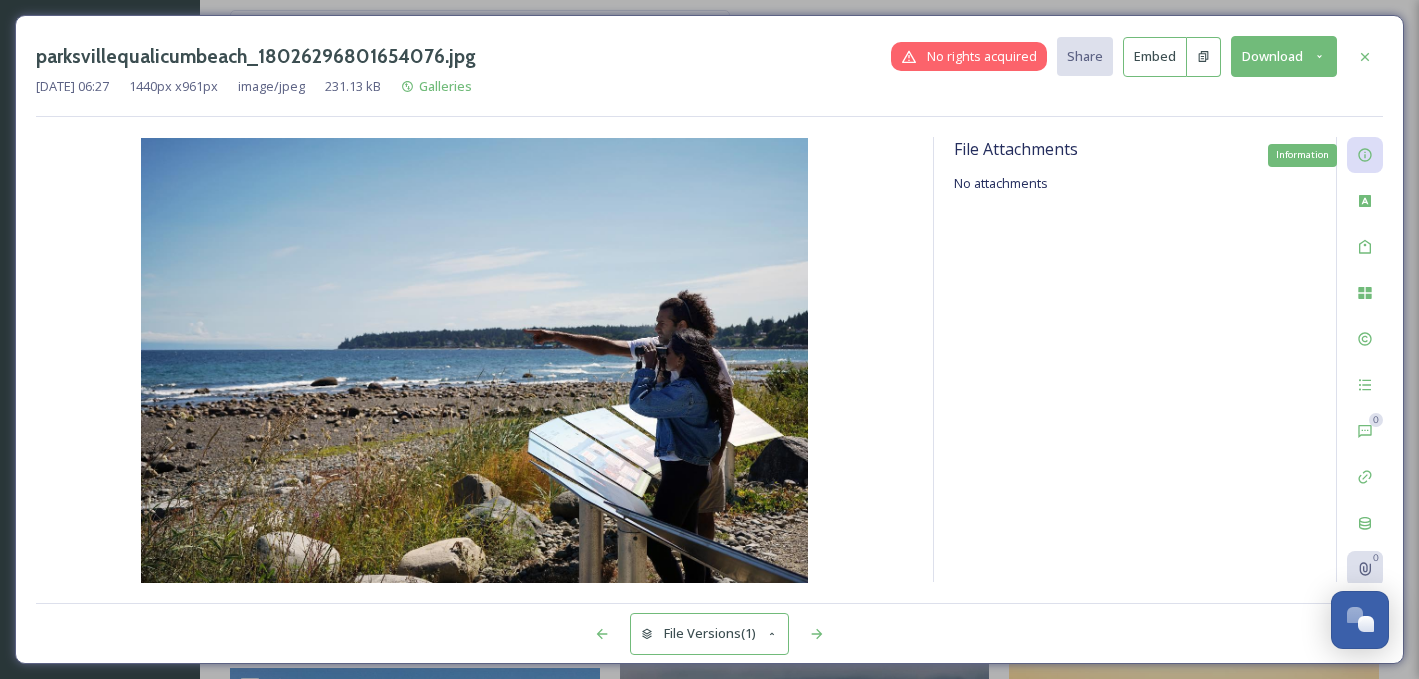 click 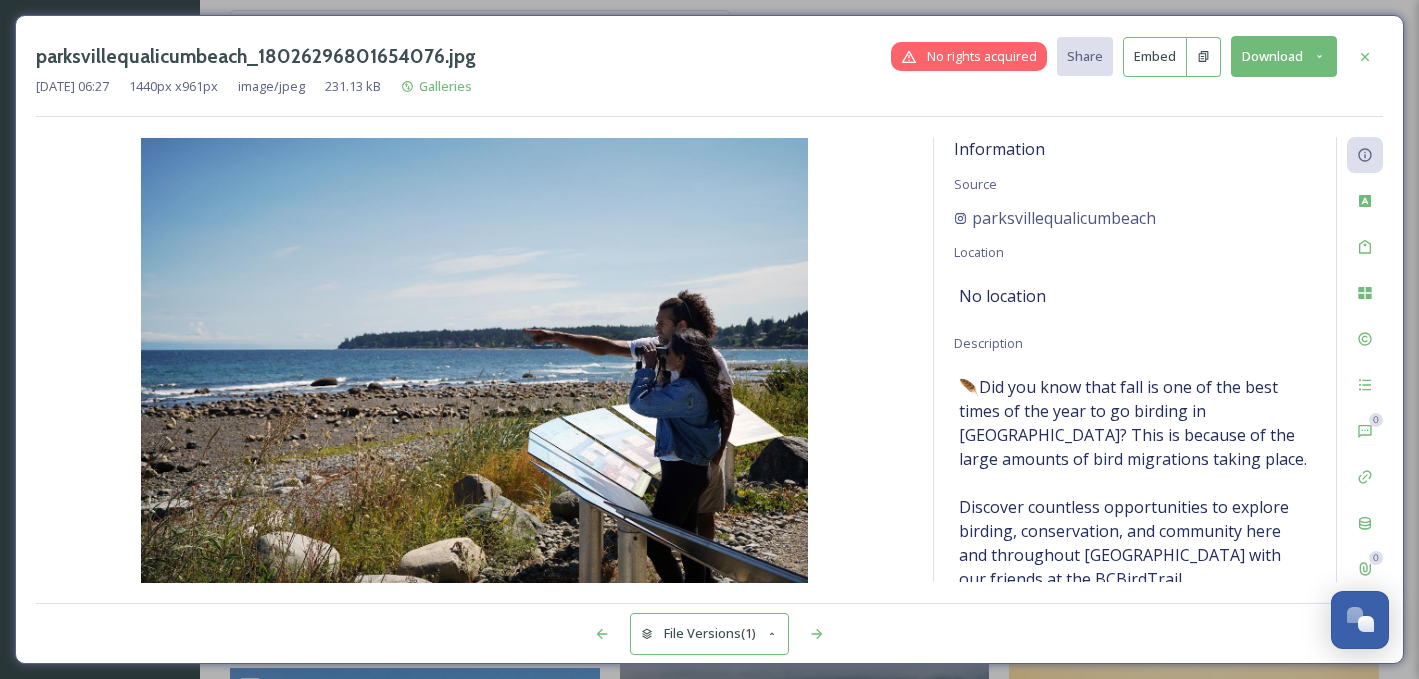 click at bounding box center [474, 360] 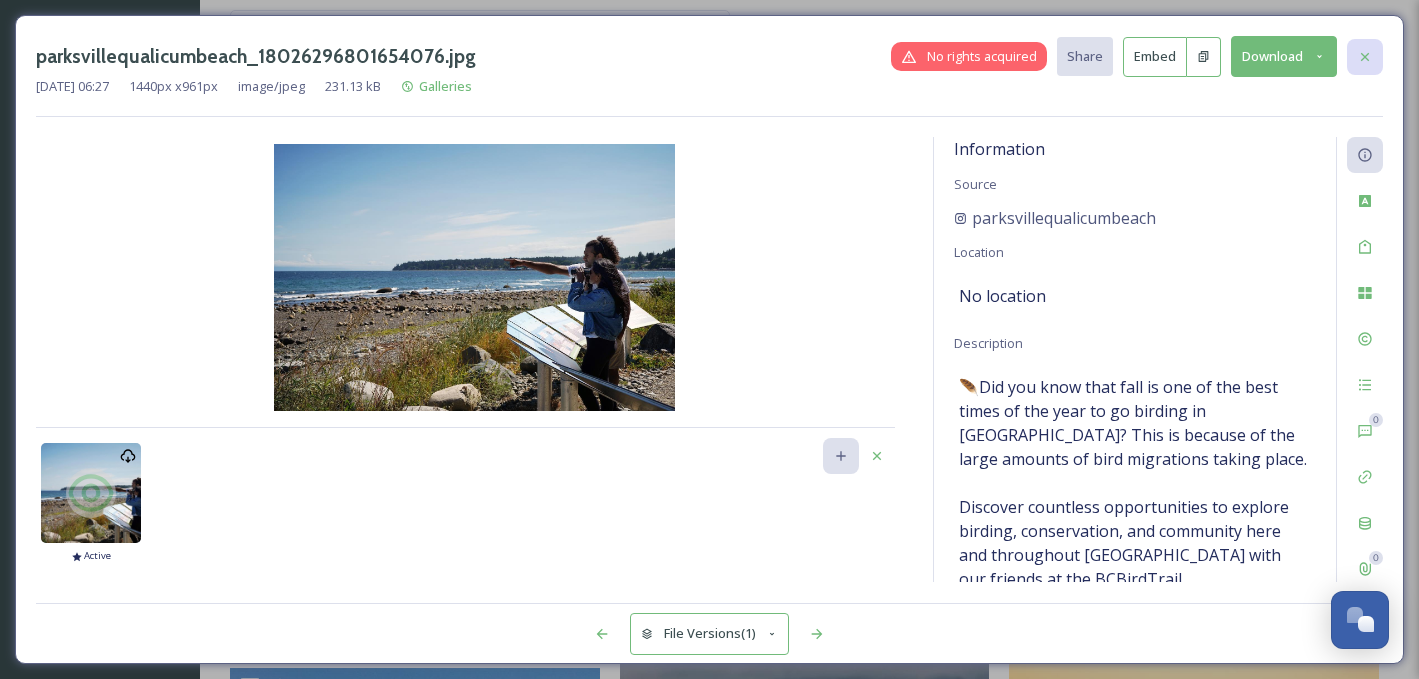 click at bounding box center (1365, 57) 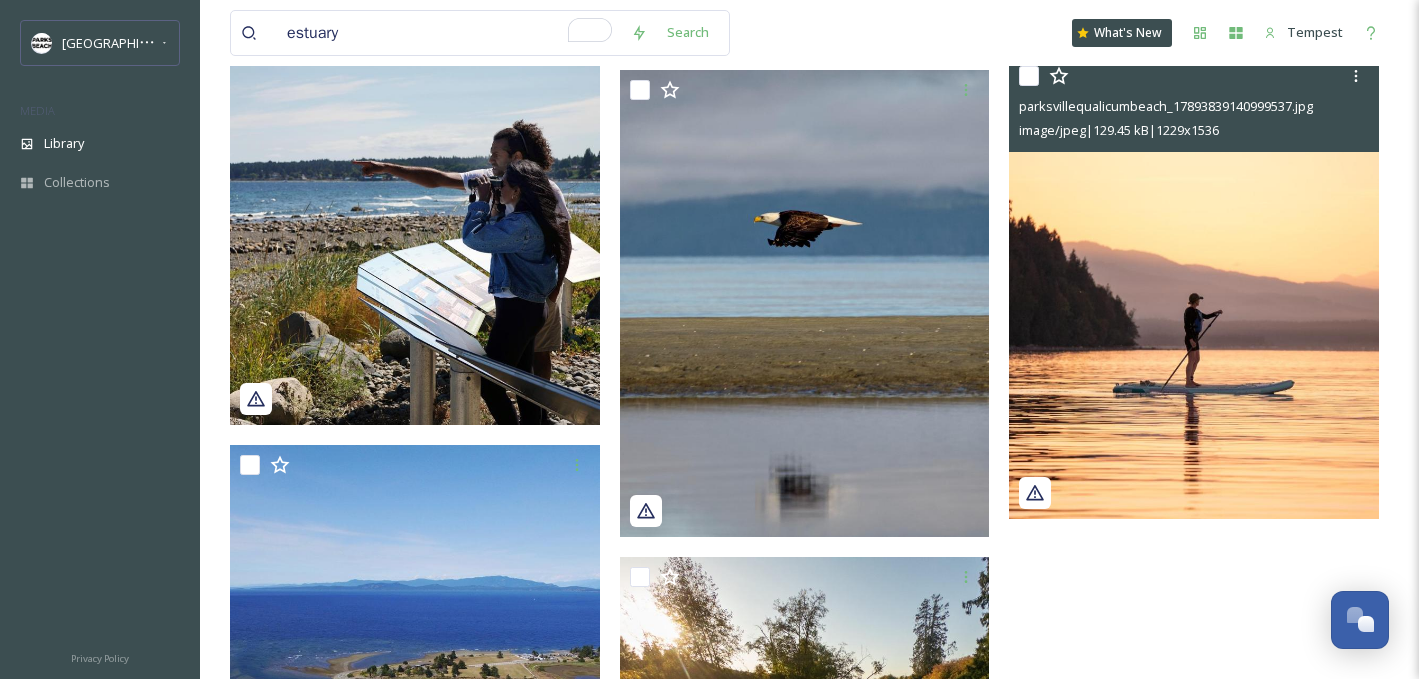 scroll, scrollTop: 2836, scrollLeft: 0, axis: vertical 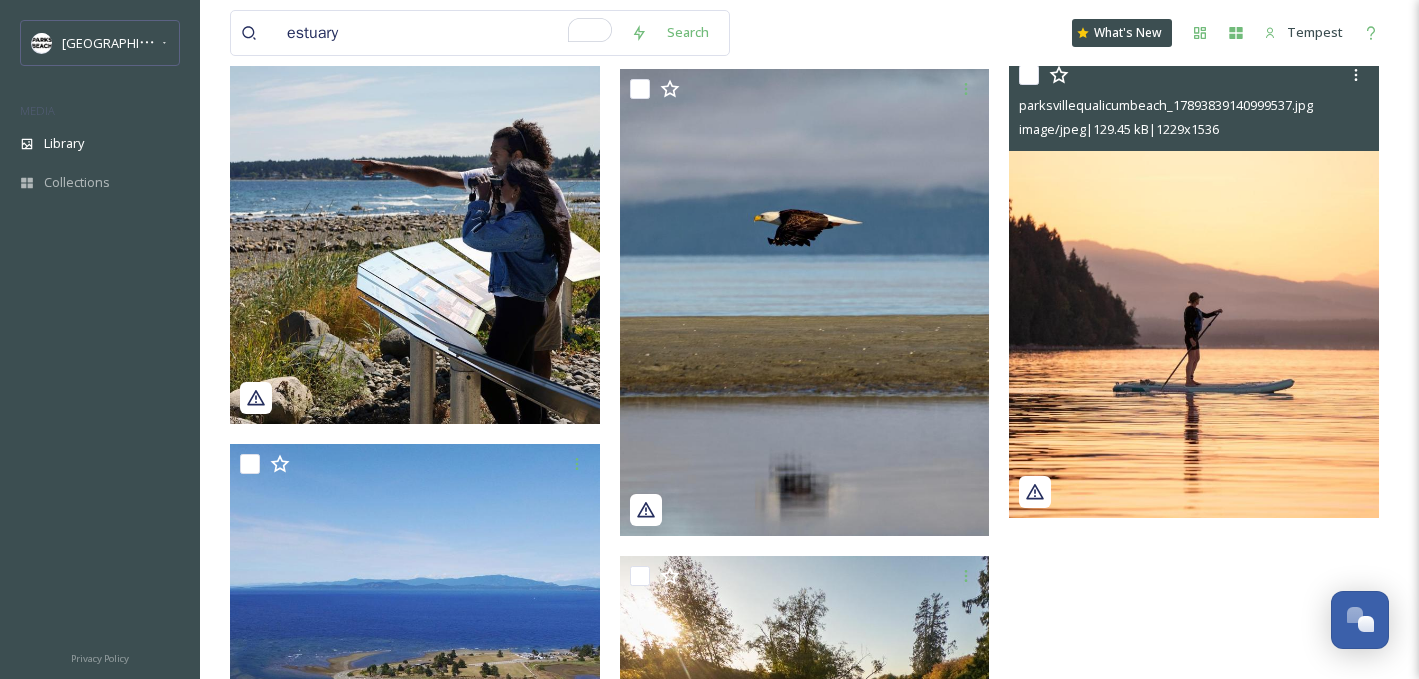 click at bounding box center (1194, 286) 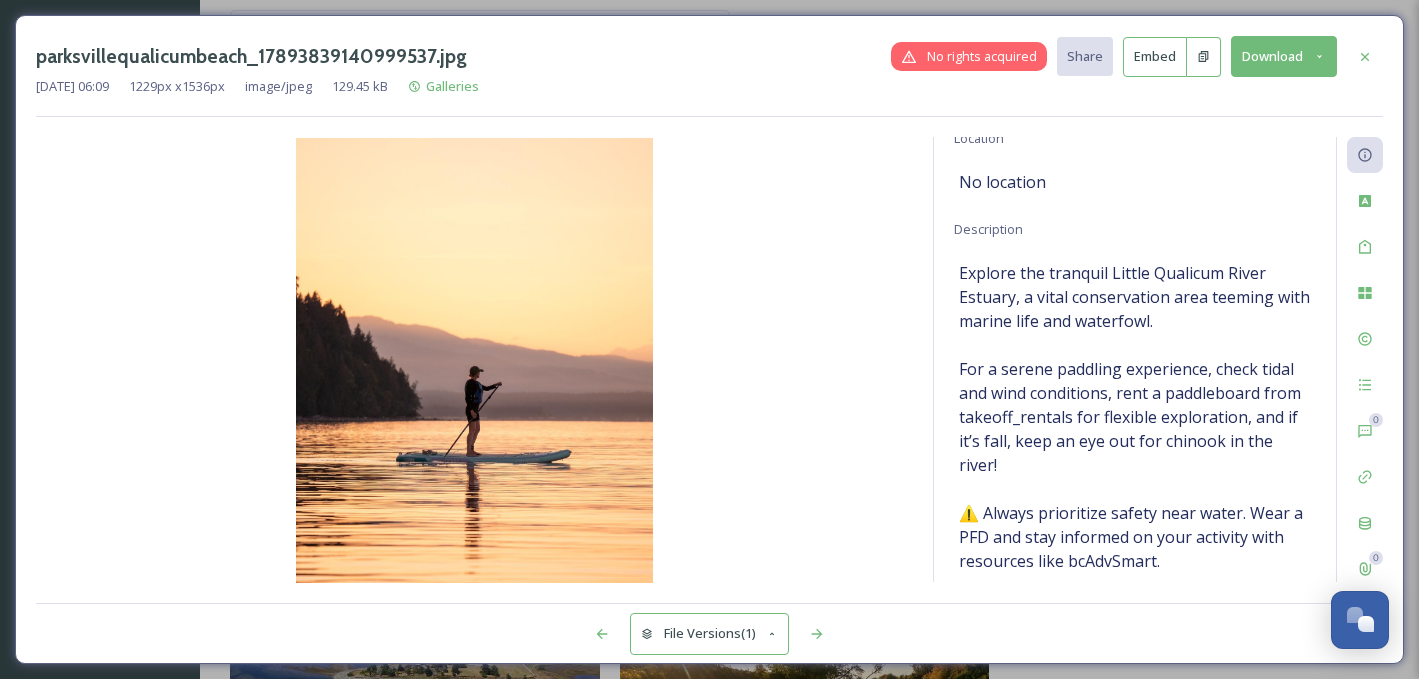 scroll, scrollTop: 146, scrollLeft: 0, axis: vertical 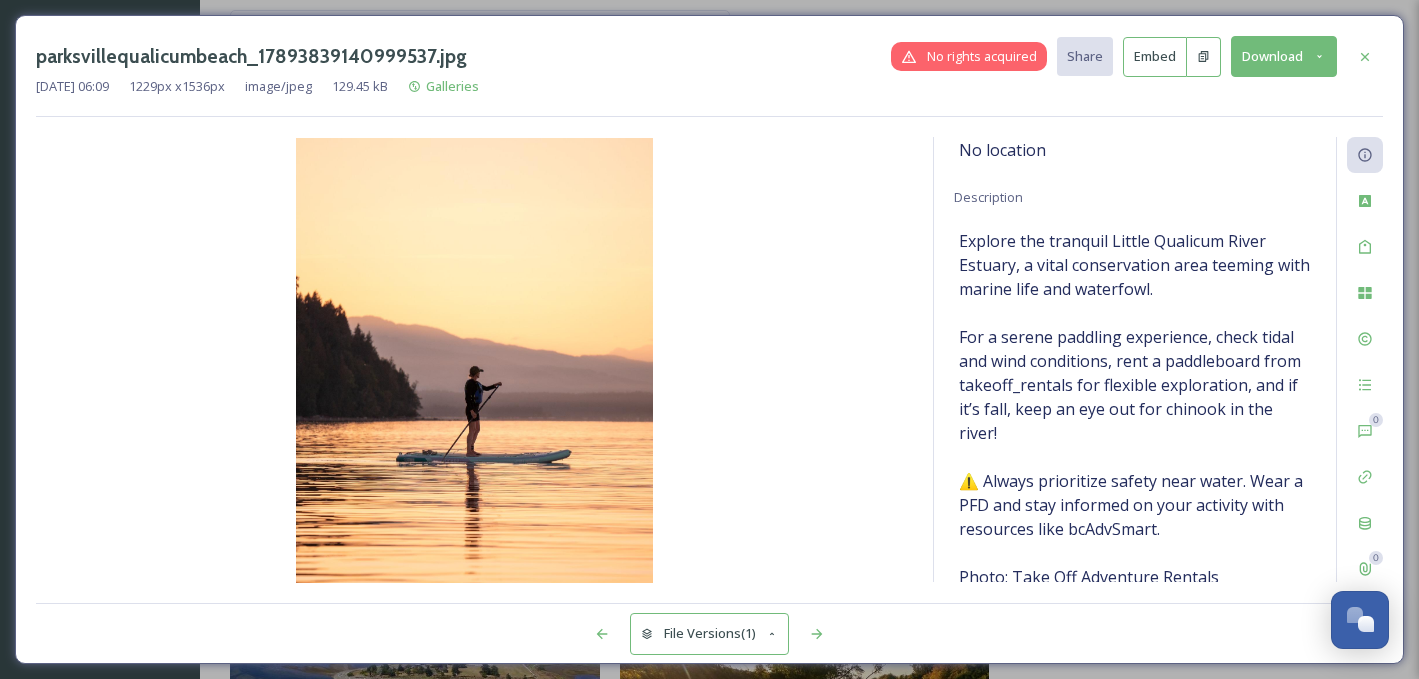 click 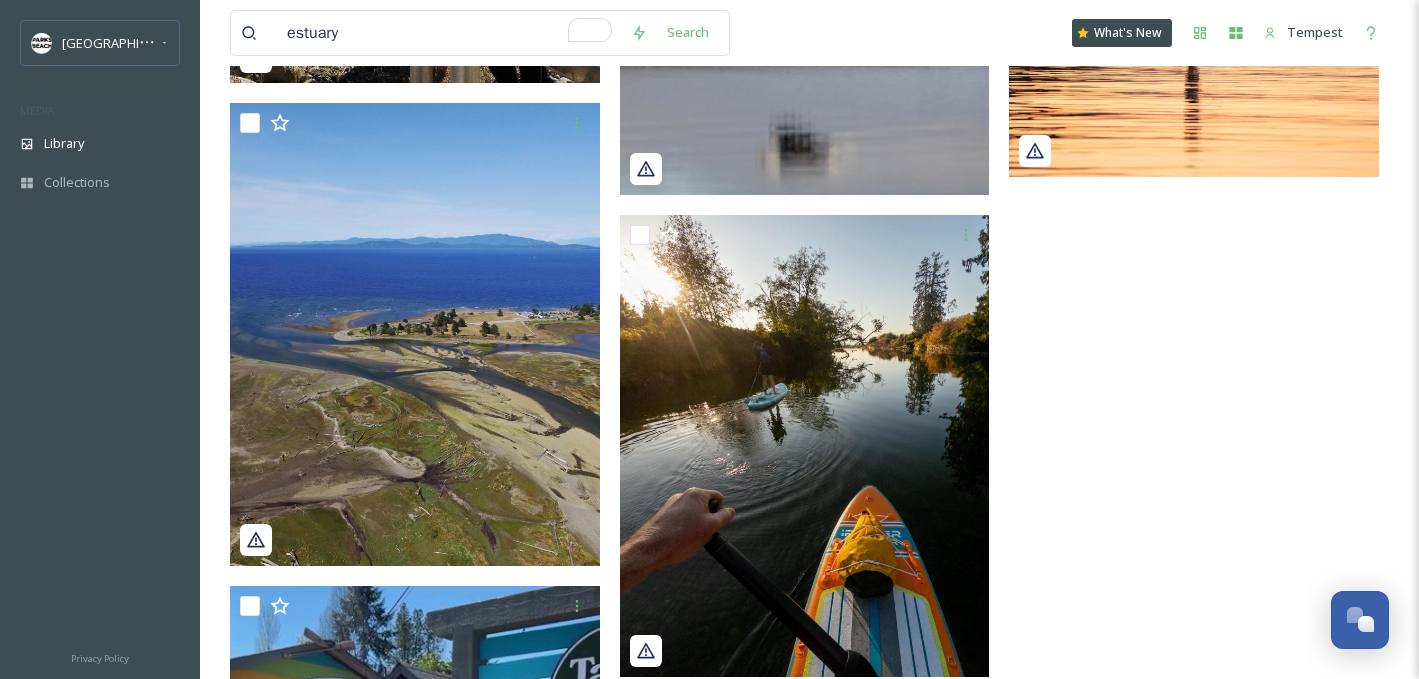 scroll, scrollTop: 3209, scrollLeft: 0, axis: vertical 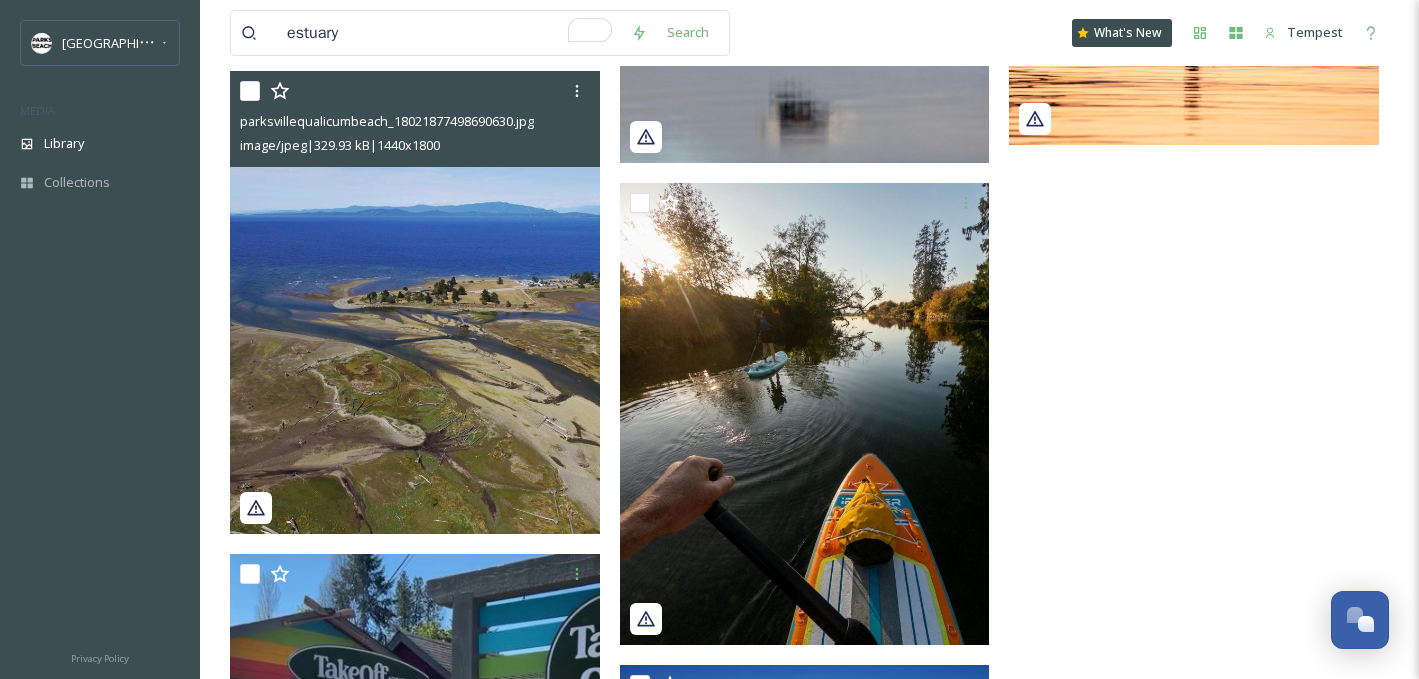 click at bounding box center [415, 302] 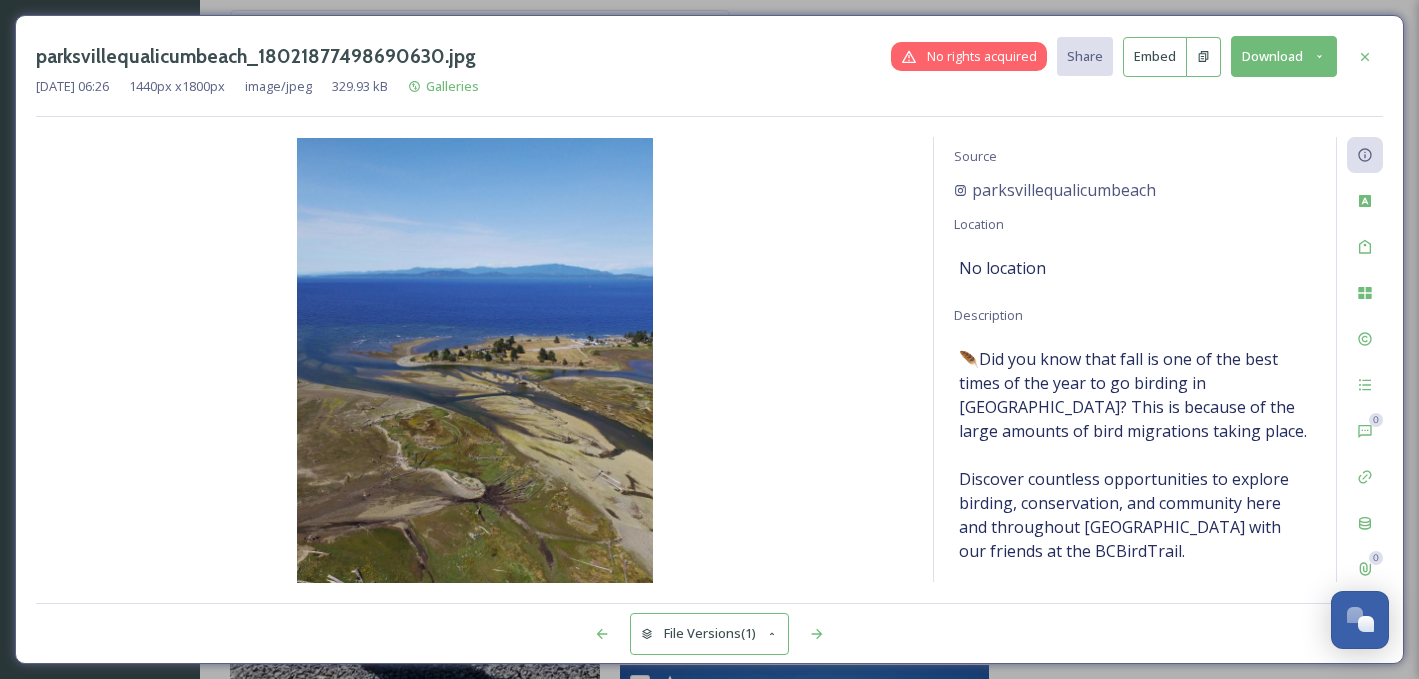 scroll, scrollTop: 27, scrollLeft: 0, axis: vertical 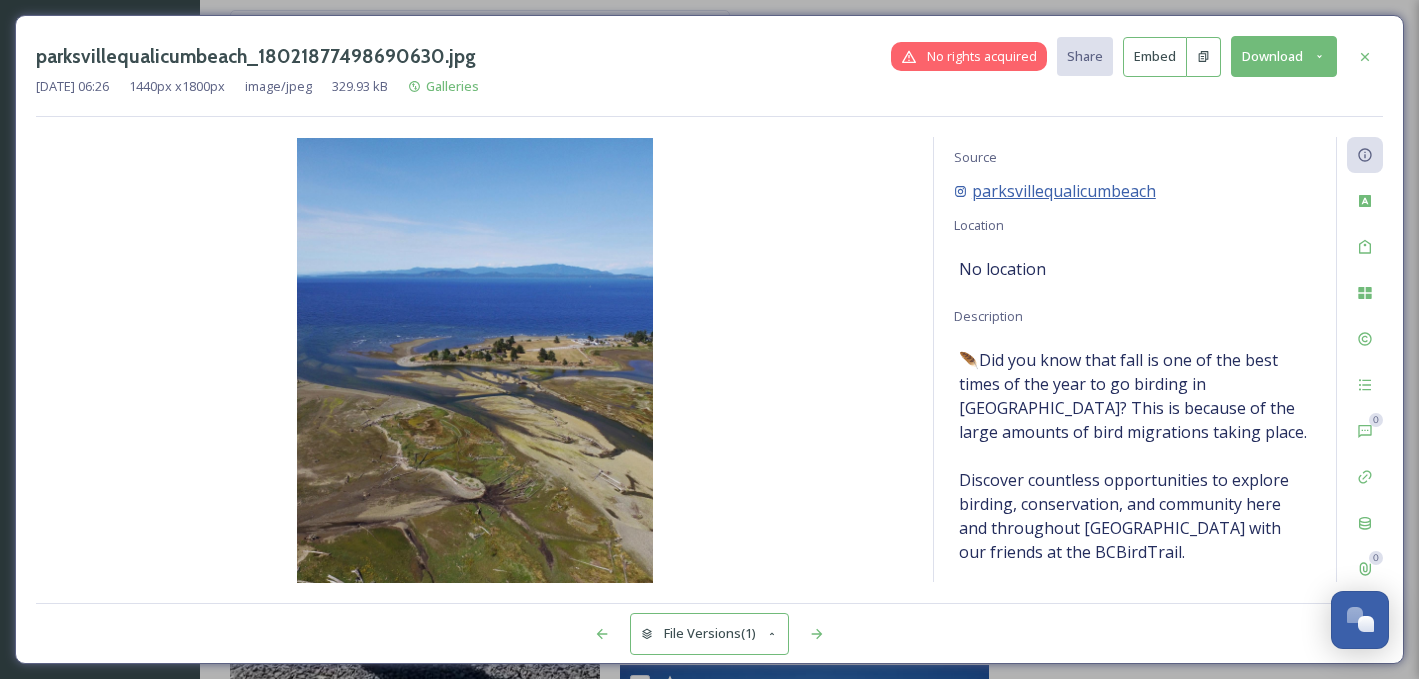 click on "parksvillequalicumbeach" at bounding box center (1064, 191) 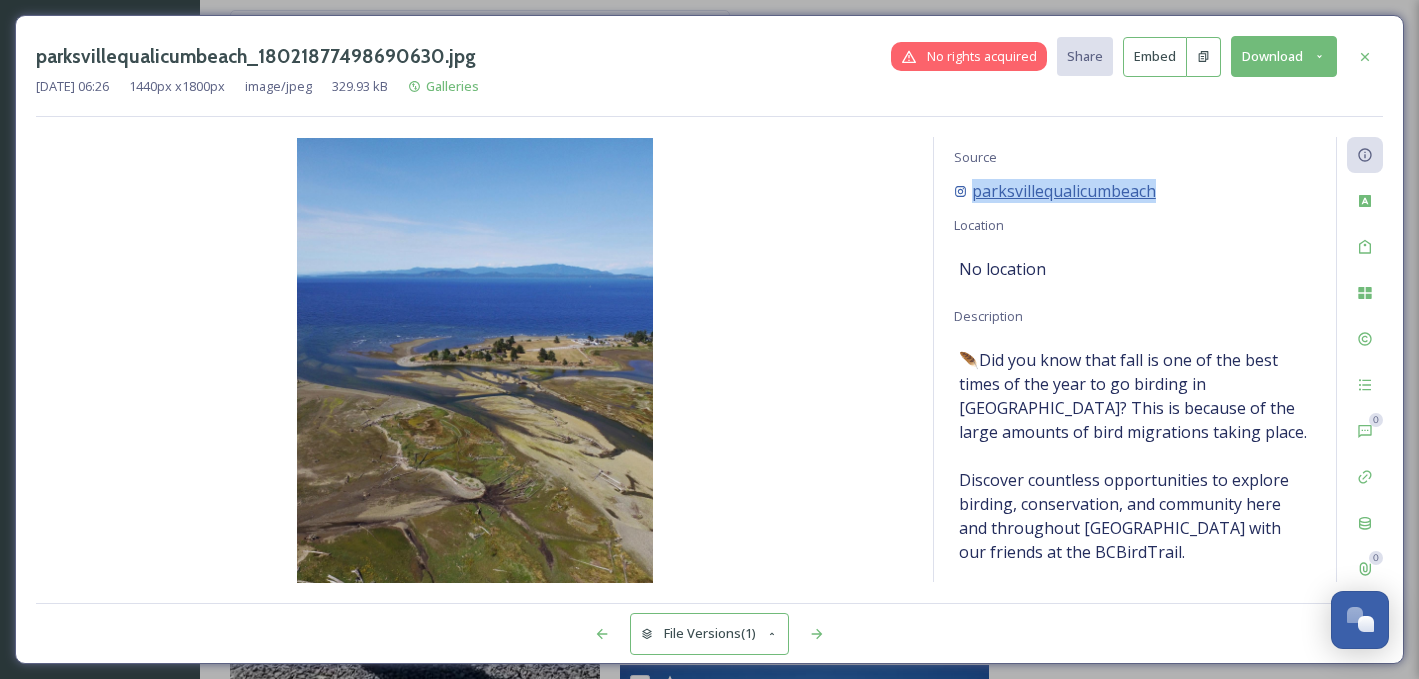drag, startPoint x: 1173, startPoint y: 188, endPoint x: 1001, endPoint y: 190, distance: 172.01163 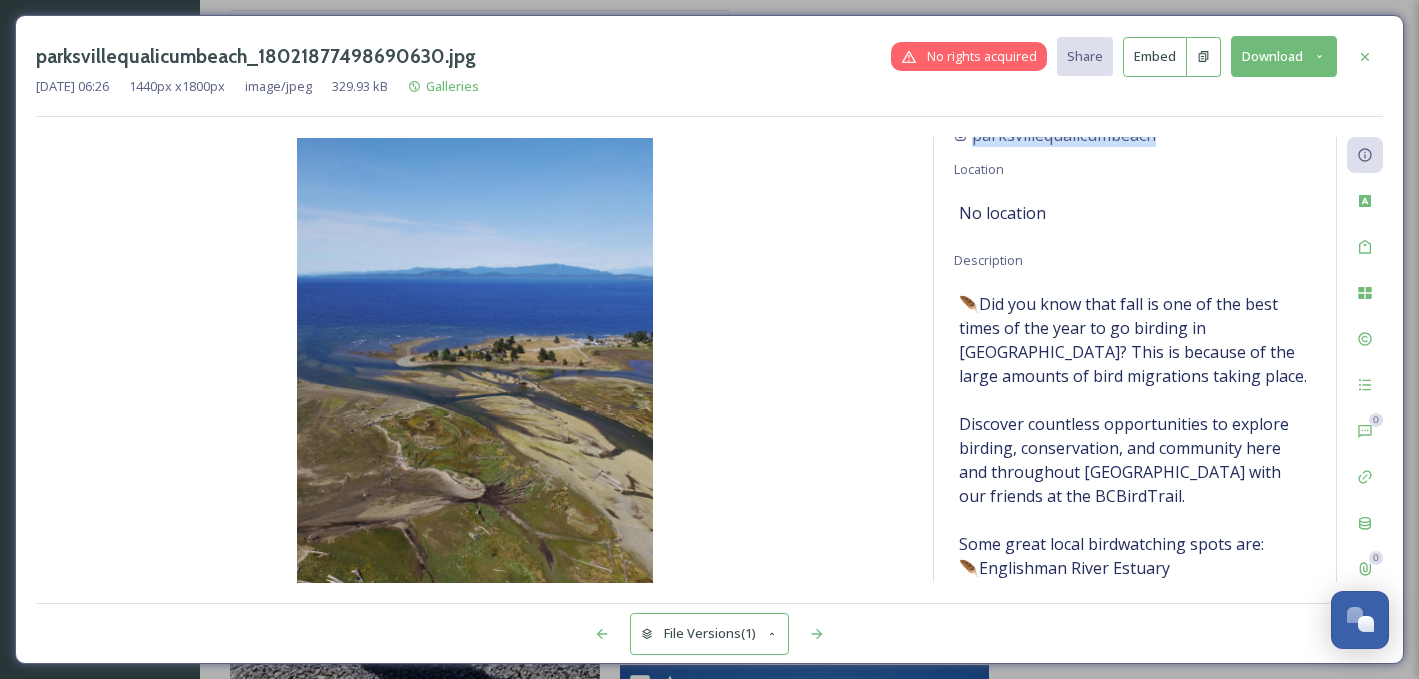 scroll, scrollTop: 0, scrollLeft: 0, axis: both 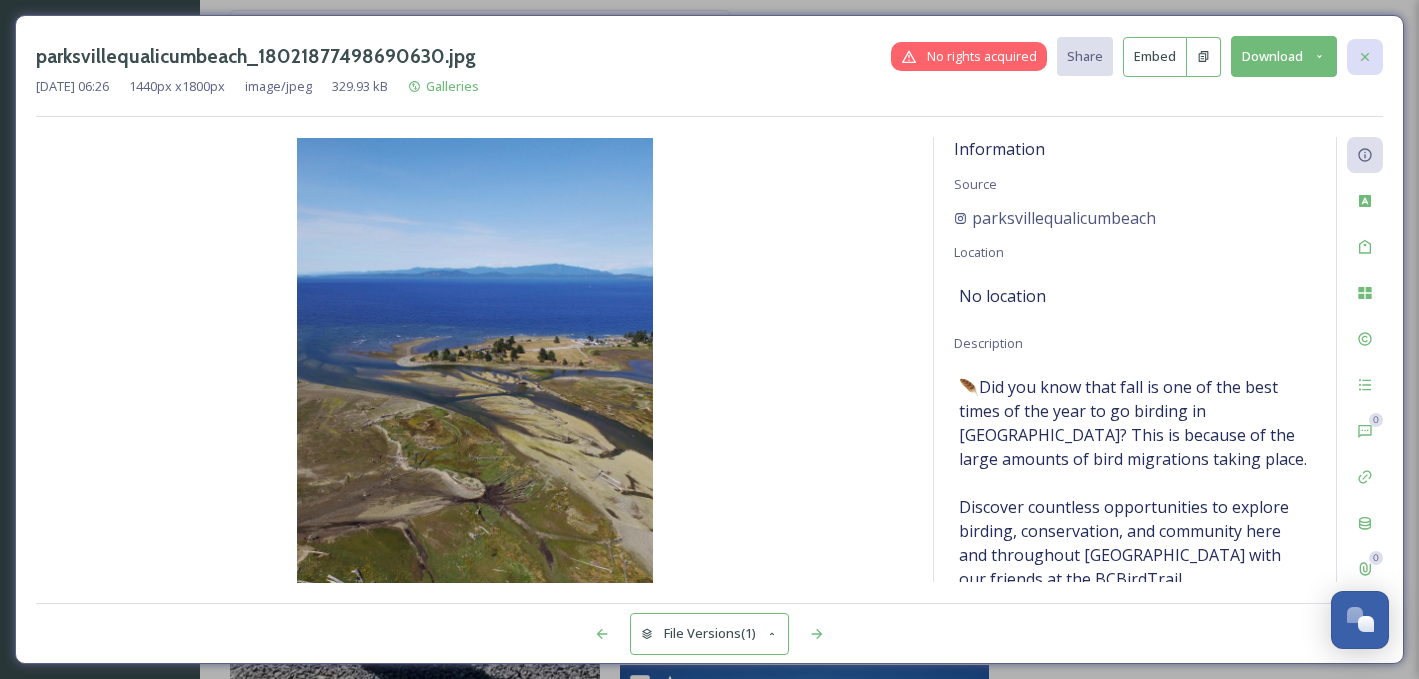 click at bounding box center [1365, 57] 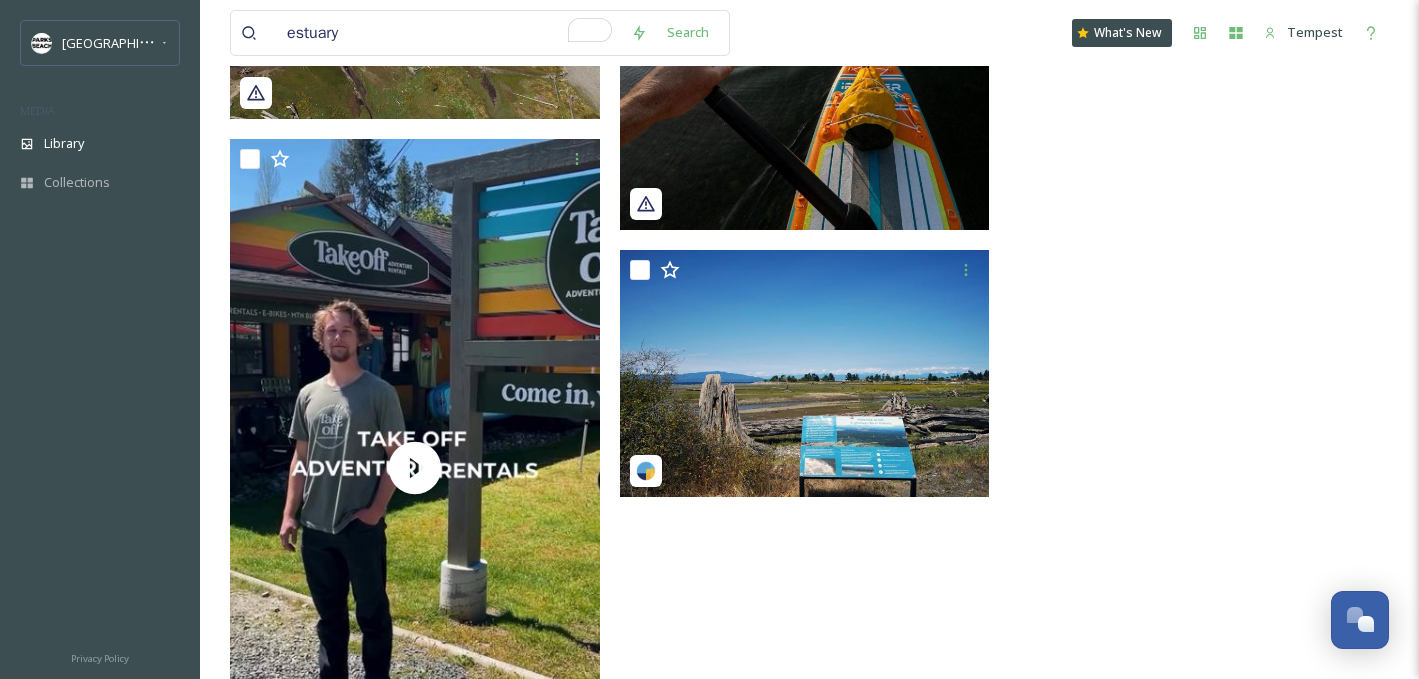 scroll, scrollTop: 3719, scrollLeft: 0, axis: vertical 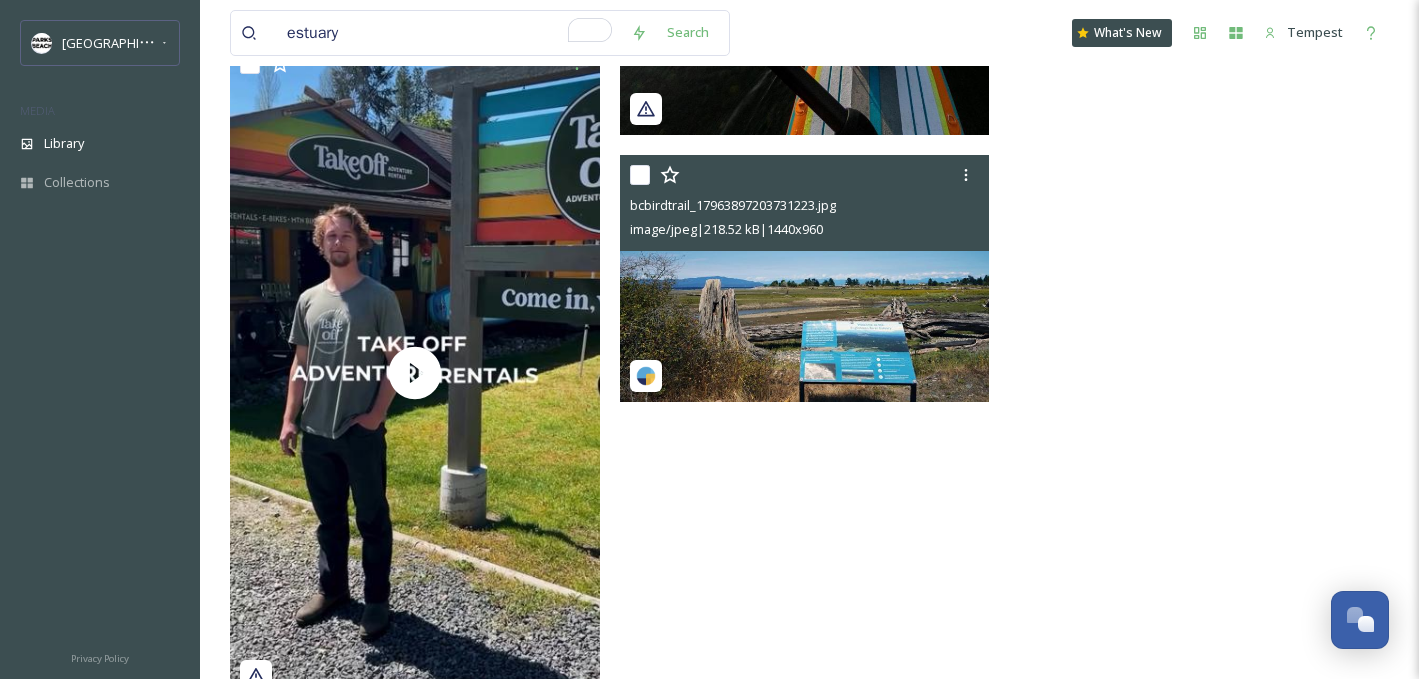 click at bounding box center (805, 278) 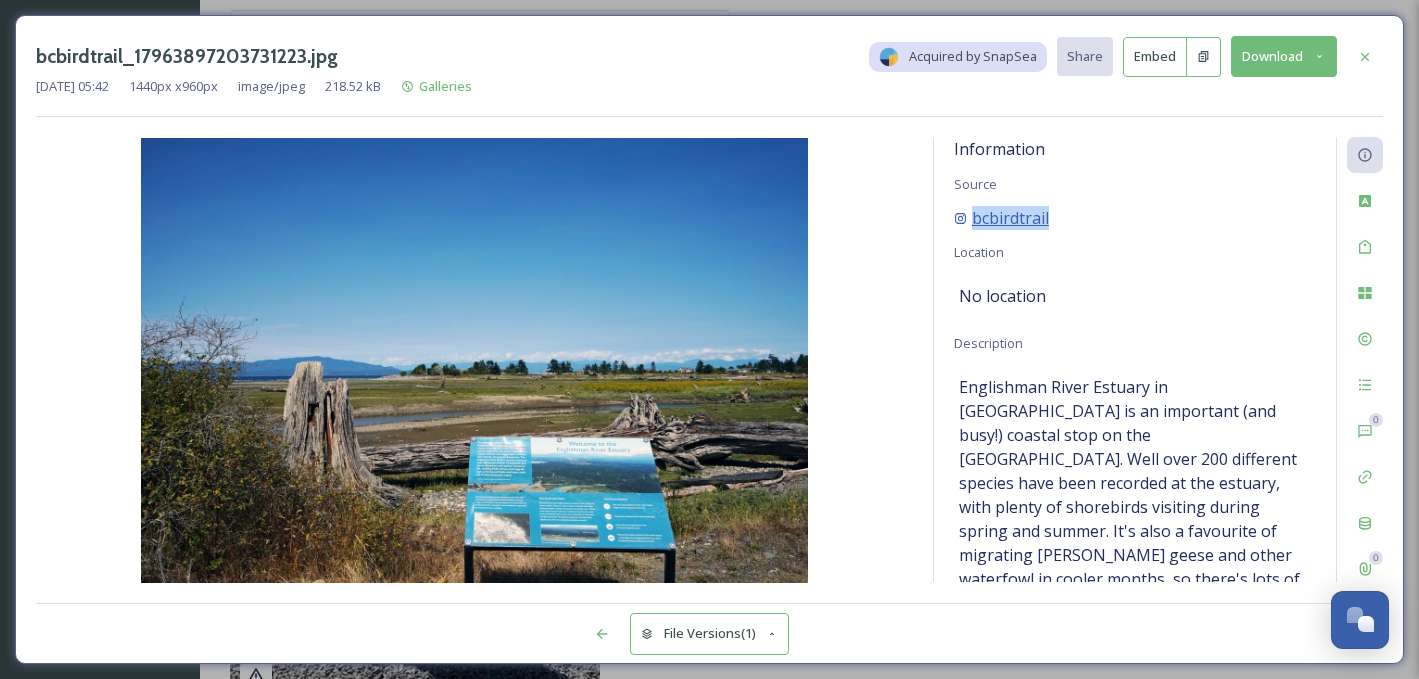 drag, startPoint x: 1065, startPoint y: 216, endPoint x: 969, endPoint y: 222, distance: 96.18732 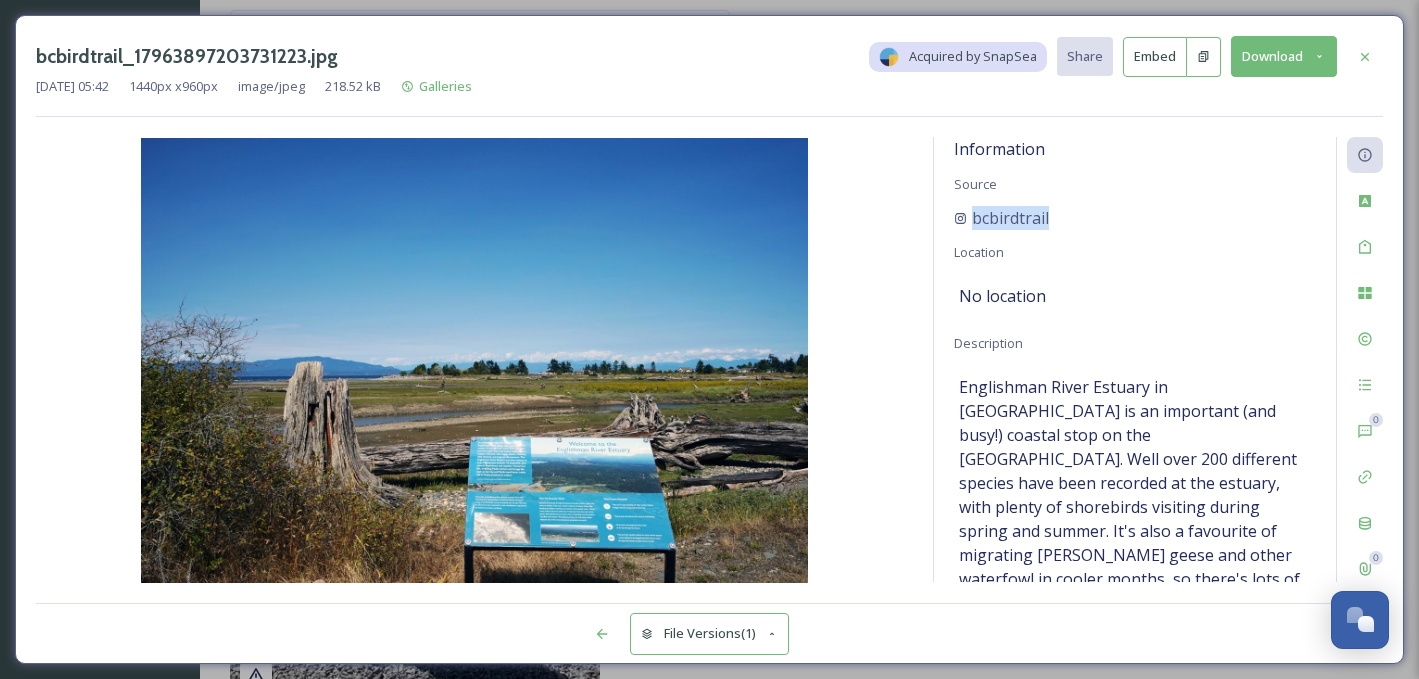 click on "Download" at bounding box center [1284, 56] 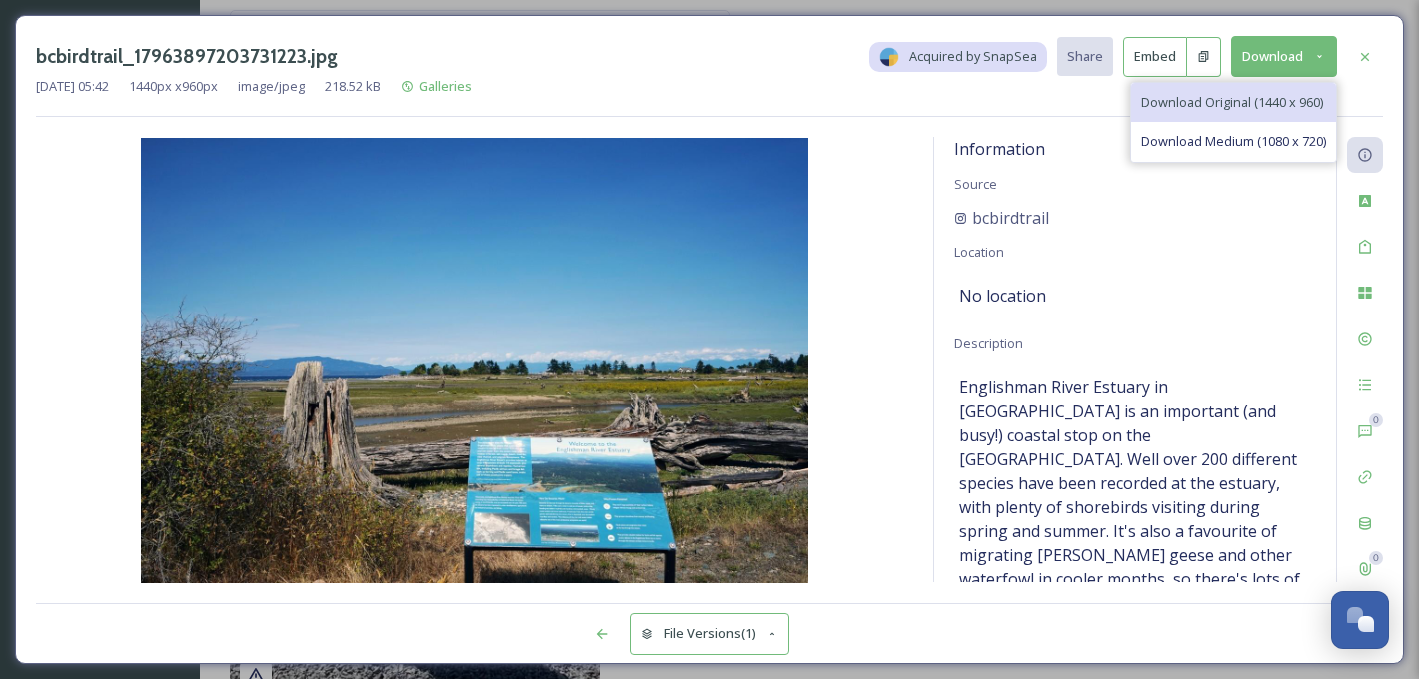 click on "Download Original (1440 x 960)" at bounding box center (1232, 102) 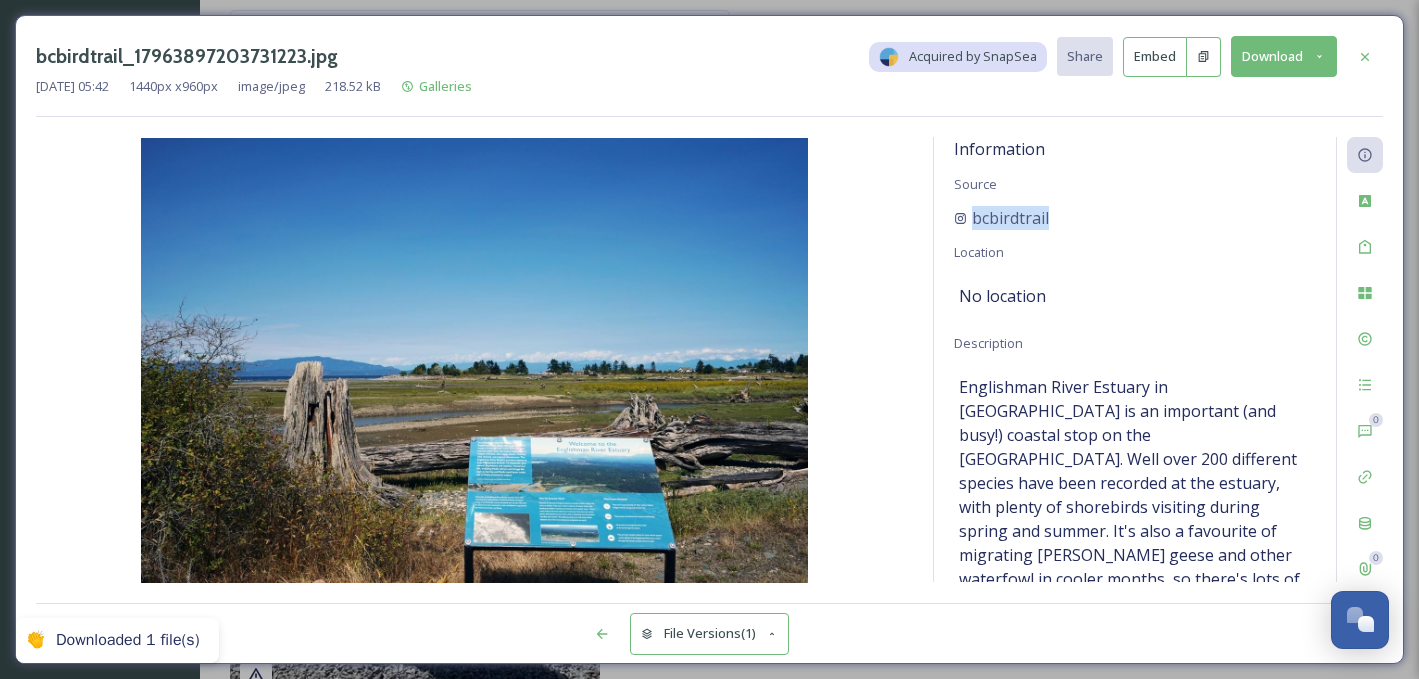 drag, startPoint x: 1061, startPoint y: 216, endPoint x: 936, endPoint y: 221, distance: 125.09996 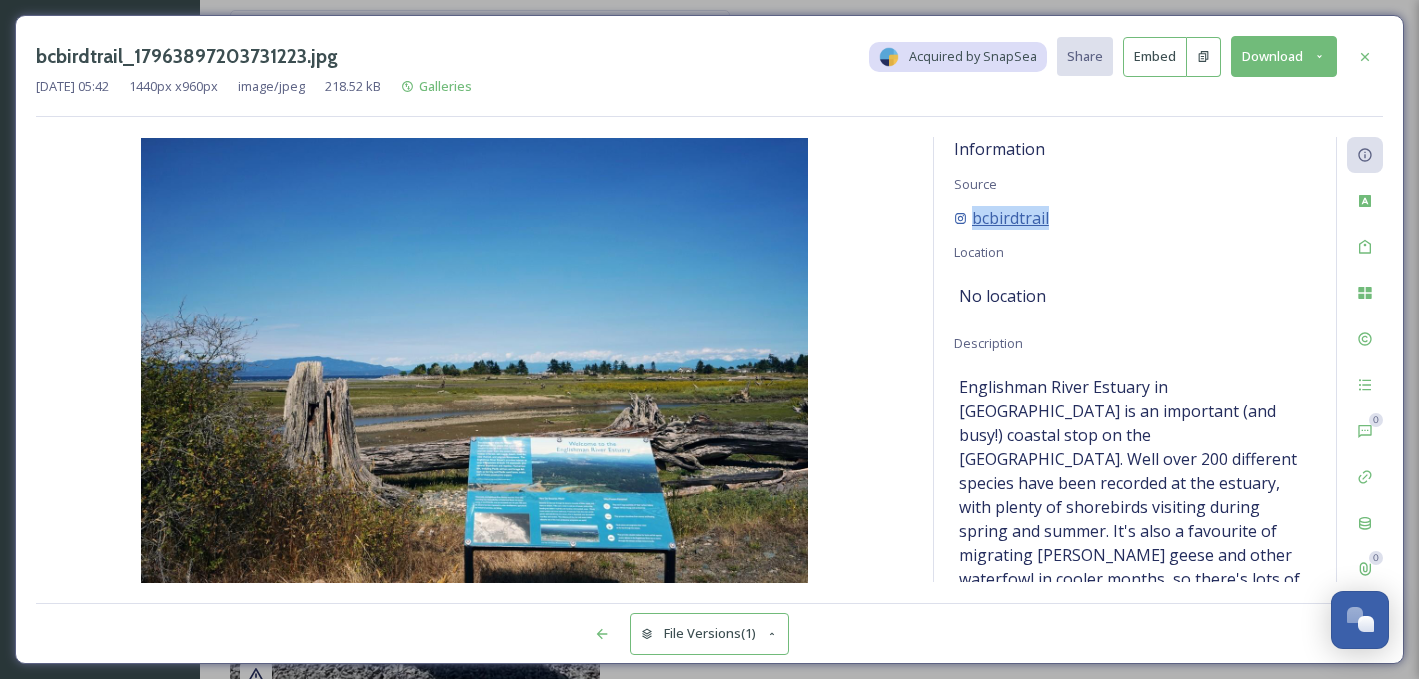 copy on "bcbirdtrail" 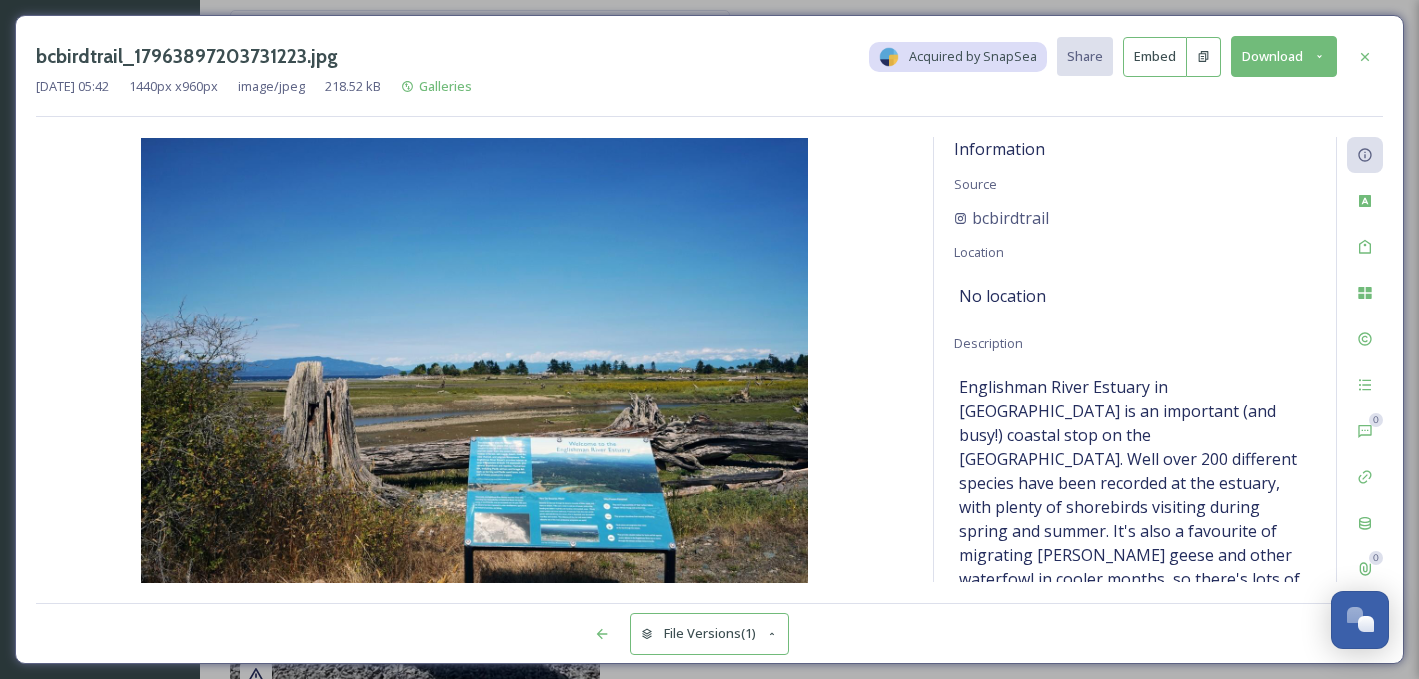 drag, startPoint x: 1136, startPoint y: 332, endPoint x: 889, endPoint y: 264, distance: 256.1894 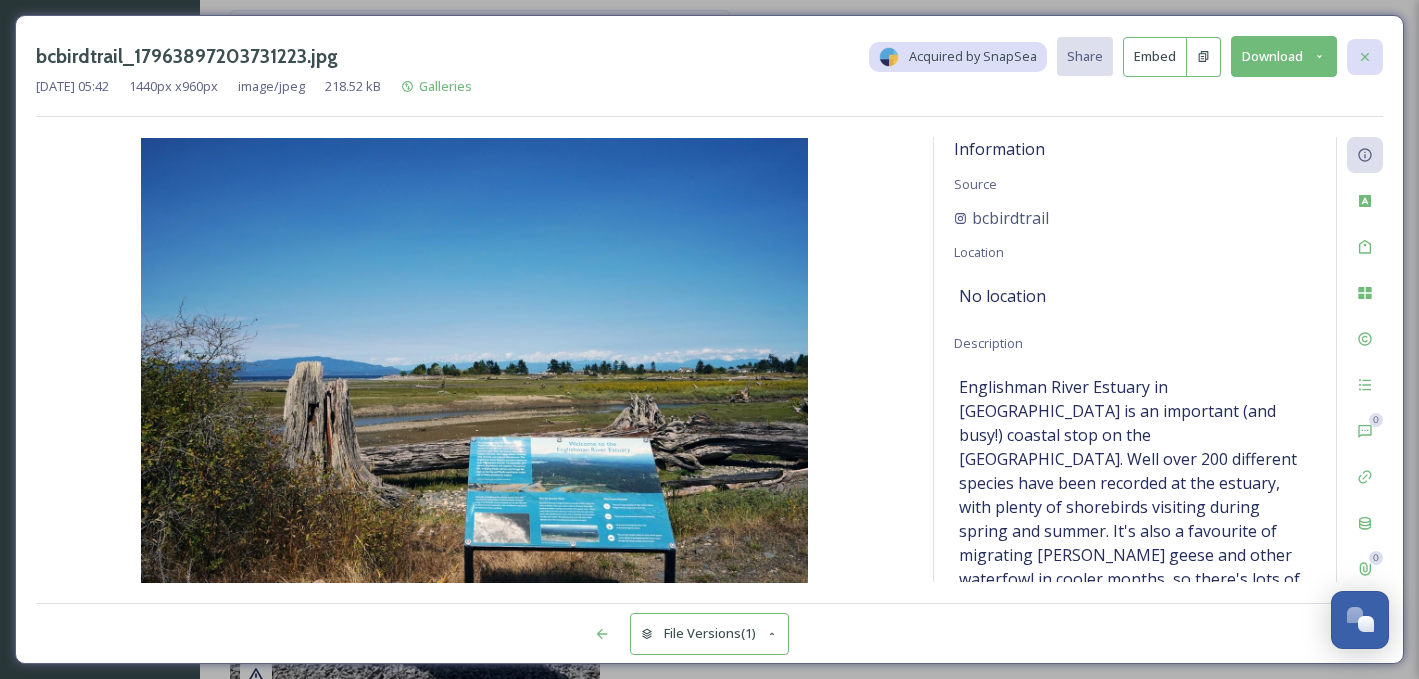click at bounding box center [1365, 57] 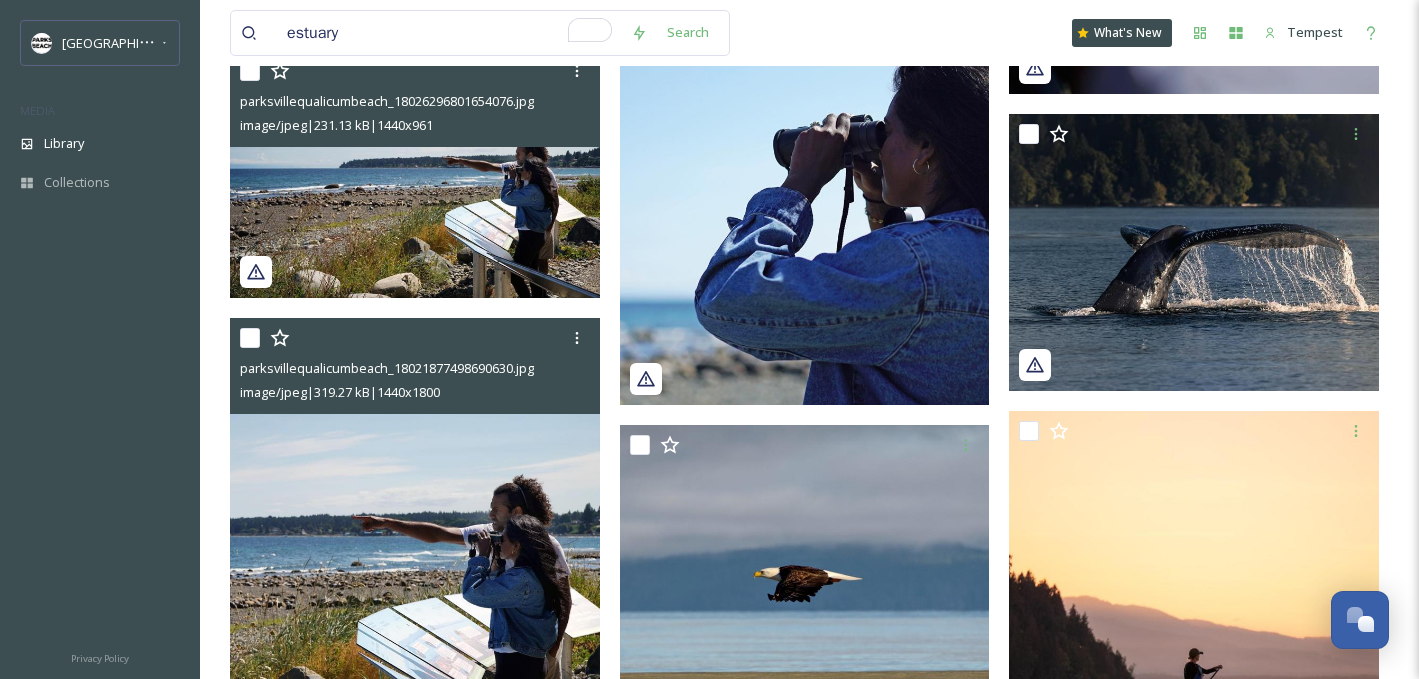 scroll, scrollTop: 2404, scrollLeft: 0, axis: vertical 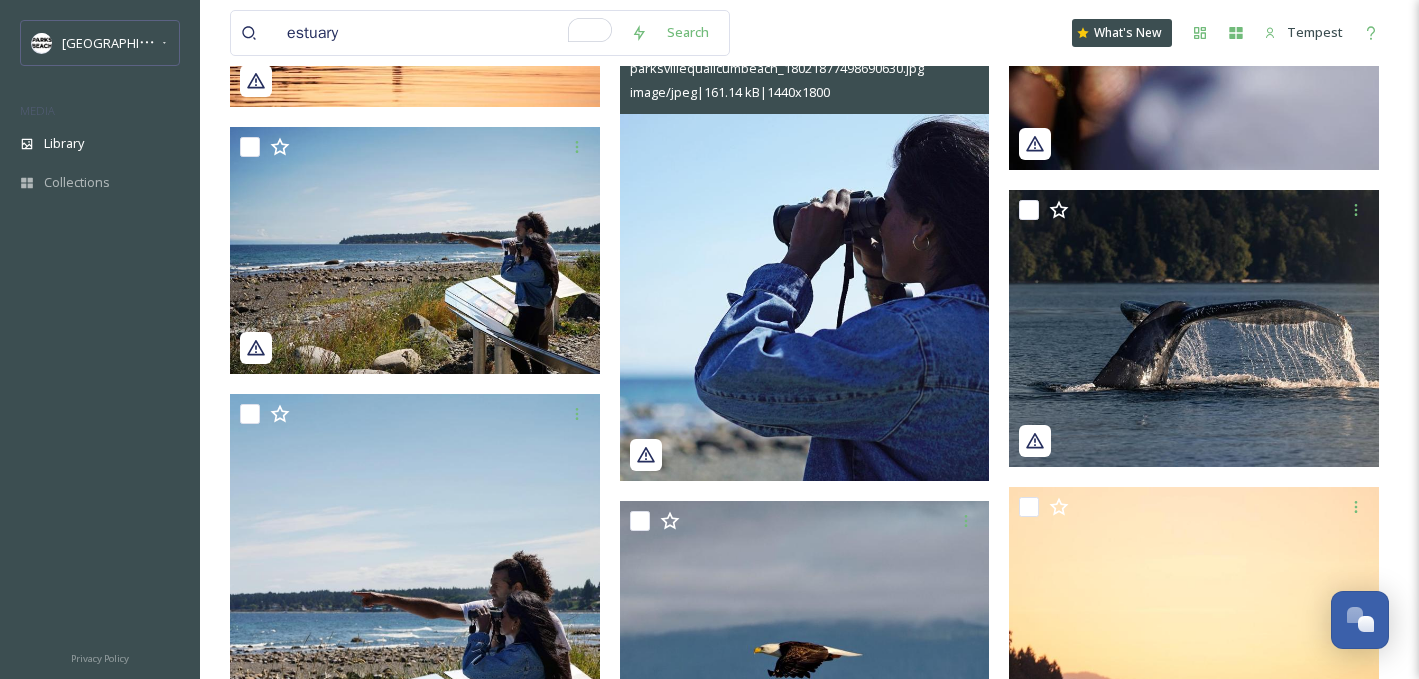 click at bounding box center [805, 249] 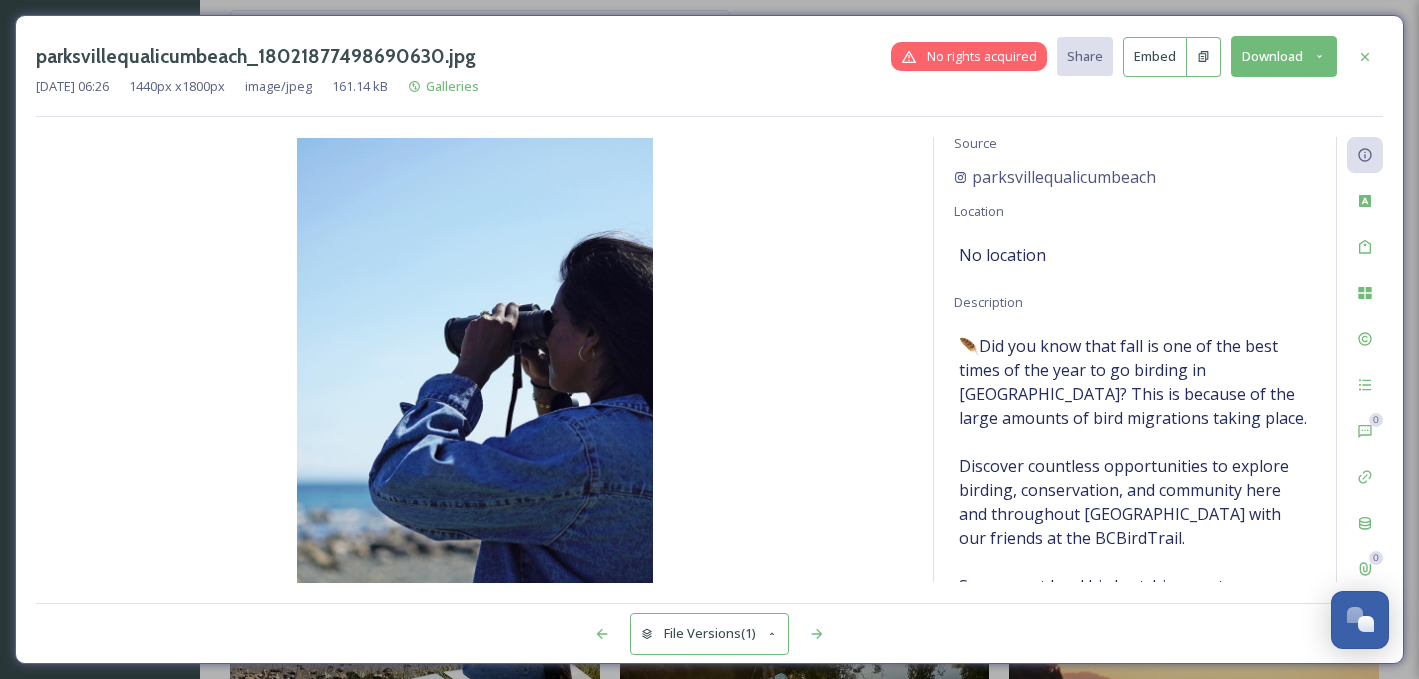 scroll, scrollTop: 0, scrollLeft: 0, axis: both 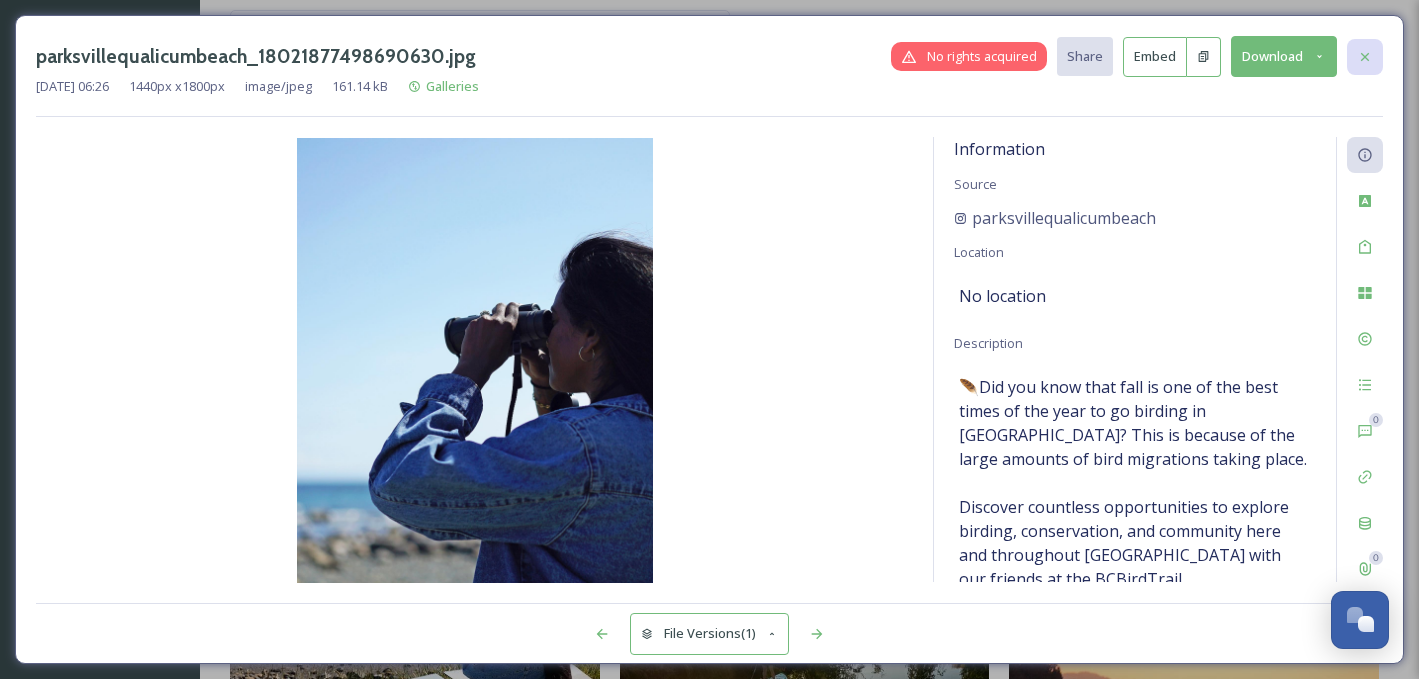 click 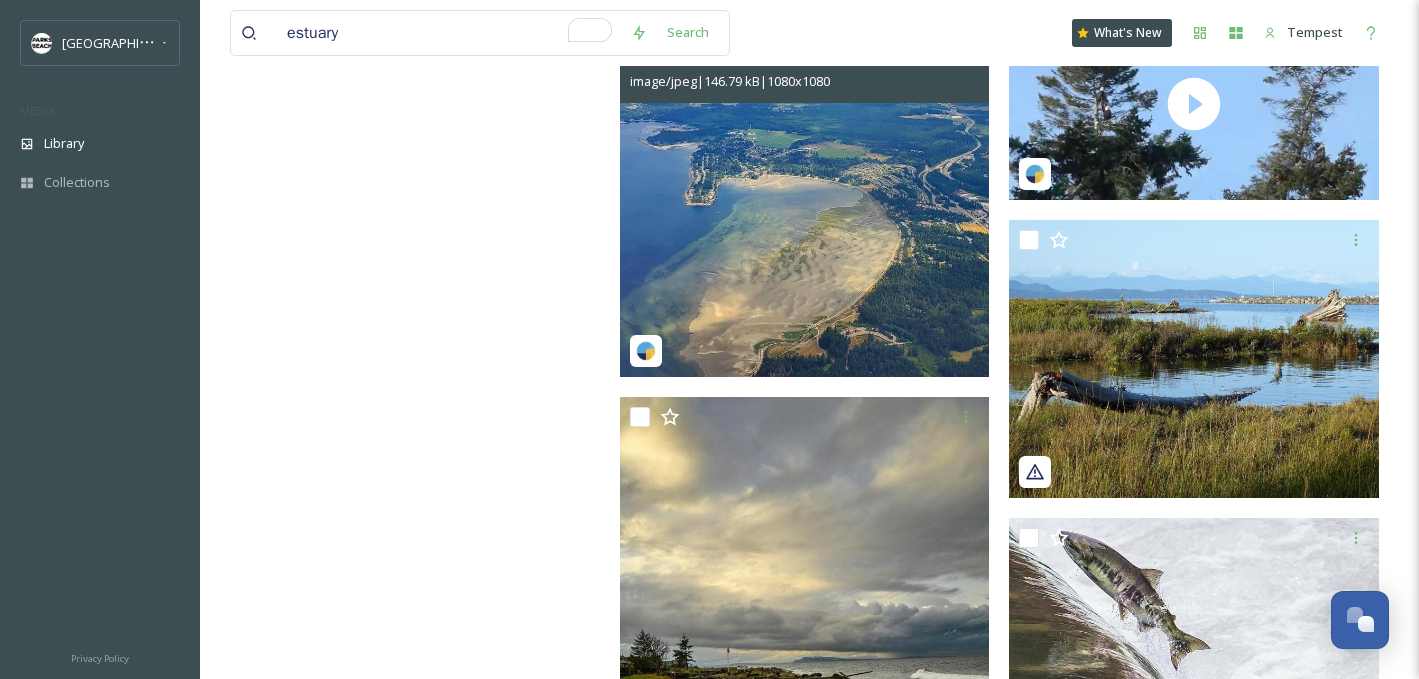 scroll, scrollTop: 490, scrollLeft: 0, axis: vertical 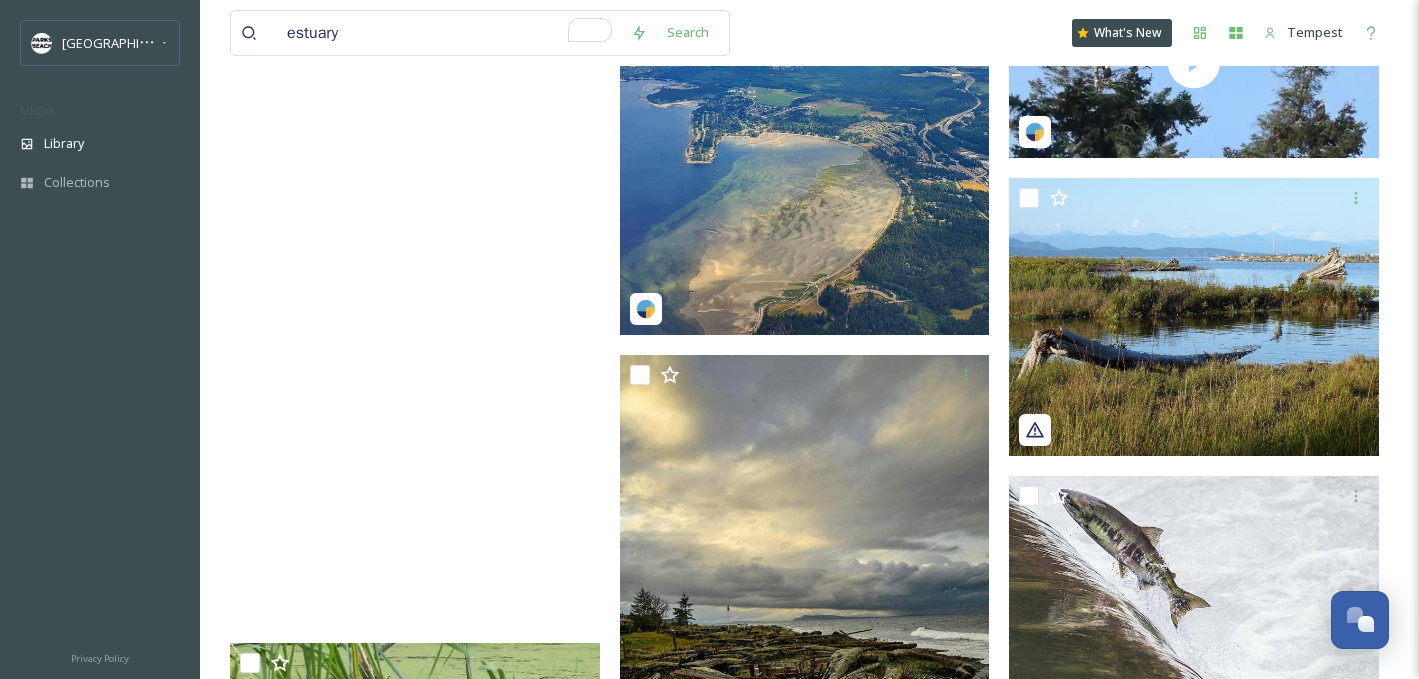 click at bounding box center [415, 294] 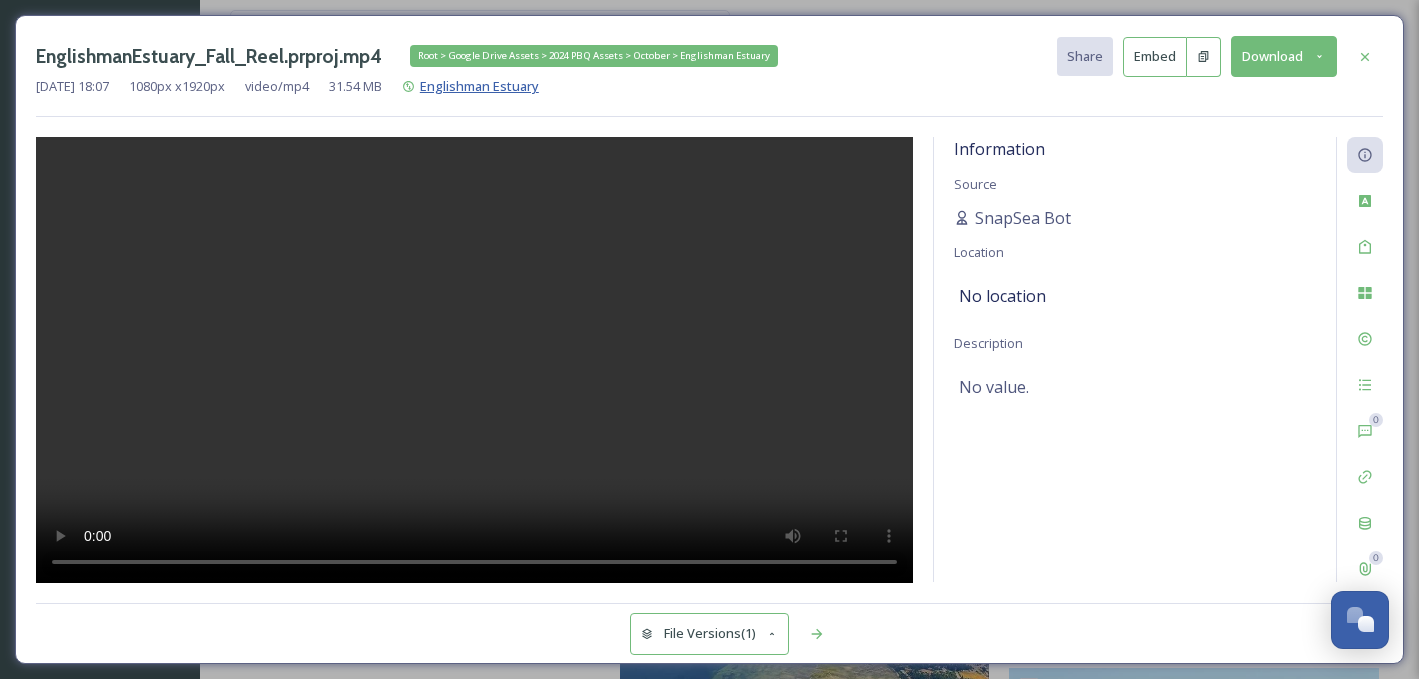 click on "Englishman Estuary" at bounding box center (479, 86) 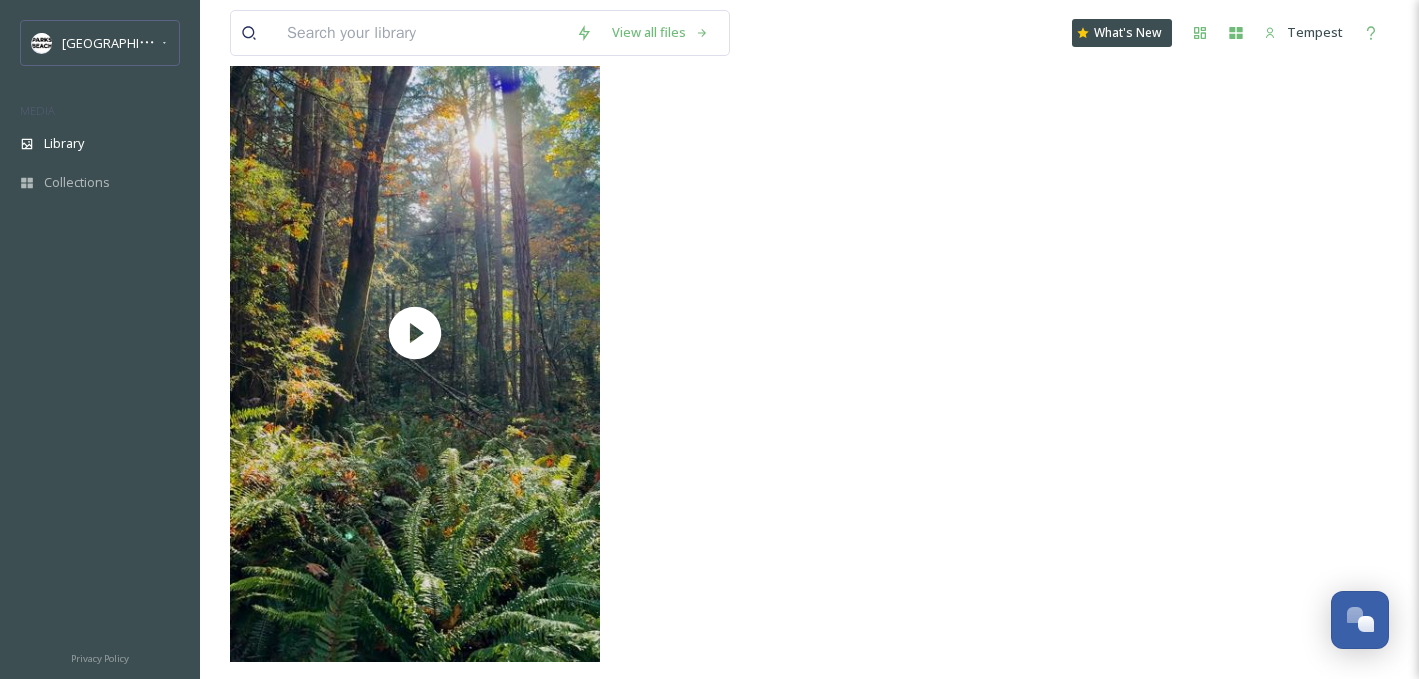 scroll, scrollTop: 286, scrollLeft: 0, axis: vertical 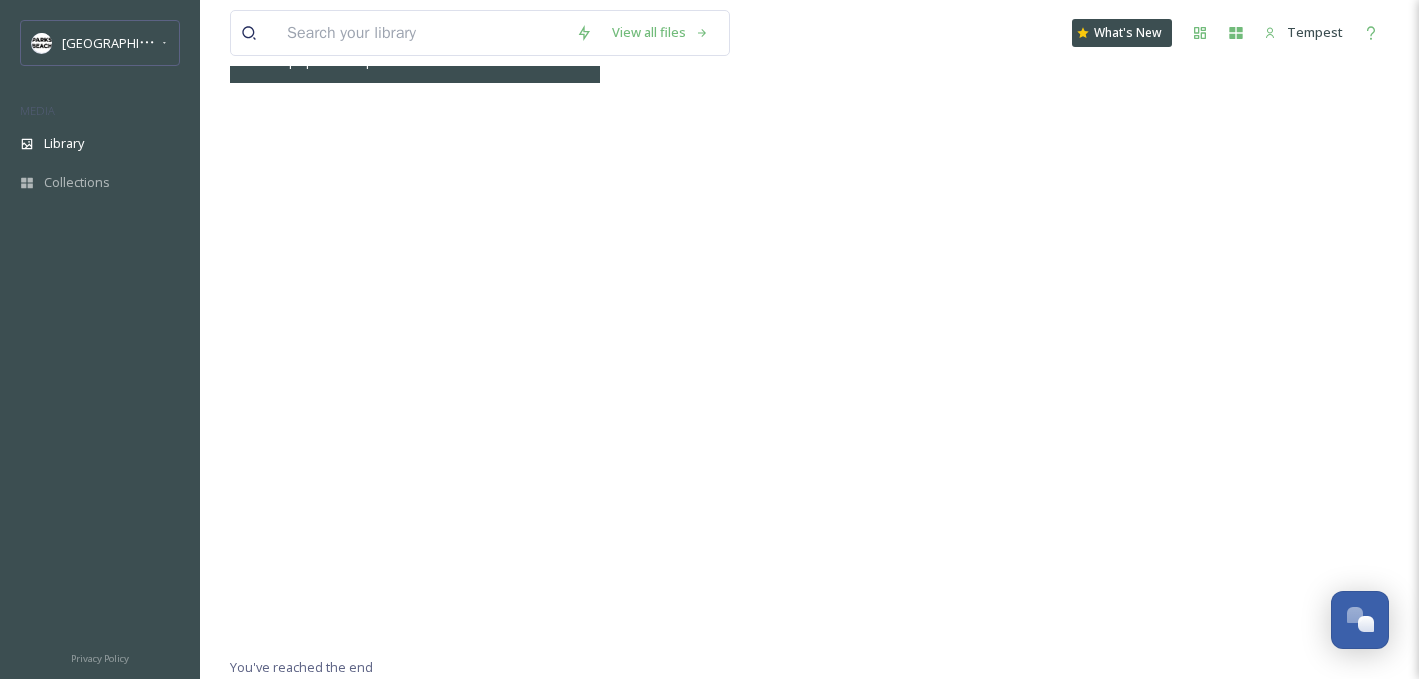 click at bounding box center [415, 316] 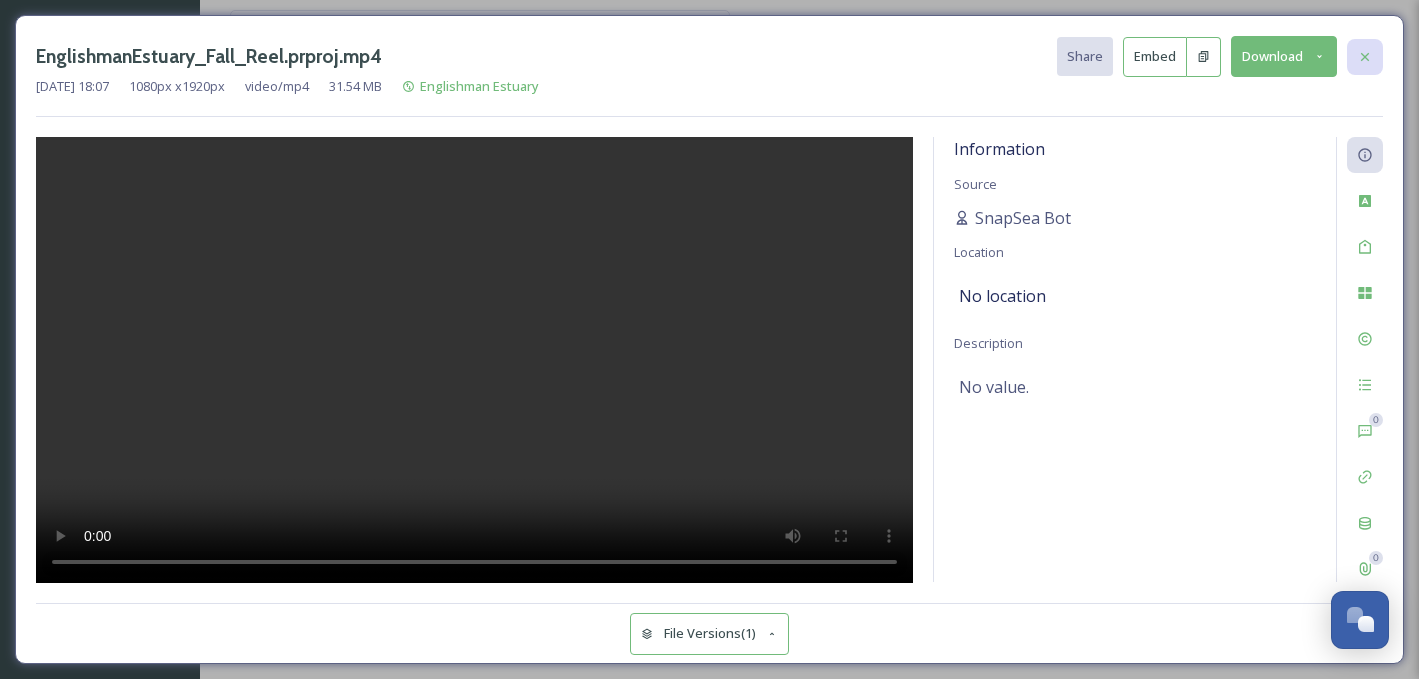 click at bounding box center (1365, 57) 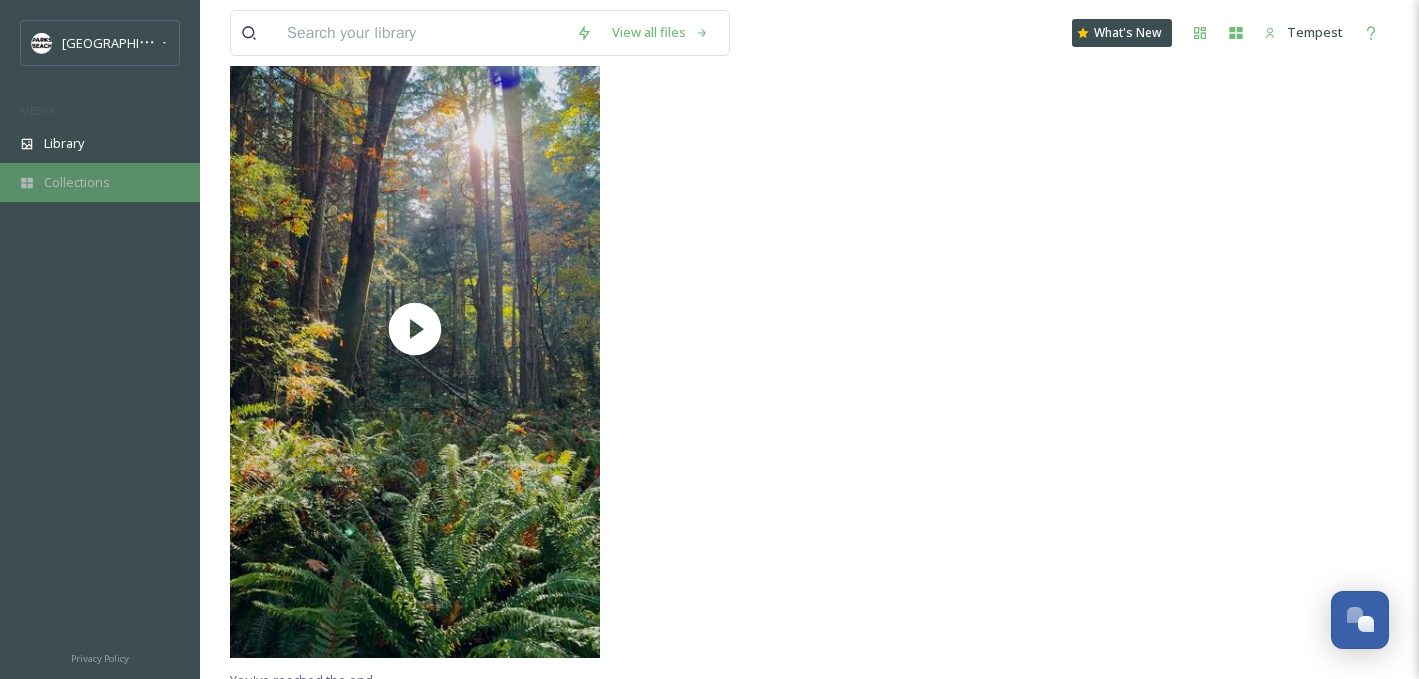 click on "Collections" at bounding box center [100, 182] 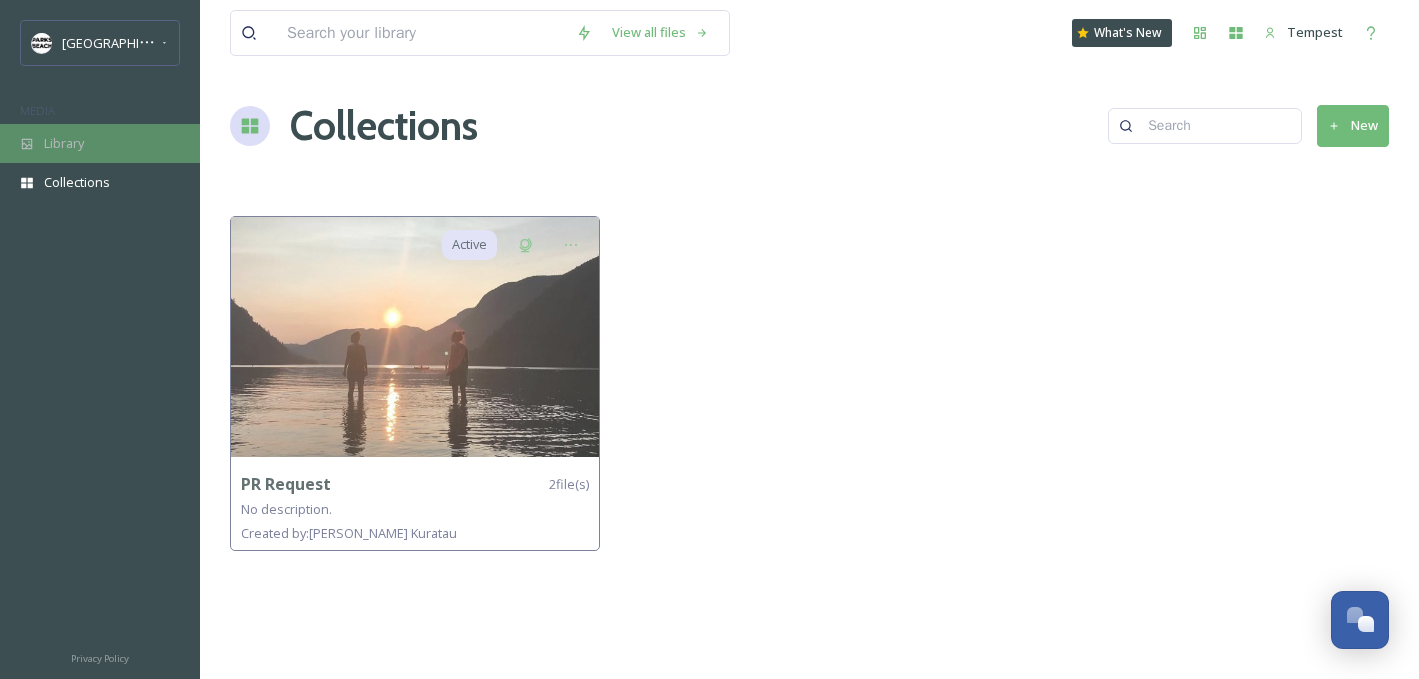 click on "Library" at bounding box center [64, 143] 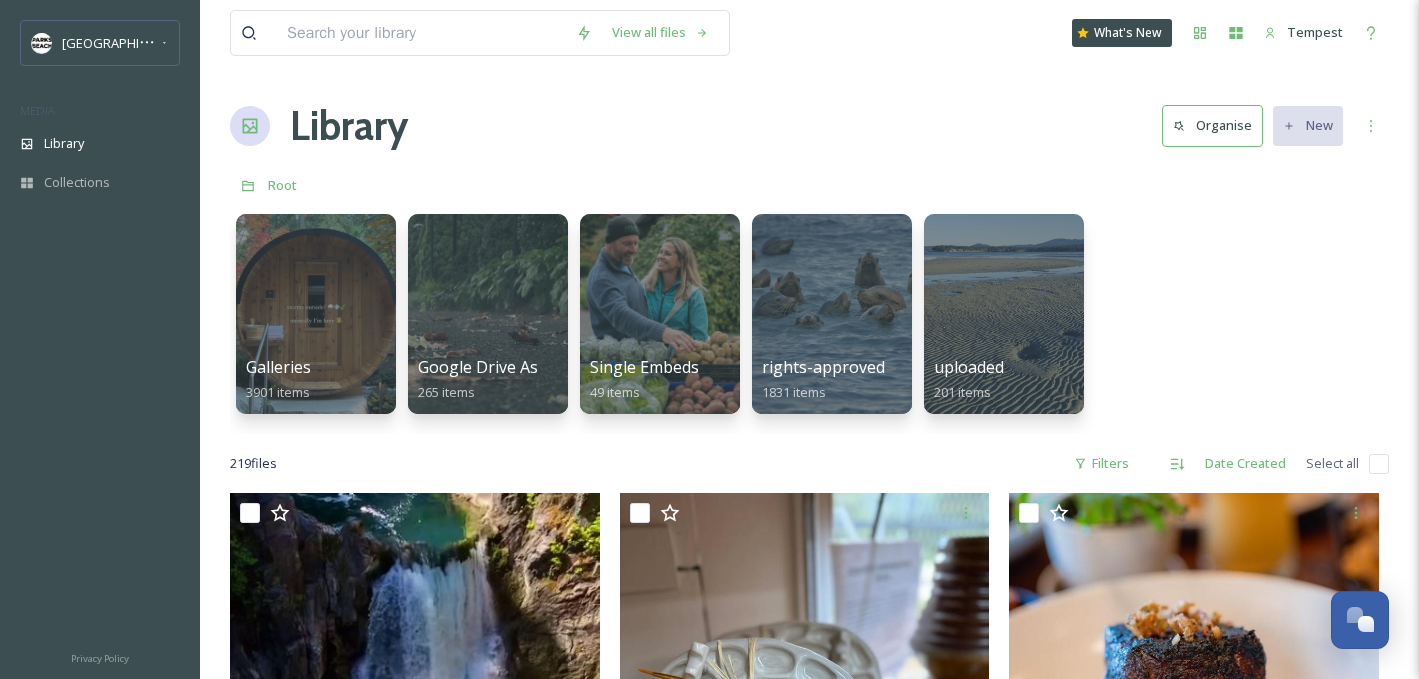 scroll, scrollTop: 43, scrollLeft: 0, axis: vertical 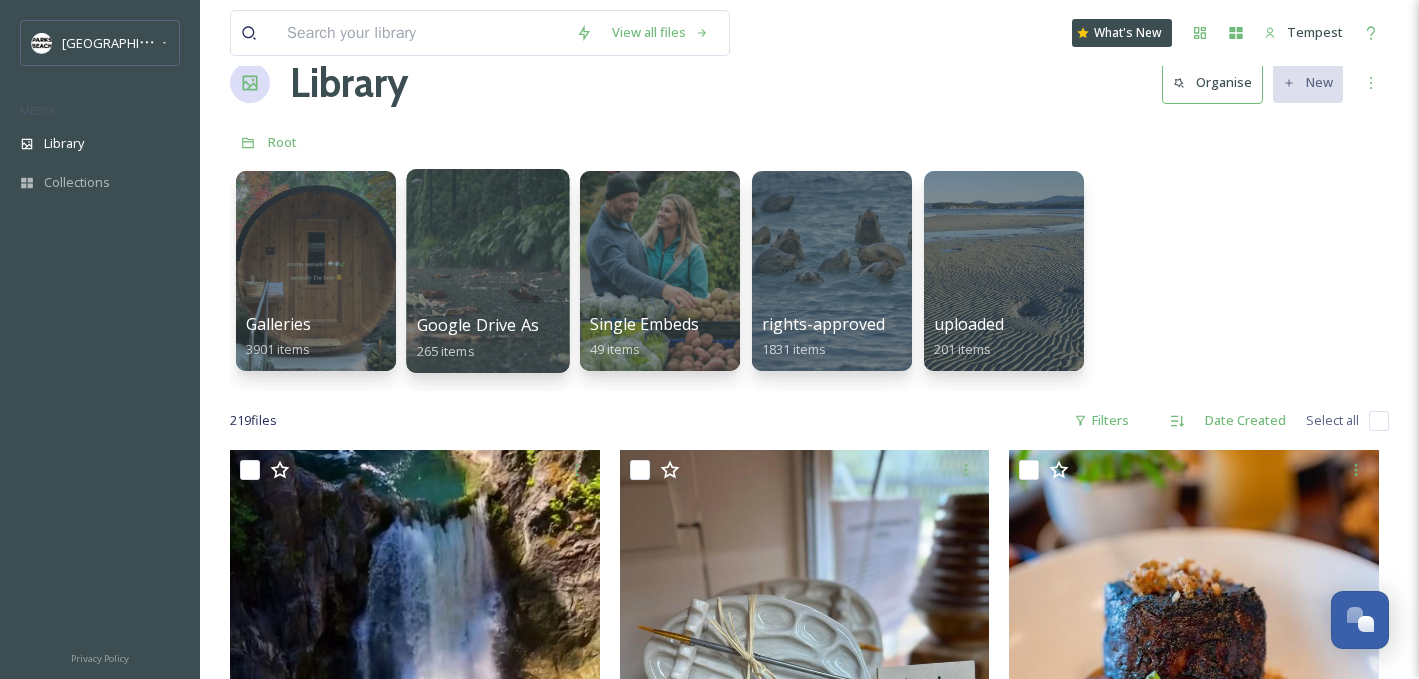 click on "Google Drive Assets" at bounding box center (494, 325) 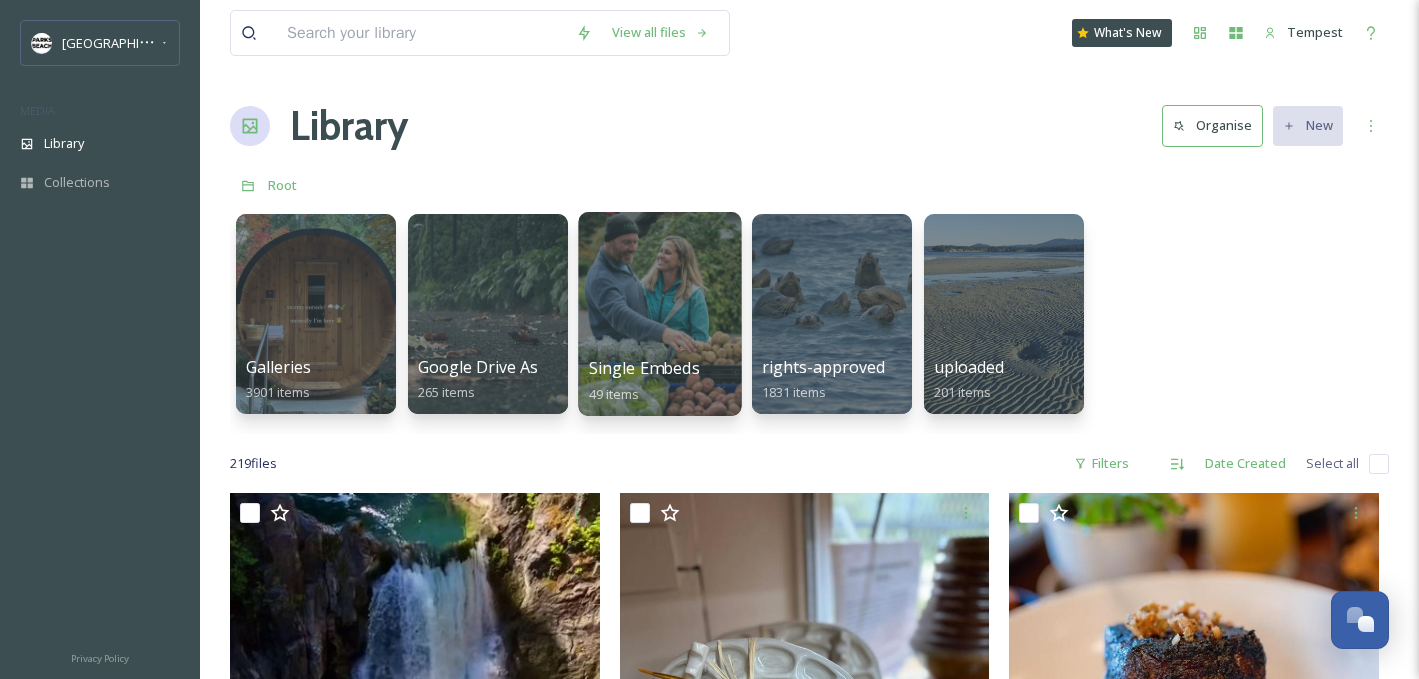 click at bounding box center [659, 314] 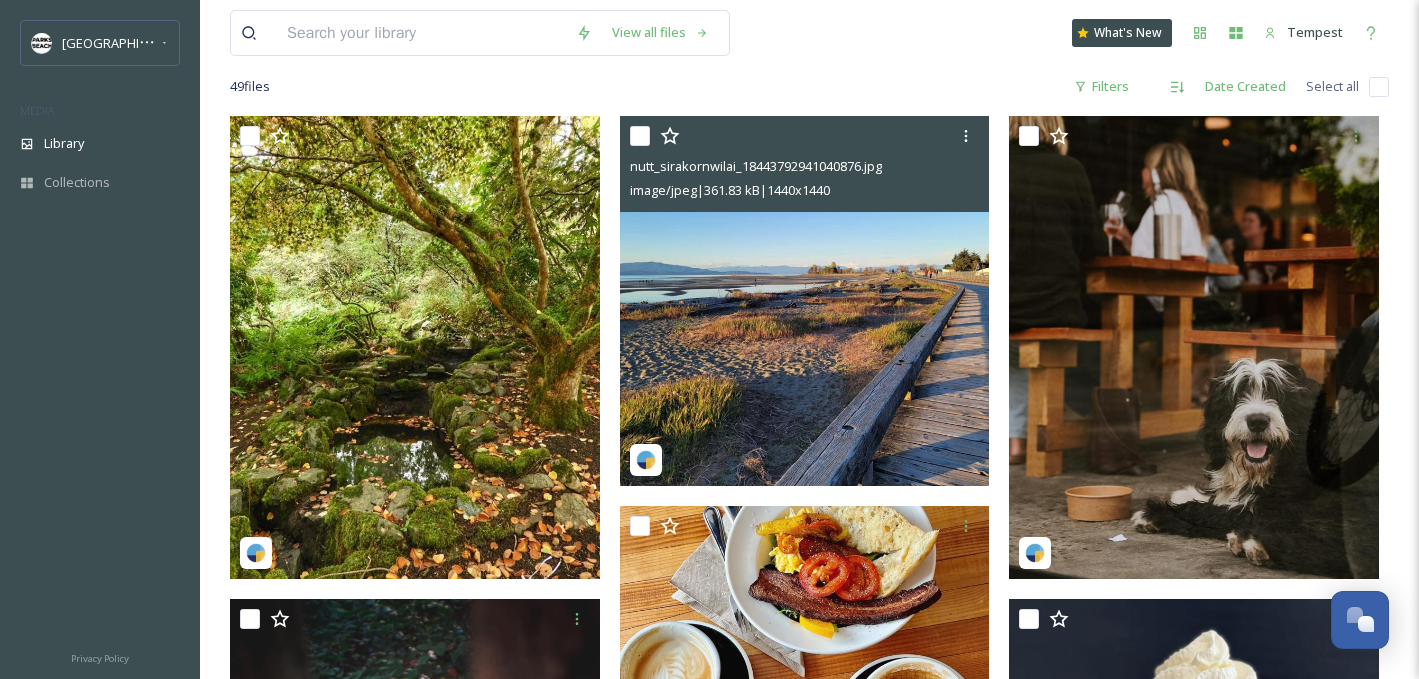 scroll, scrollTop: 158, scrollLeft: 0, axis: vertical 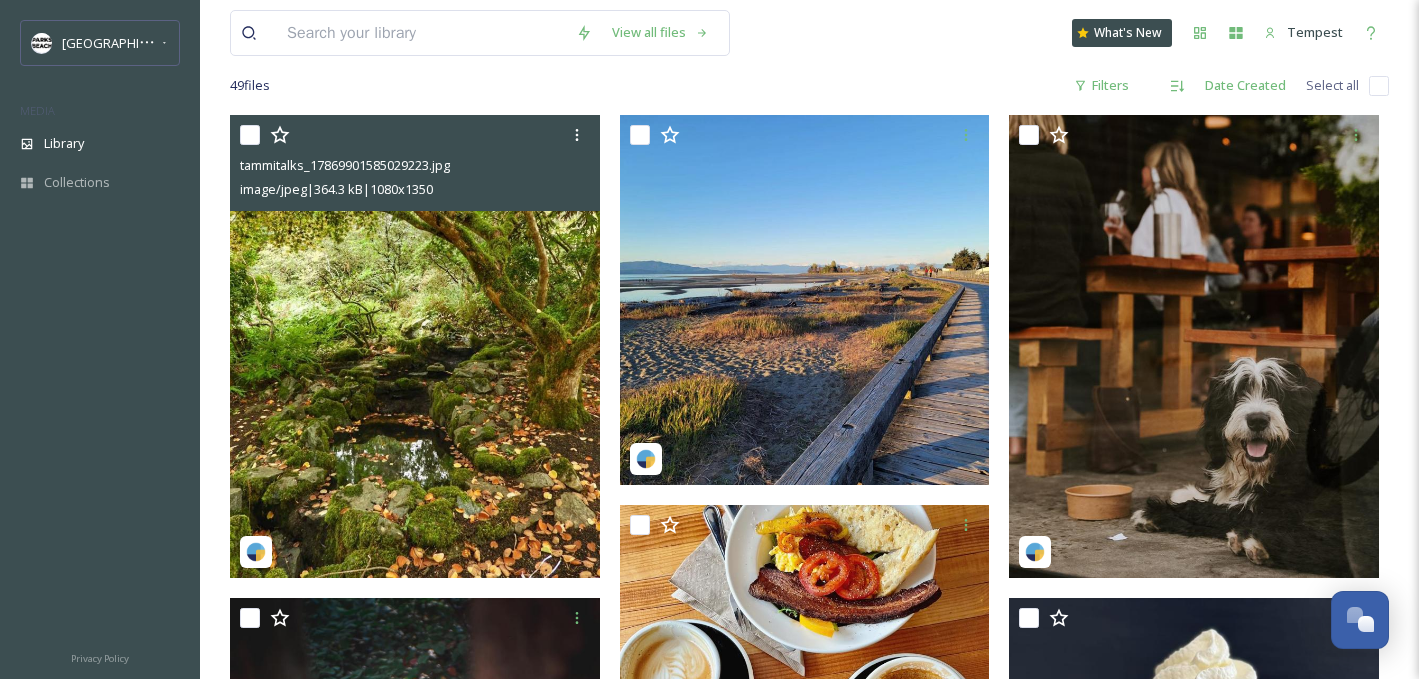 click at bounding box center (415, 346) 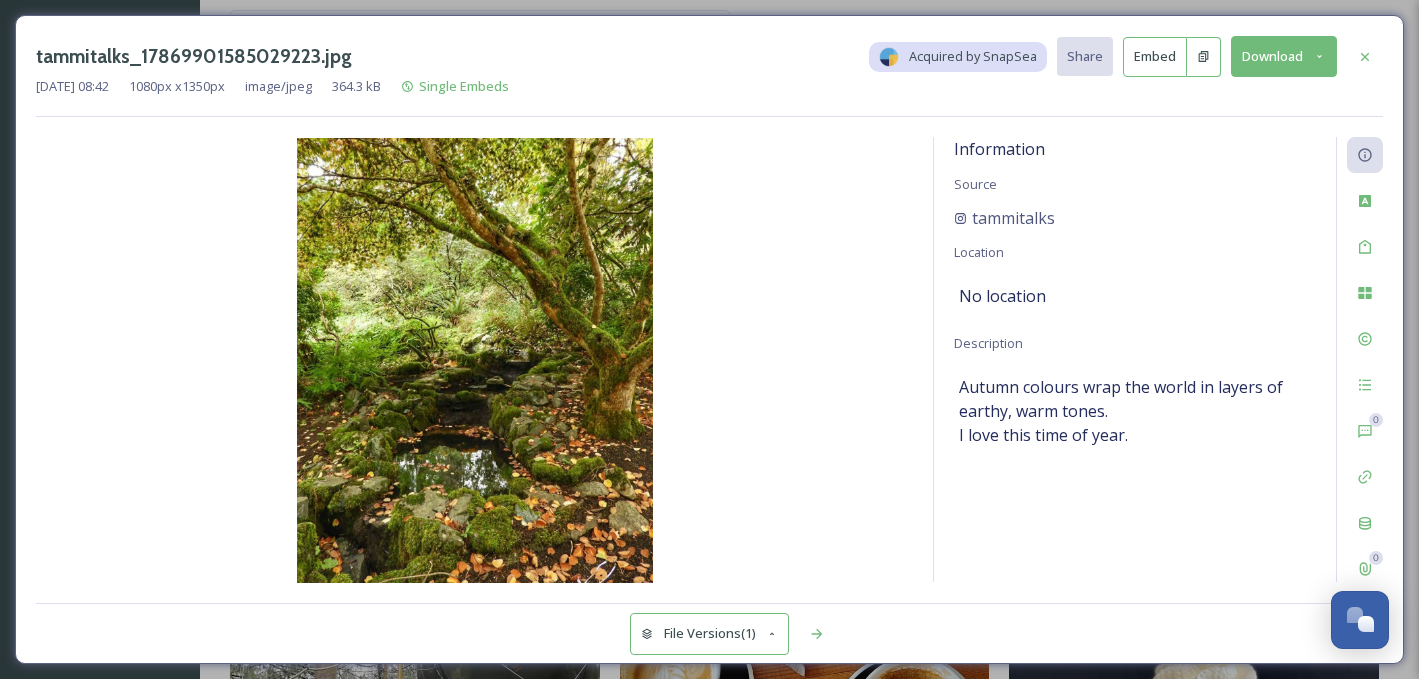 drag, startPoint x: 1370, startPoint y: 54, endPoint x: 1352, endPoint y: 83, distance: 34.132095 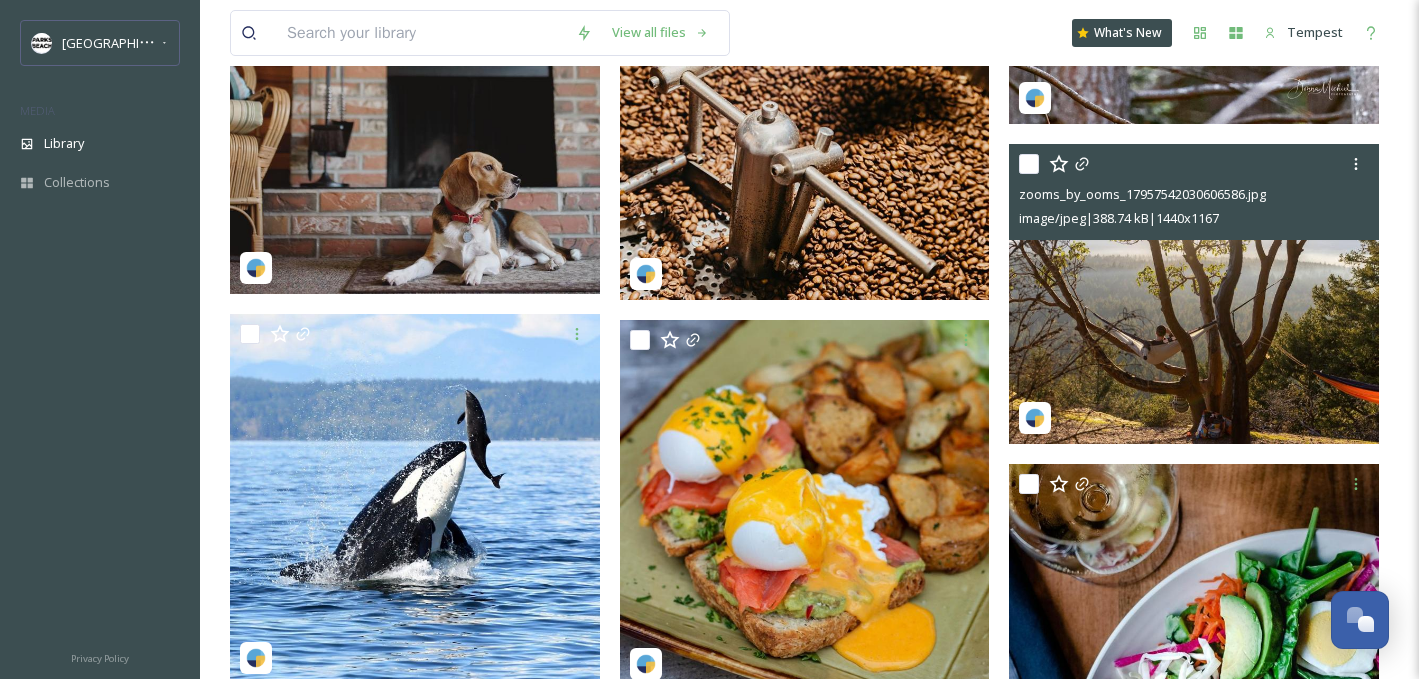 scroll, scrollTop: 2967, scrollLeft: 0, axis: vertical 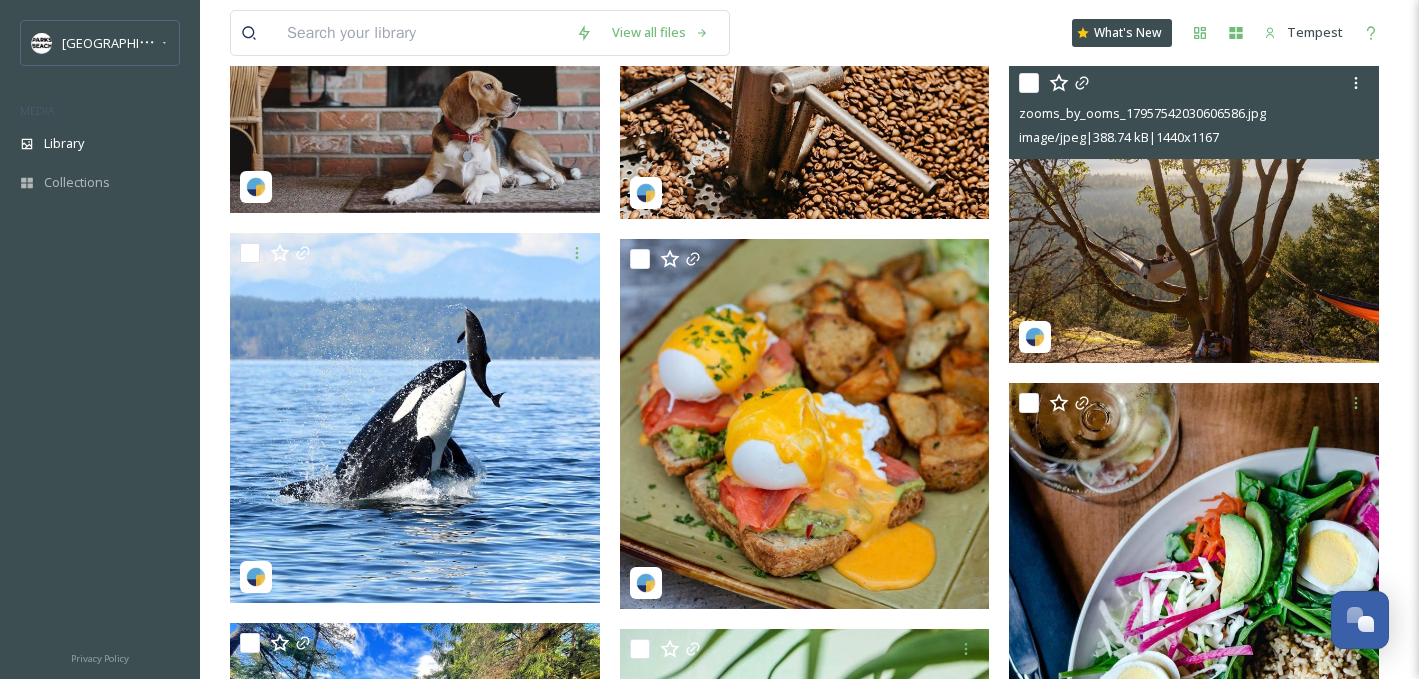 click at bounding box center (1194, 213) 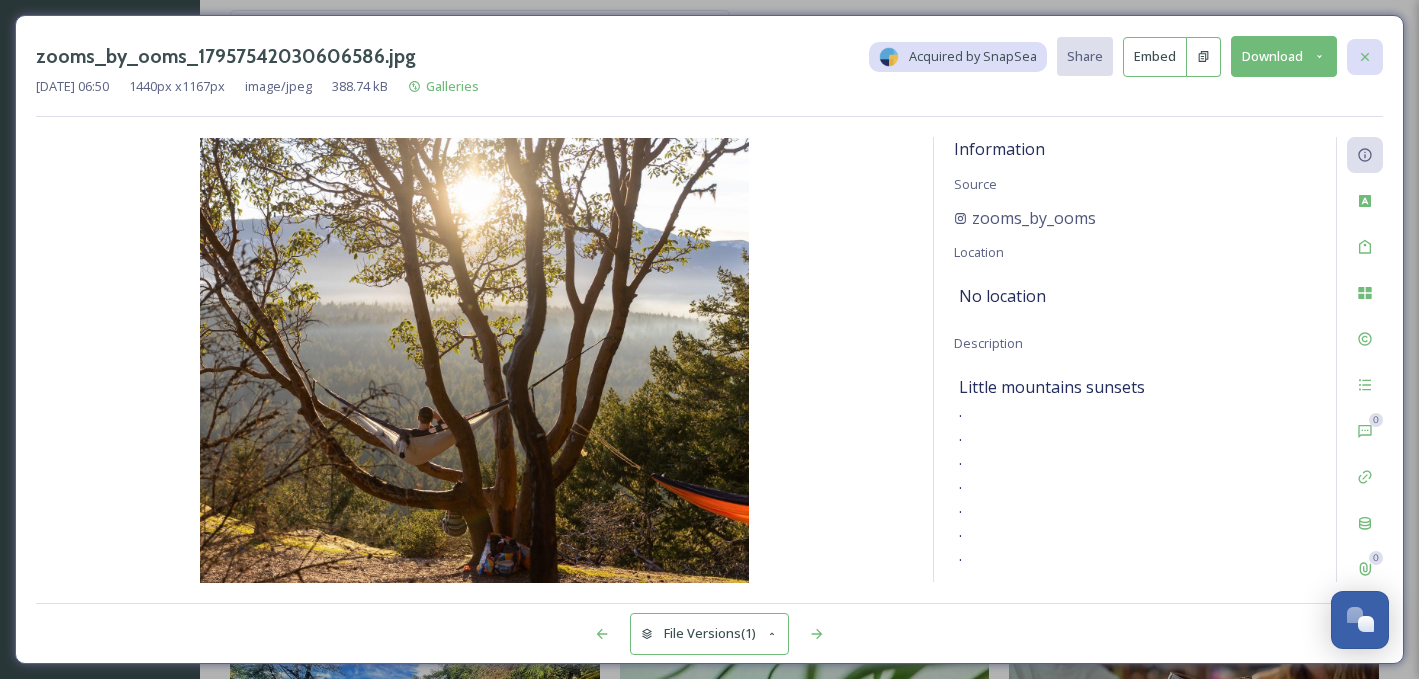 click at bounding box center (1365, 57) 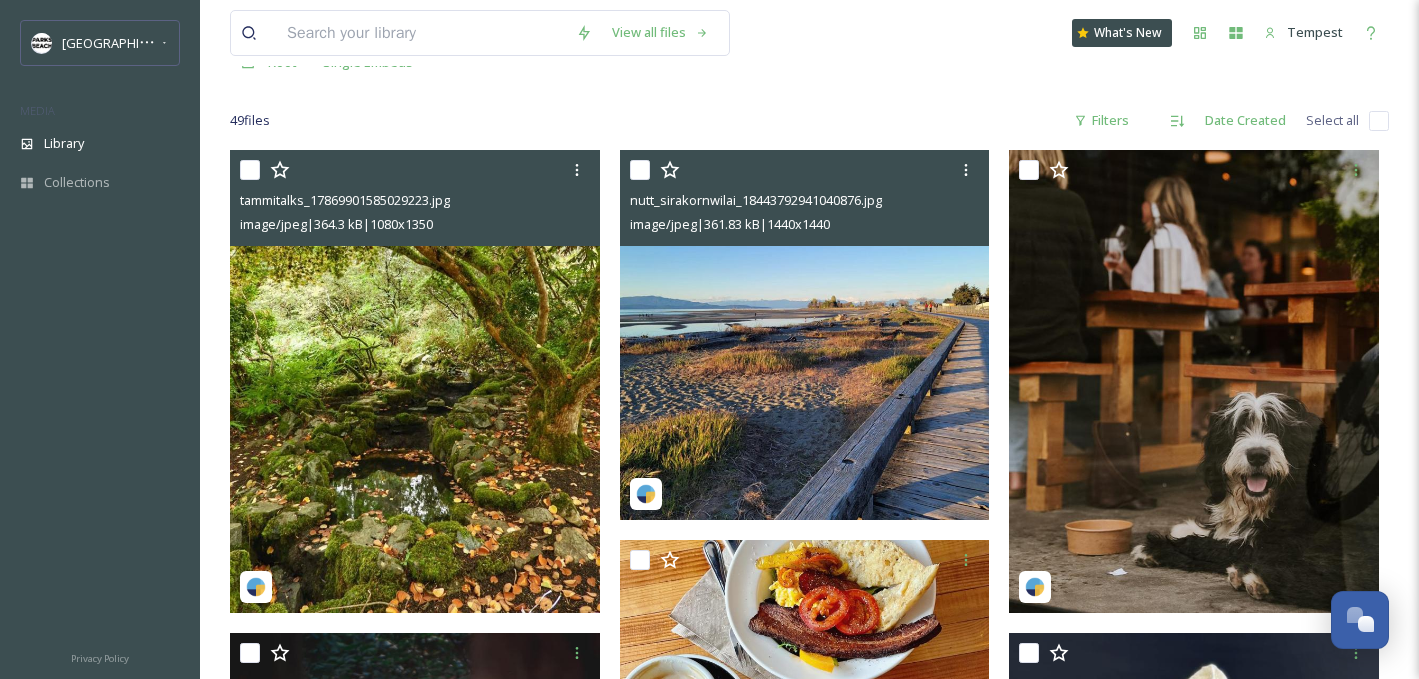 scroll, scrollTop: 0, scrollLeft: 0, axis: both 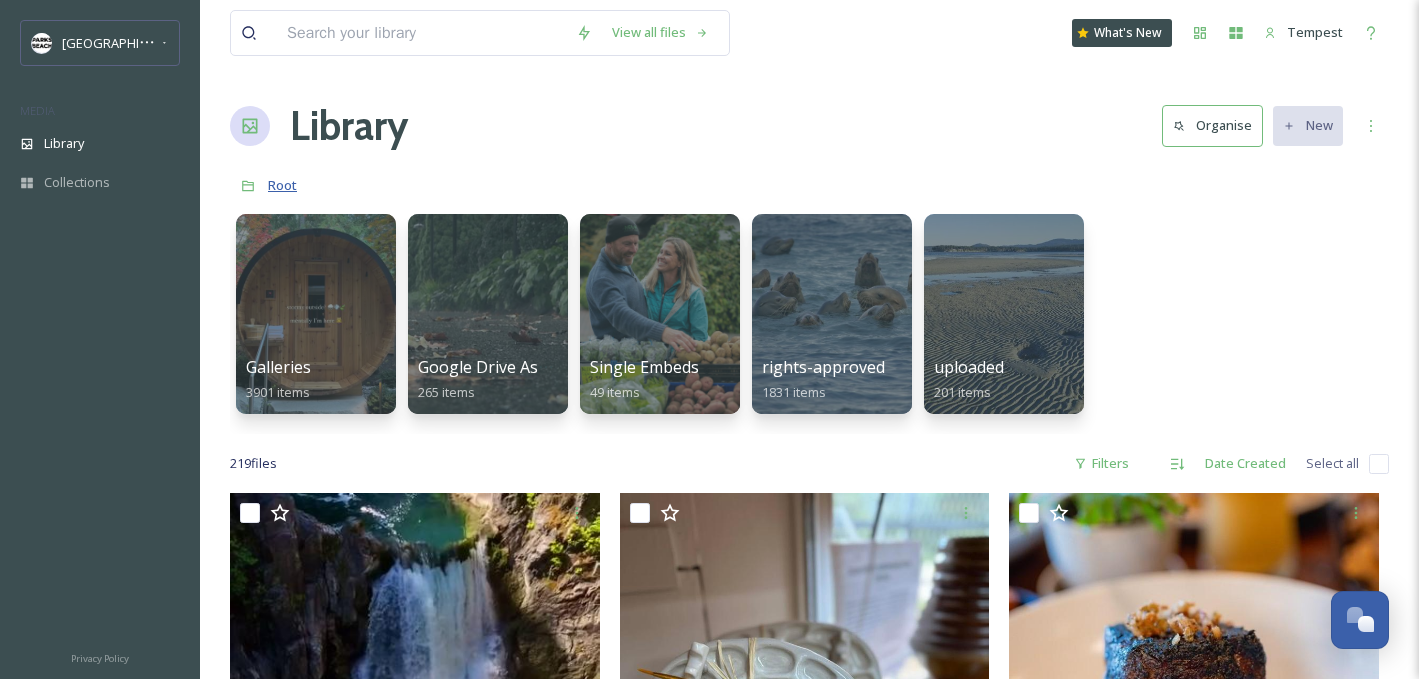 click on "Root" at bounding box center [282, 185] 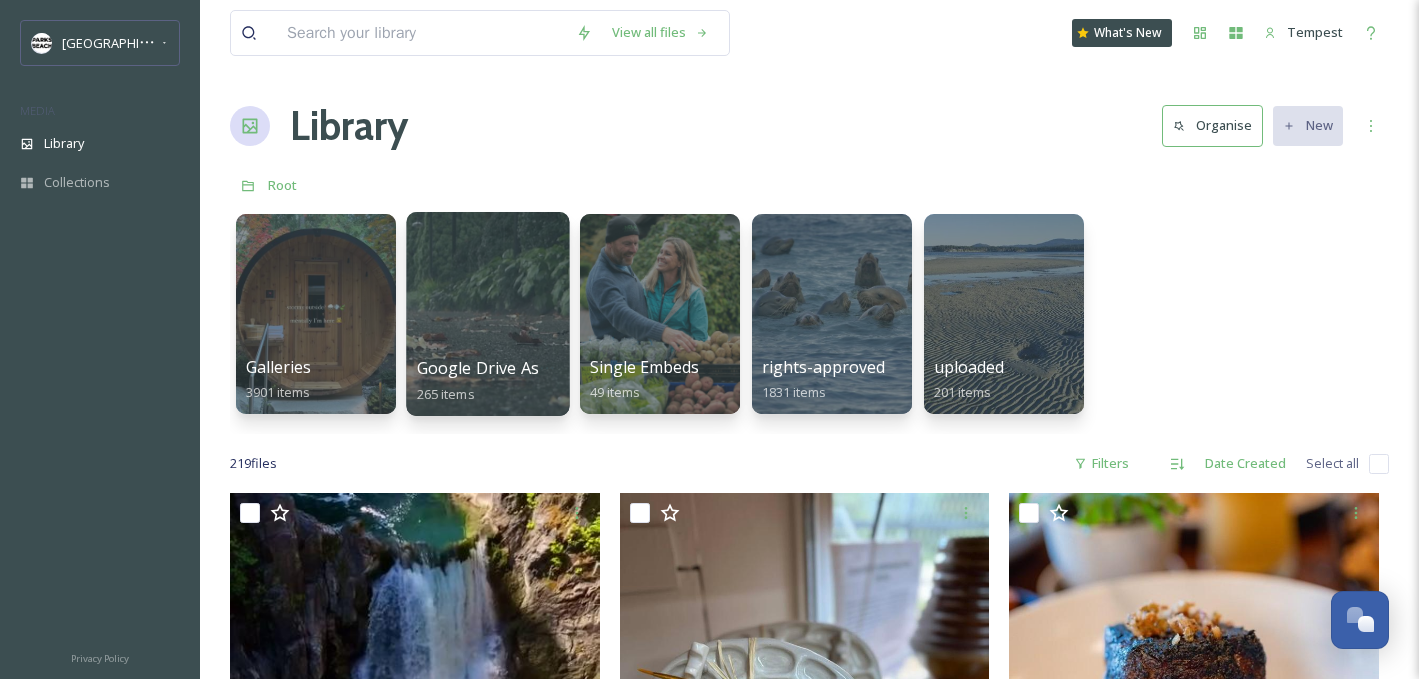 click at bounding box center (487, 314) 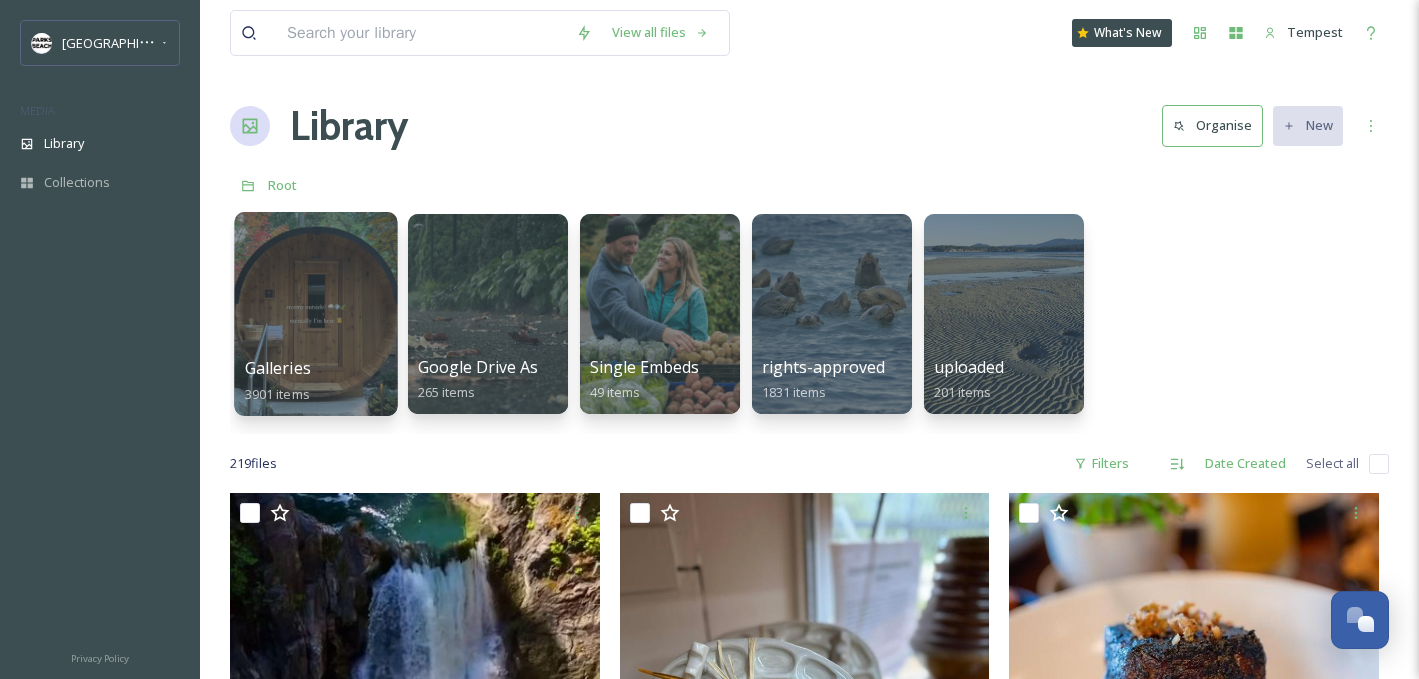 click at bounding box center [315, 314] 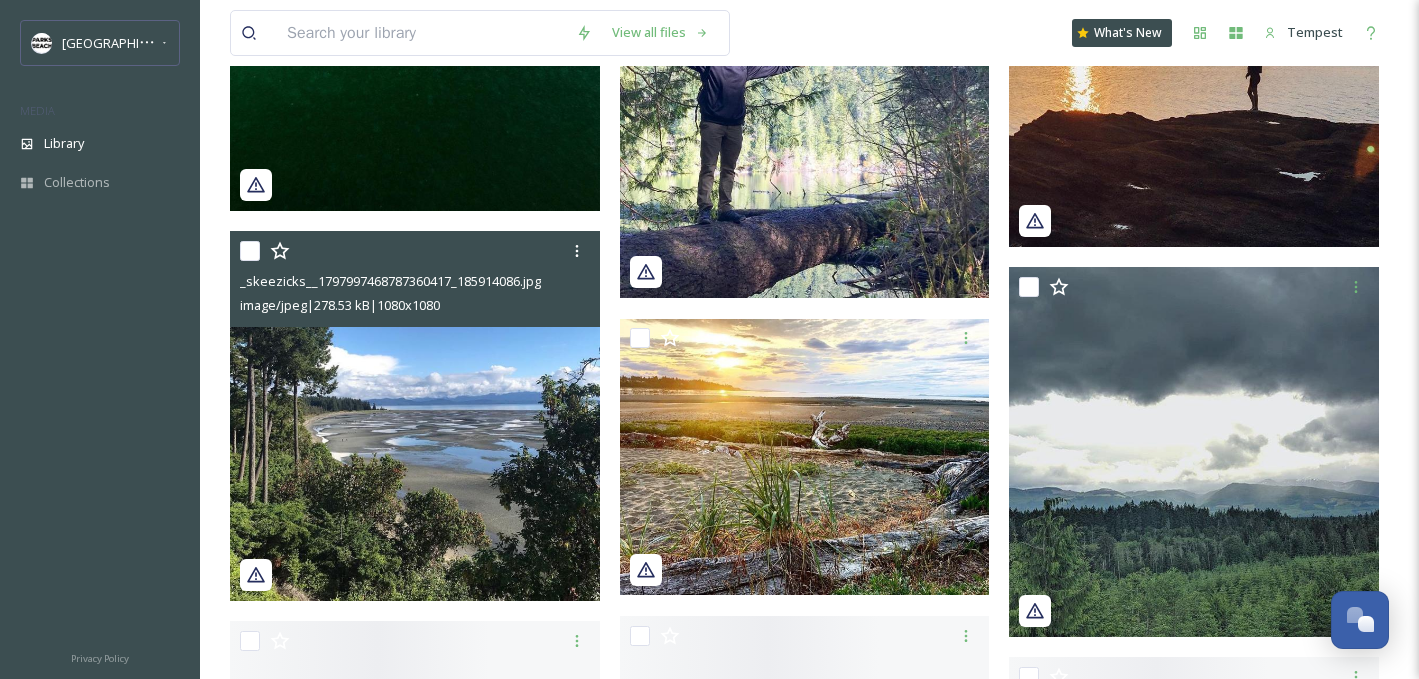 scroll, scrollTop: 7609, scrollLeft: 0, axis: vertical 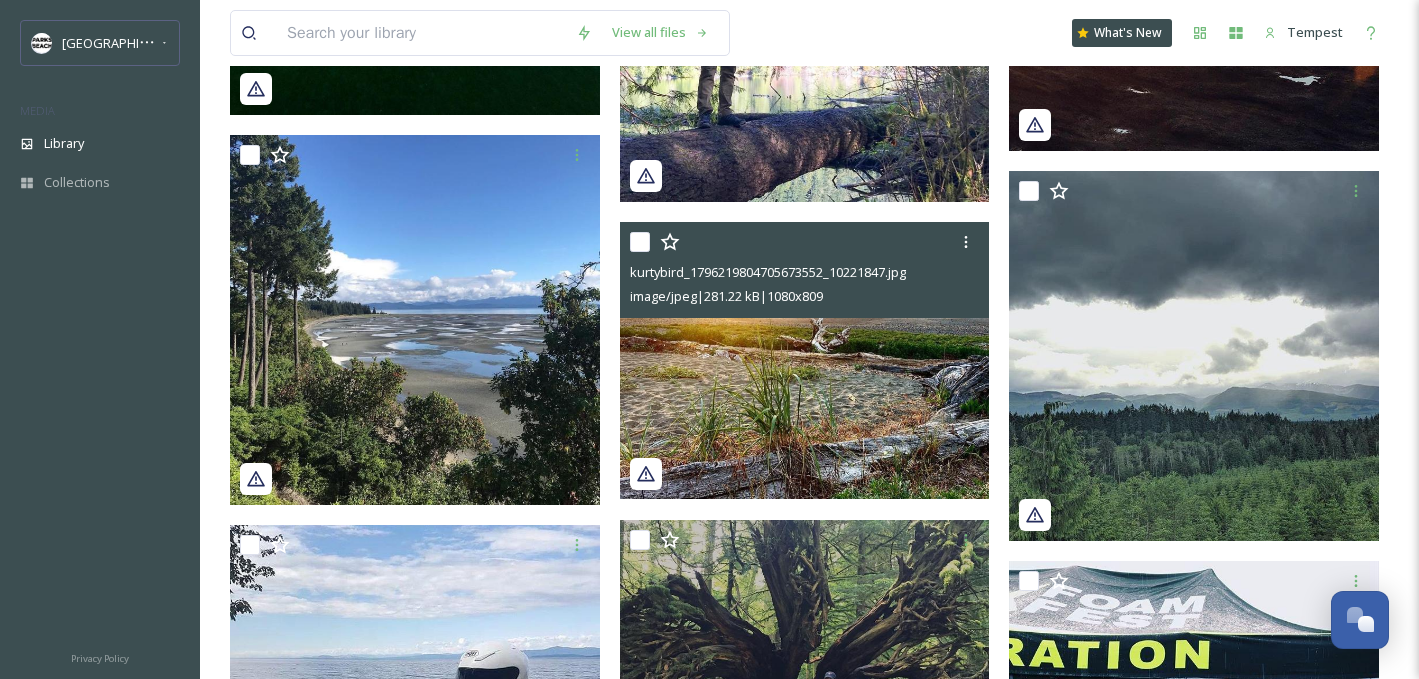 click at bounding box center (805, 361) 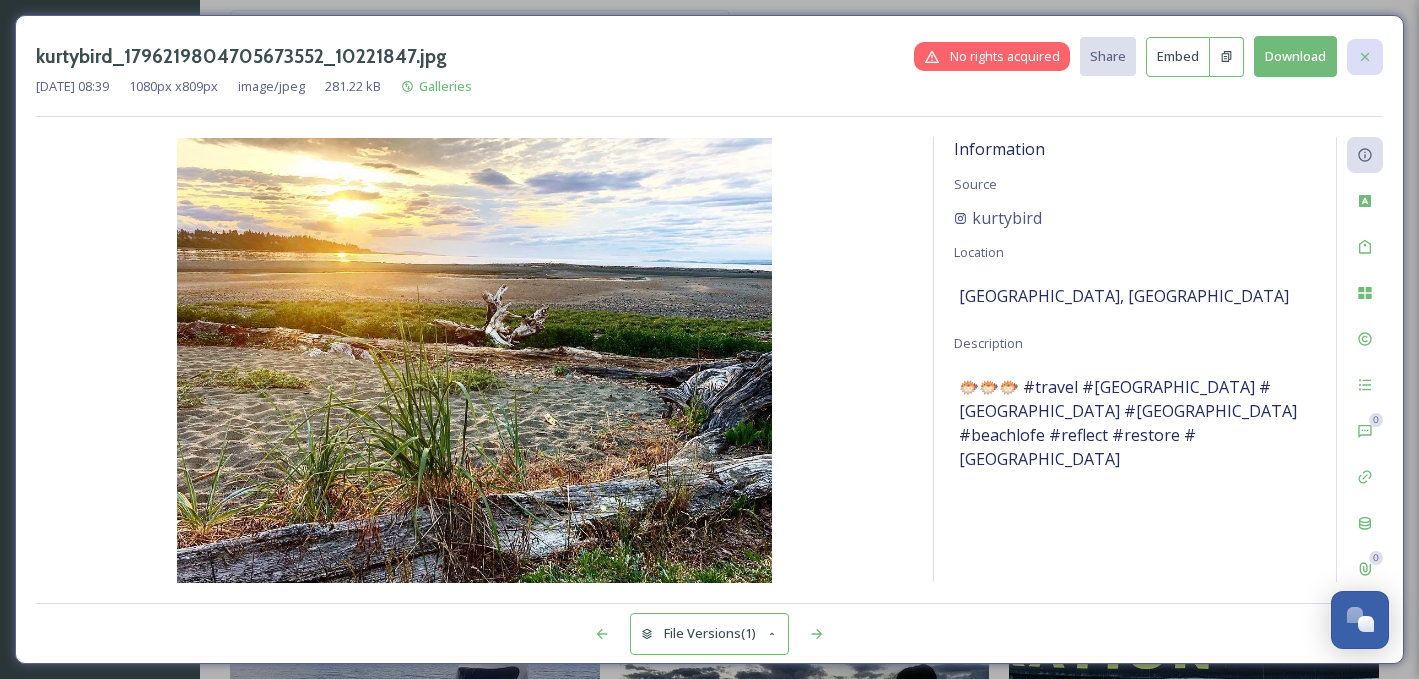 click 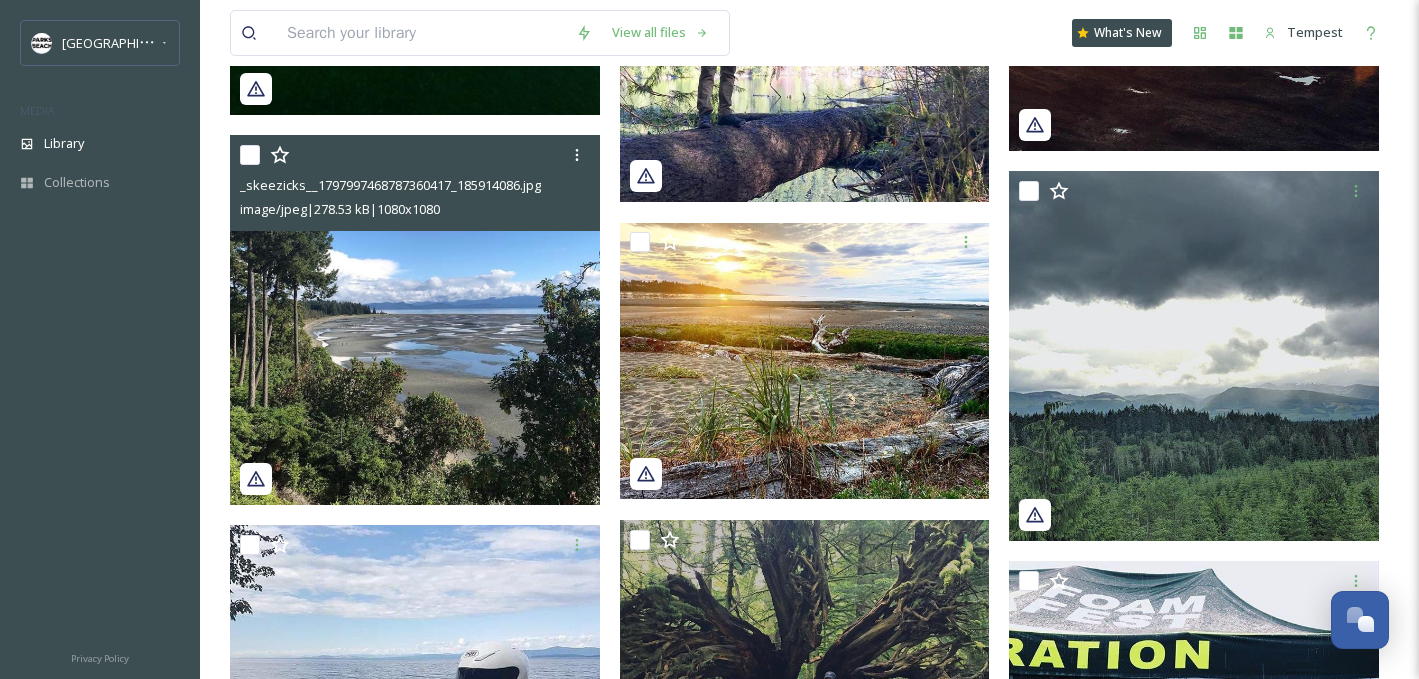 click at bounding box center [415, 320] 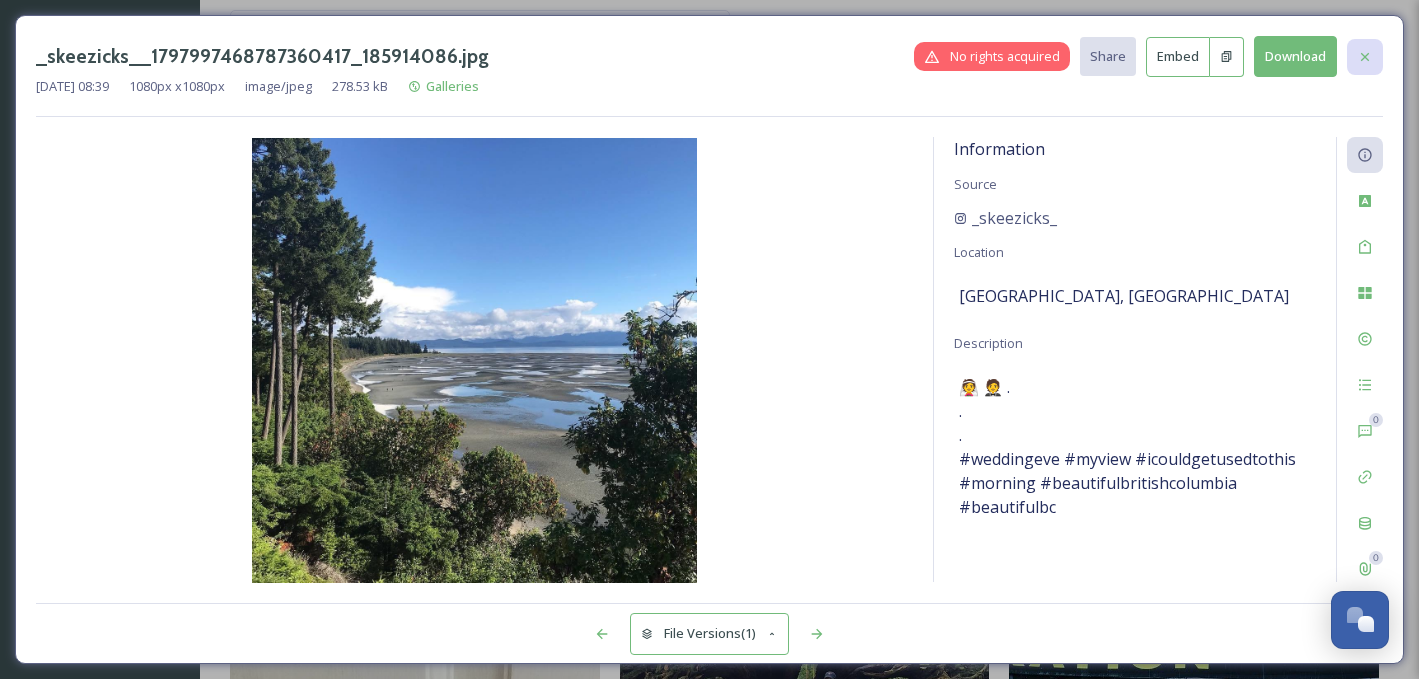 click 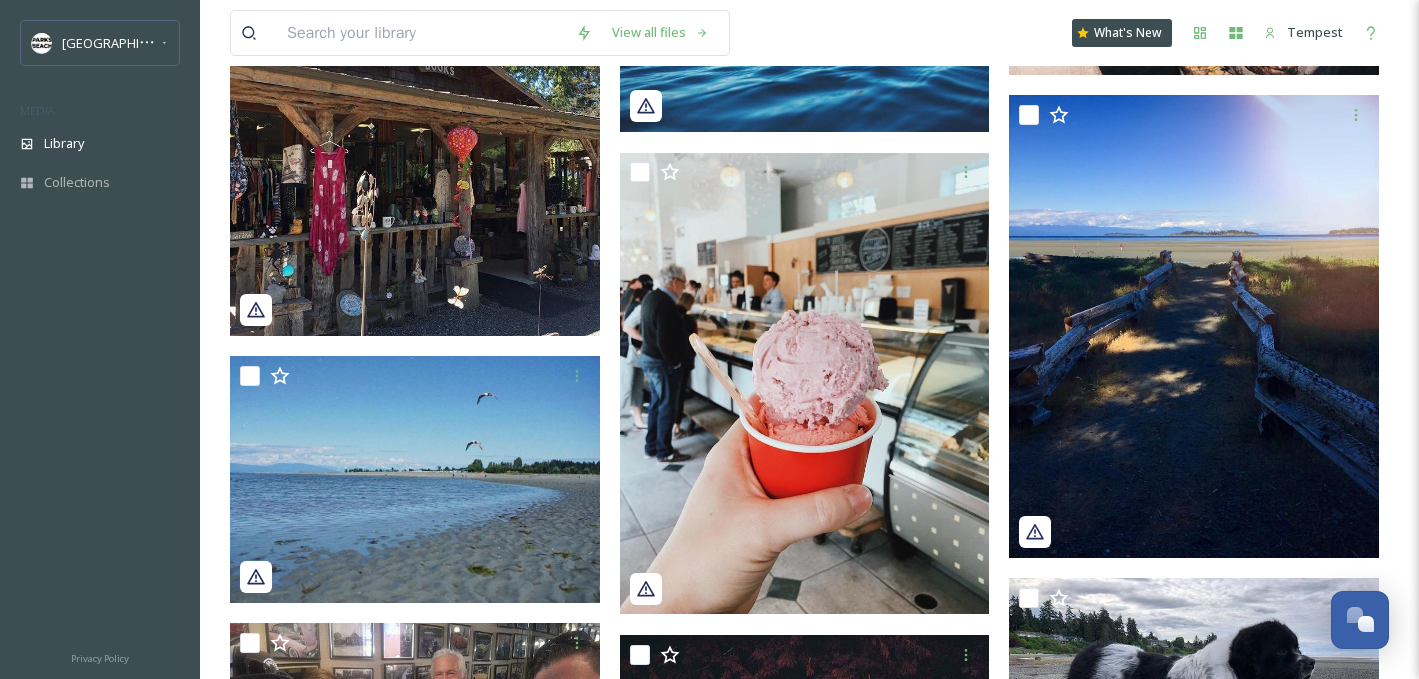 scroll, scrollTop: 9843, scrollLeft: 0, axis: vertical 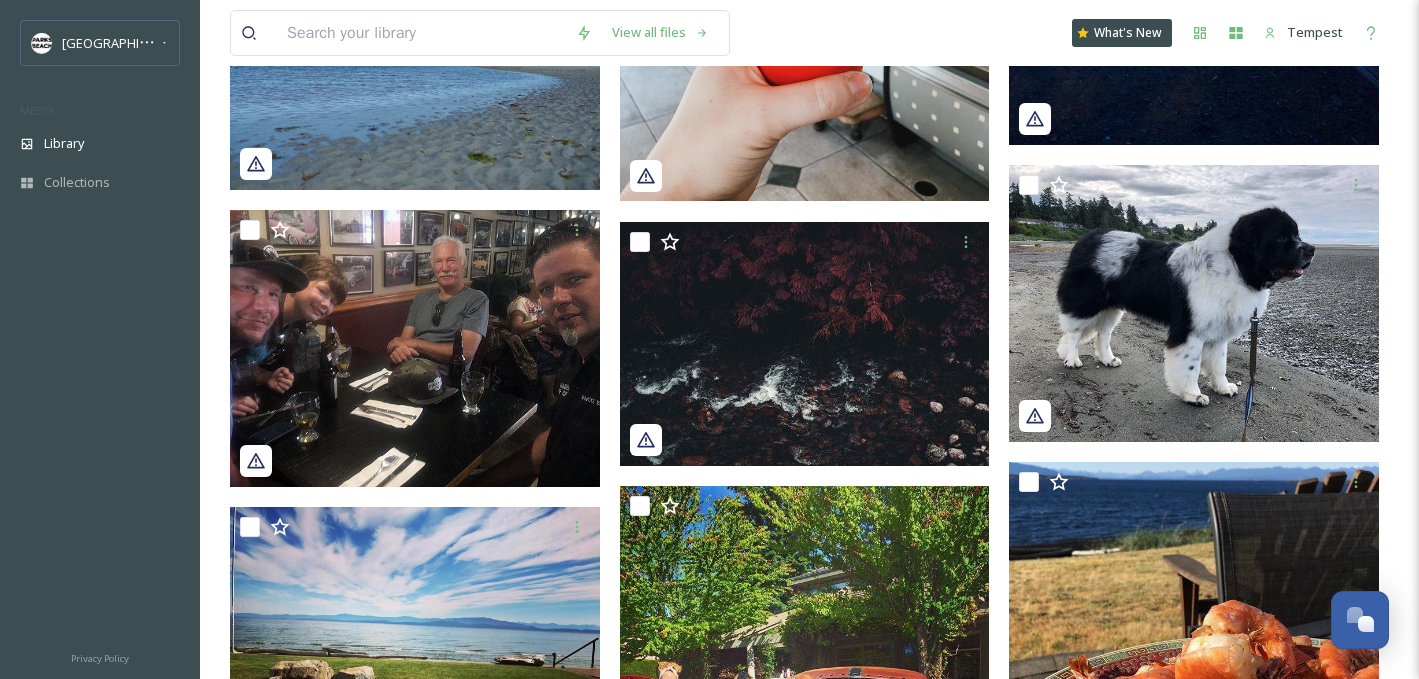 click at bounding box center [415, 66] 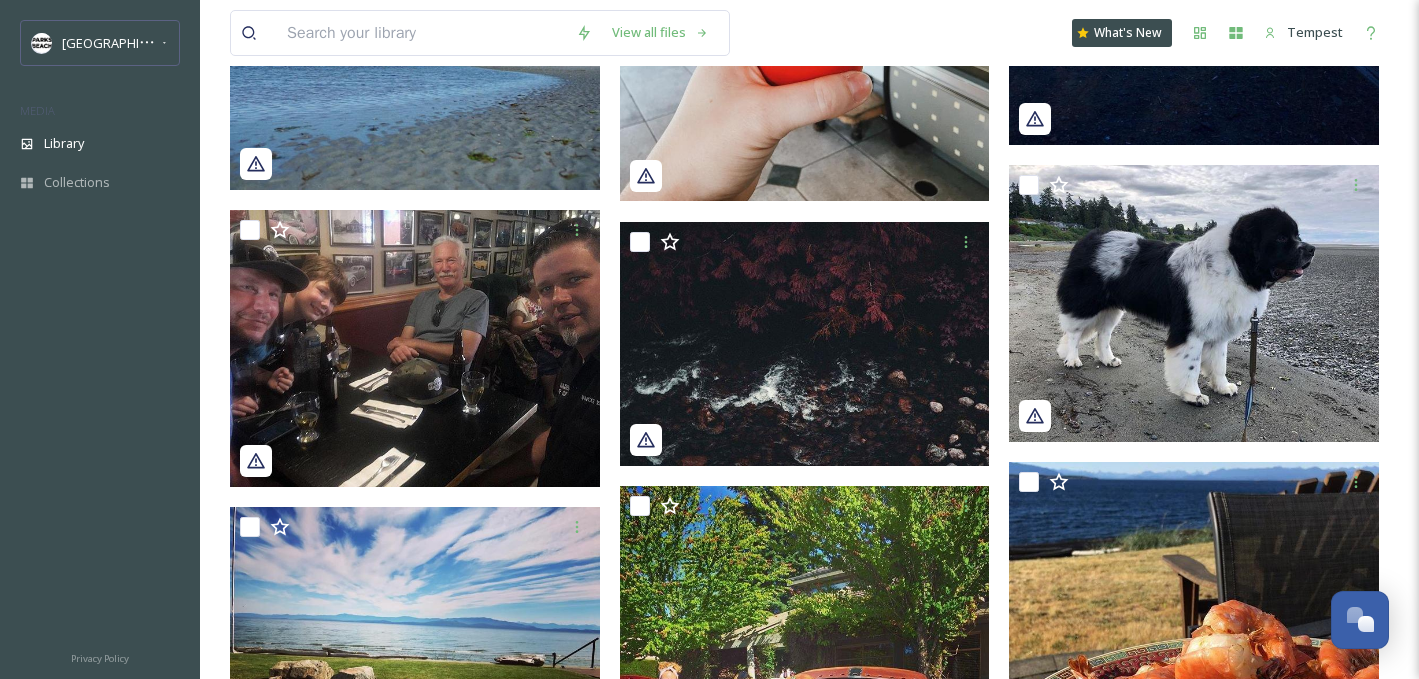scroll, scrollTop: 9576, scrollLeft: 0, axis: vertical 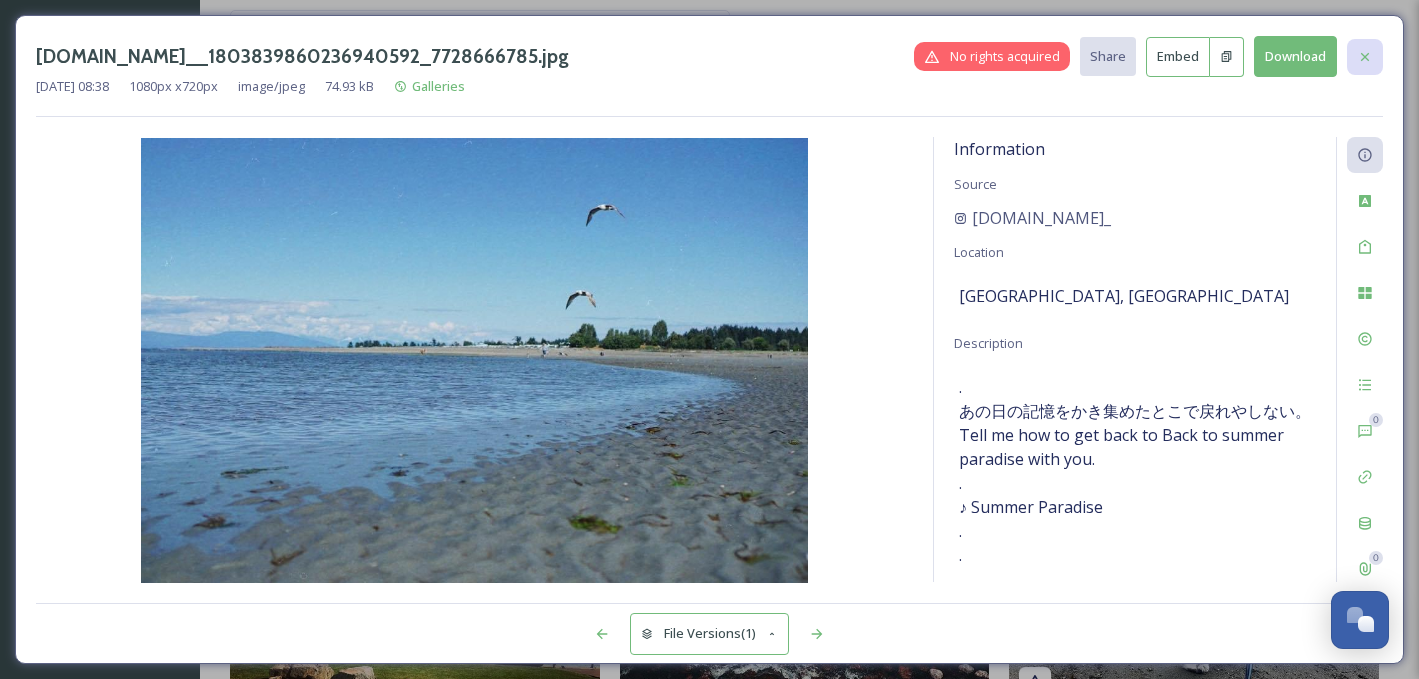 click 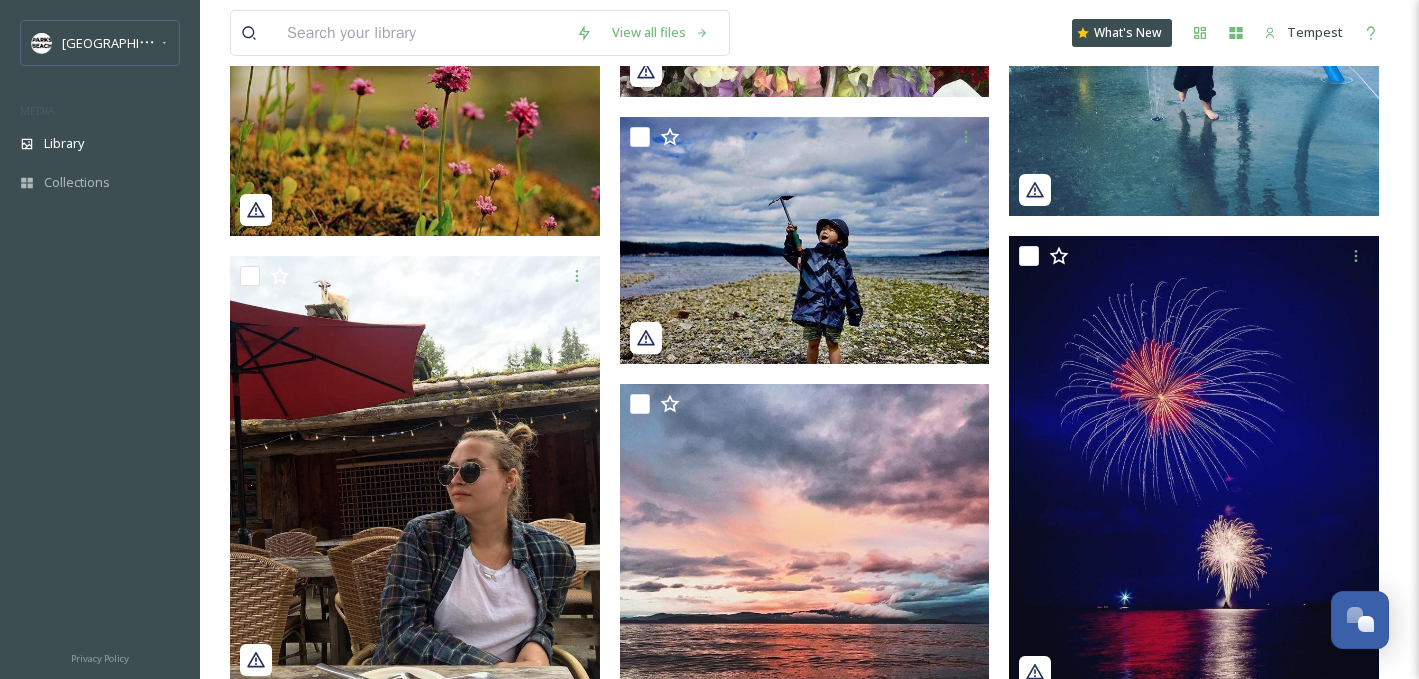 scroll, scrollTop: 14878, scrollLeft: 0, axis: vertical 